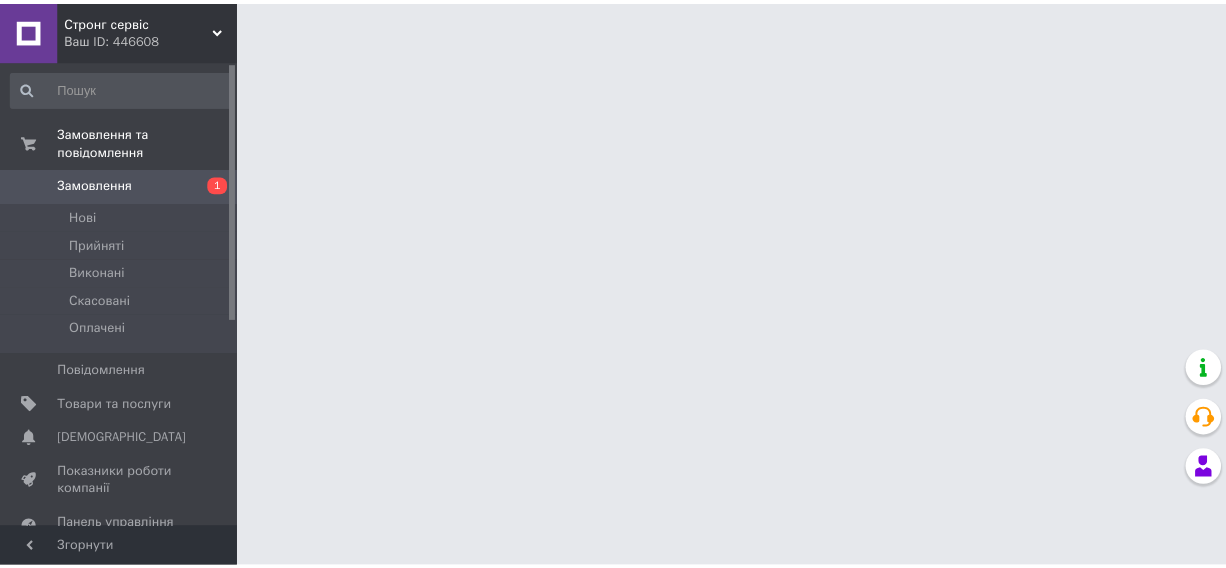 scroll, scrollTop: 0, scrollLeft: 0, axis: both 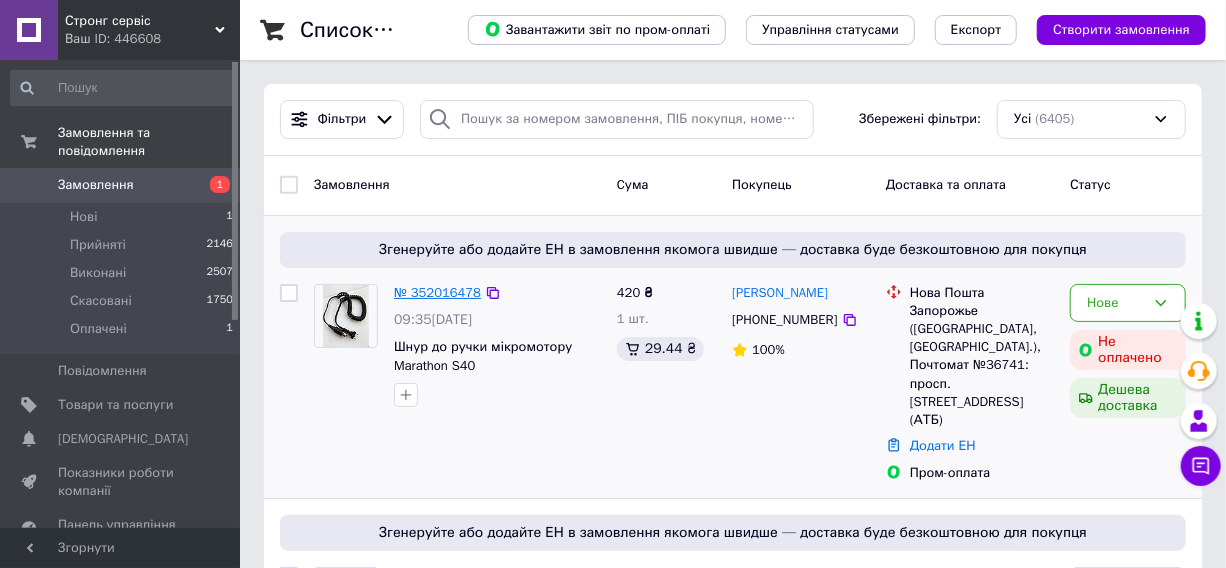 click on "№ 352016478" at bounding box center (437, 292) 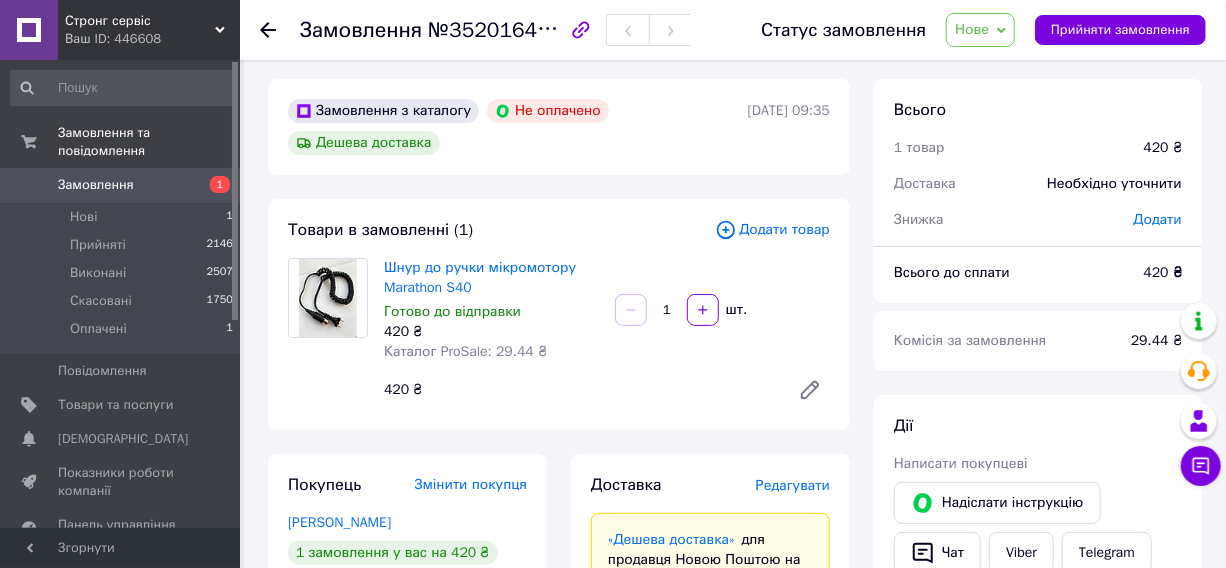 scroll, scrollTop: 0, scrollLeft: 0, axis: both 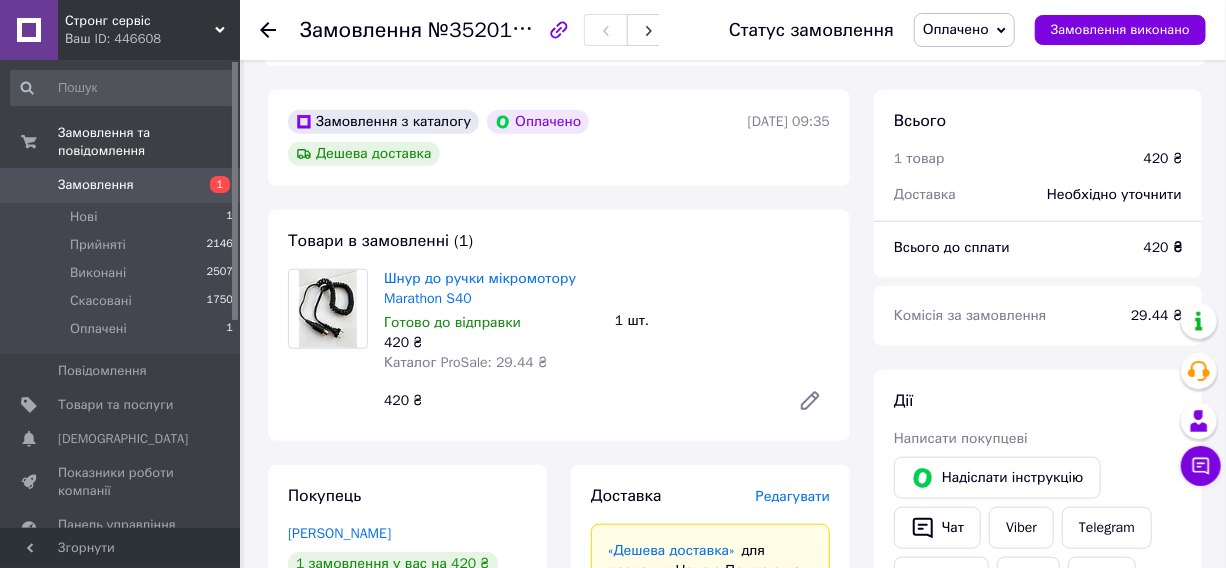 click on "Замовлення" at bounding box center [96, 185] 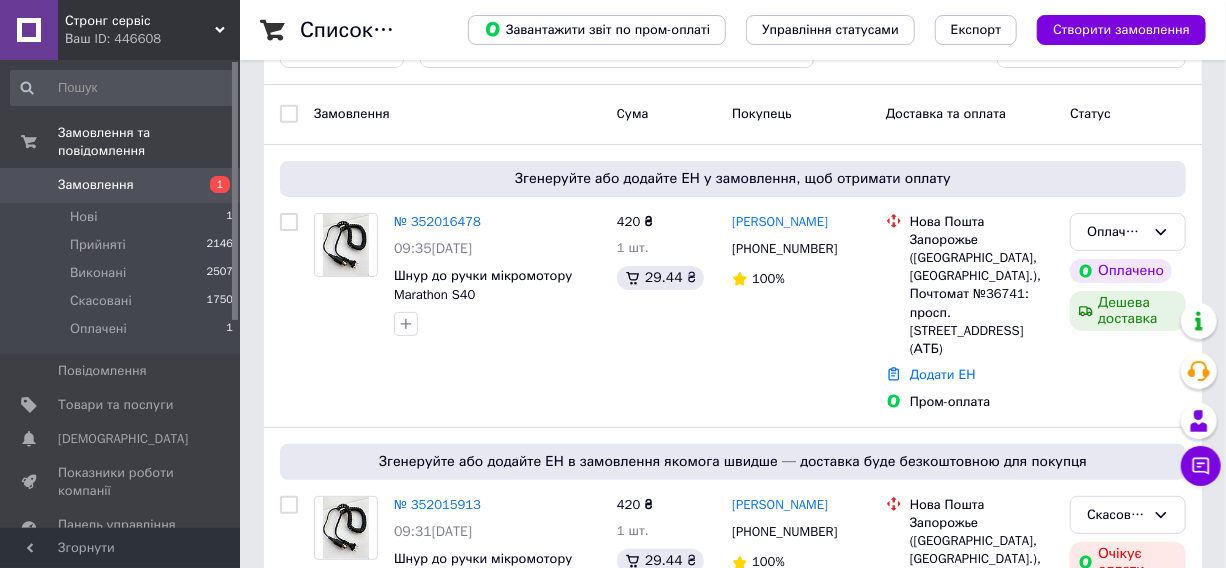 scroll, scrollTop: 181, scrollLeft: 0, axis: vertical 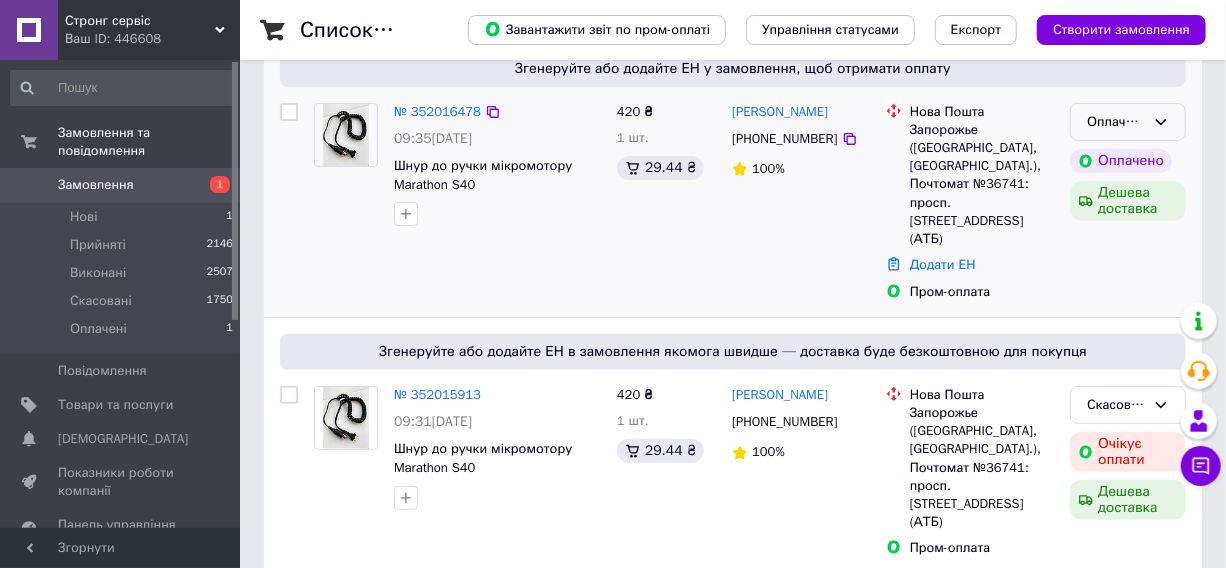 click on "Оплачено" at bounding box center (1128, 122) 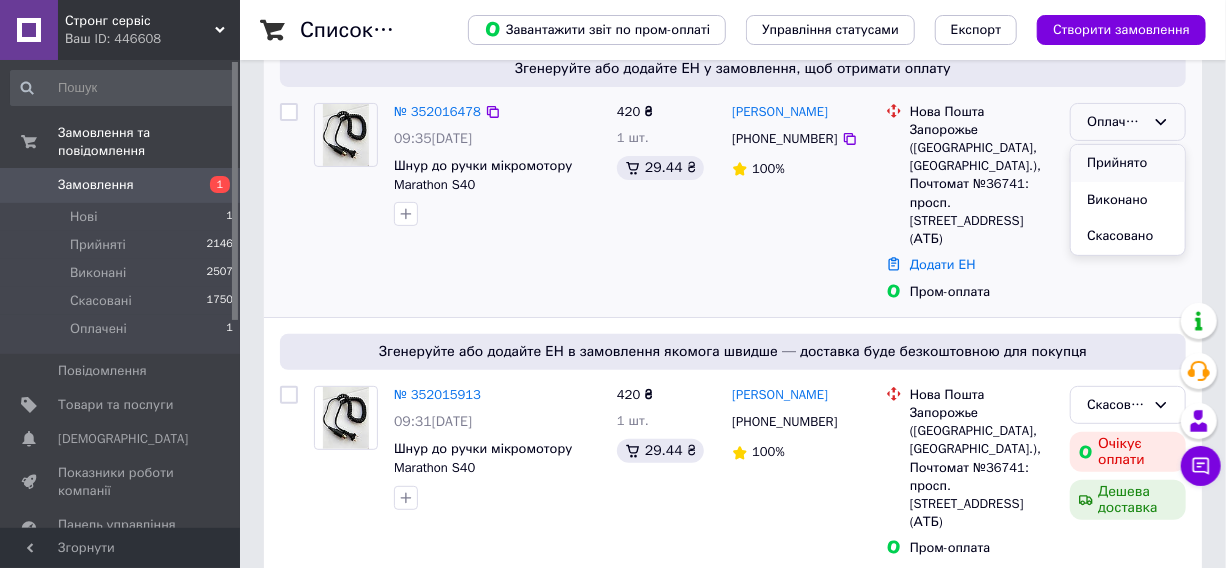 click on "Прийнято" at bounding box center [1128, 163] 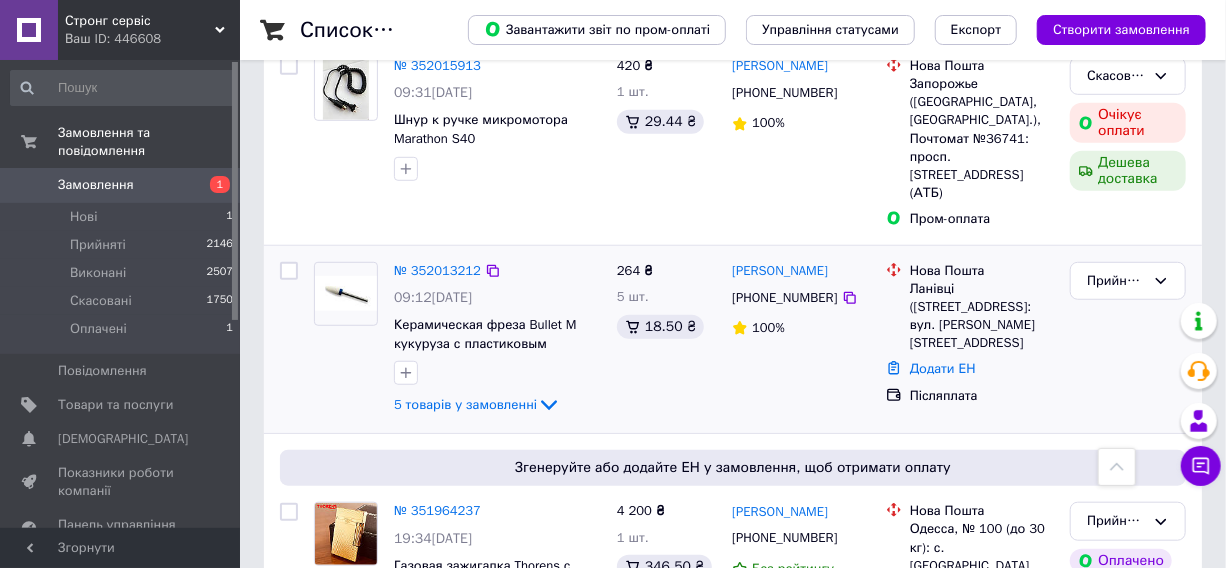 scroll, scrollTop: 454, scrollLeft: 0, axis: vertical 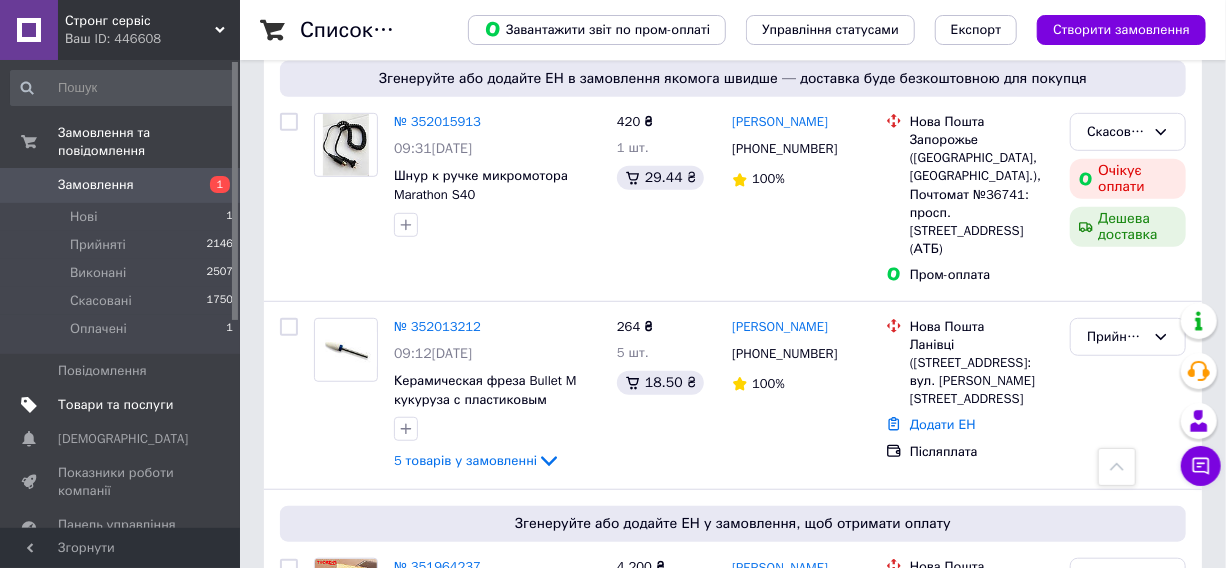 click on "Товари та послуги" at bounding box center [115, 405] 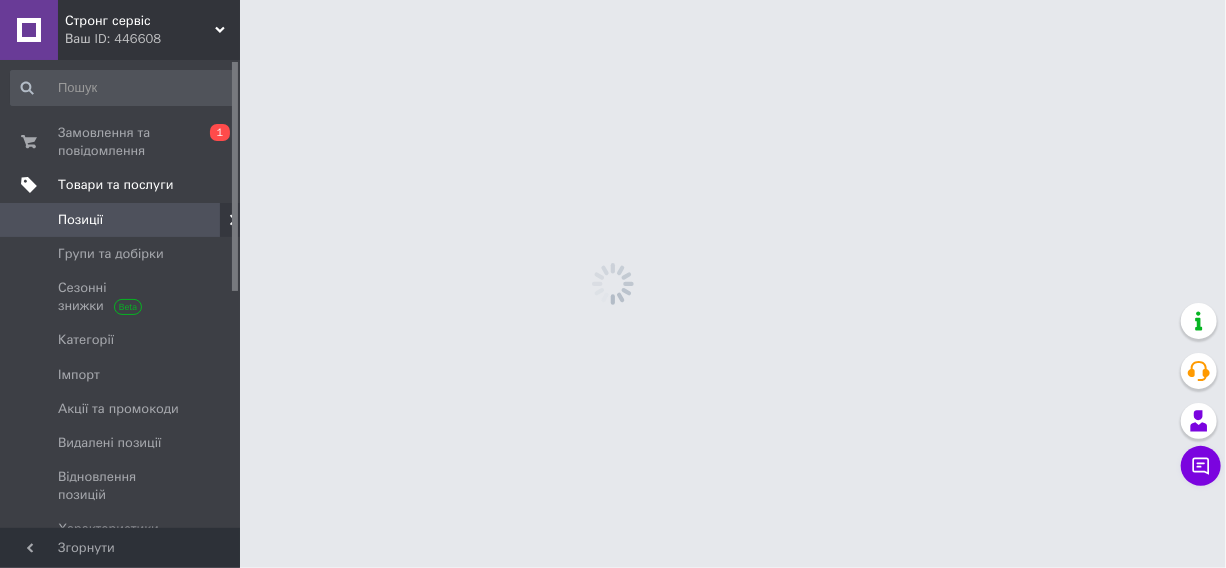 scroll, scrollTop: 0, scrollLeft: 0, axis: both 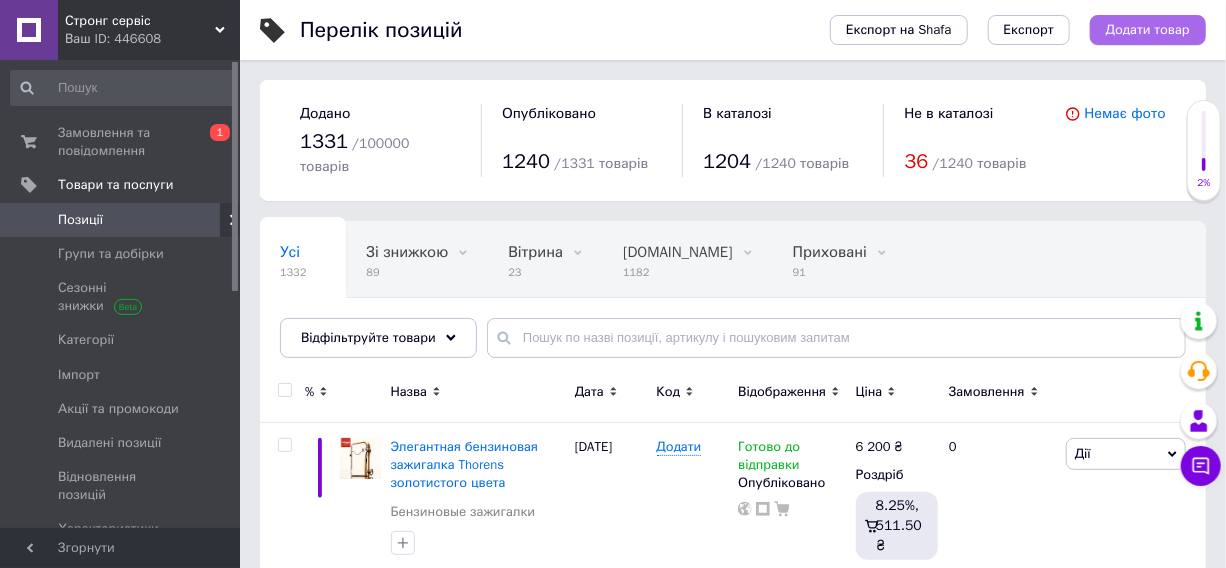click on "Додати товар" at bounding box center [1148, 30] 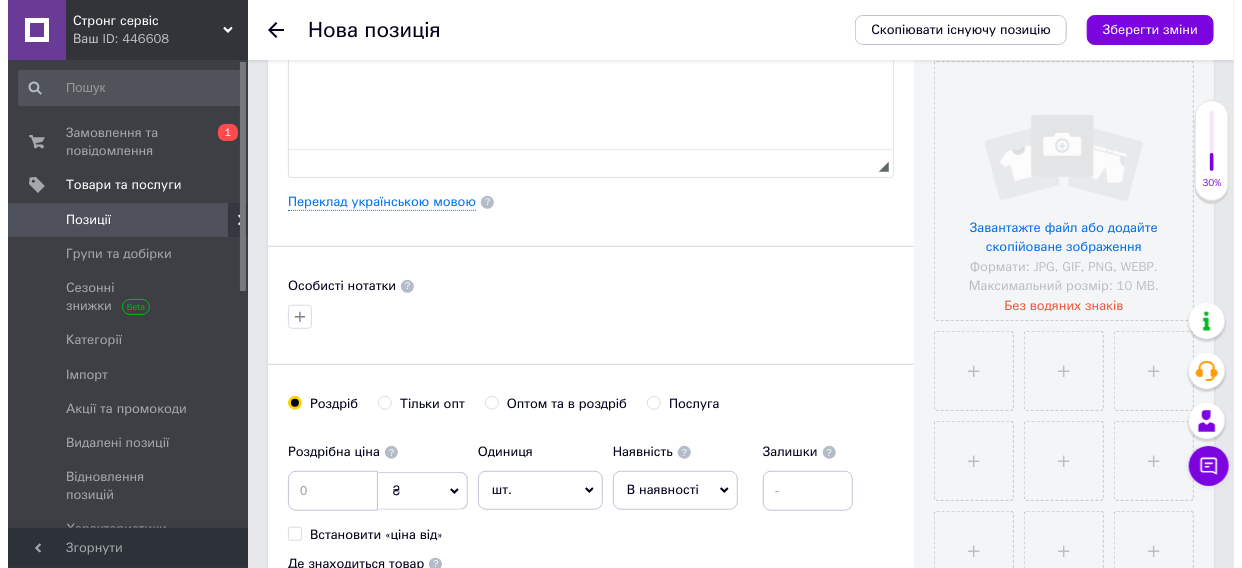 scroll, scrollTop: 454, scrollLeft: 0, axis: vertical 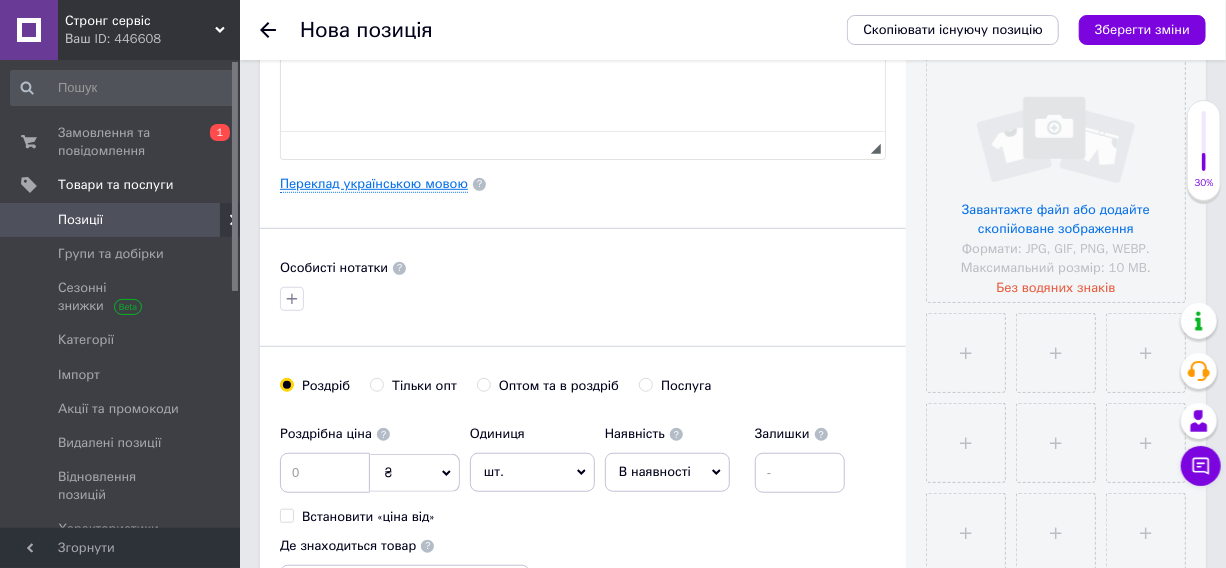 click on "Переклад українською мовою" at bounding box center [374, 184] 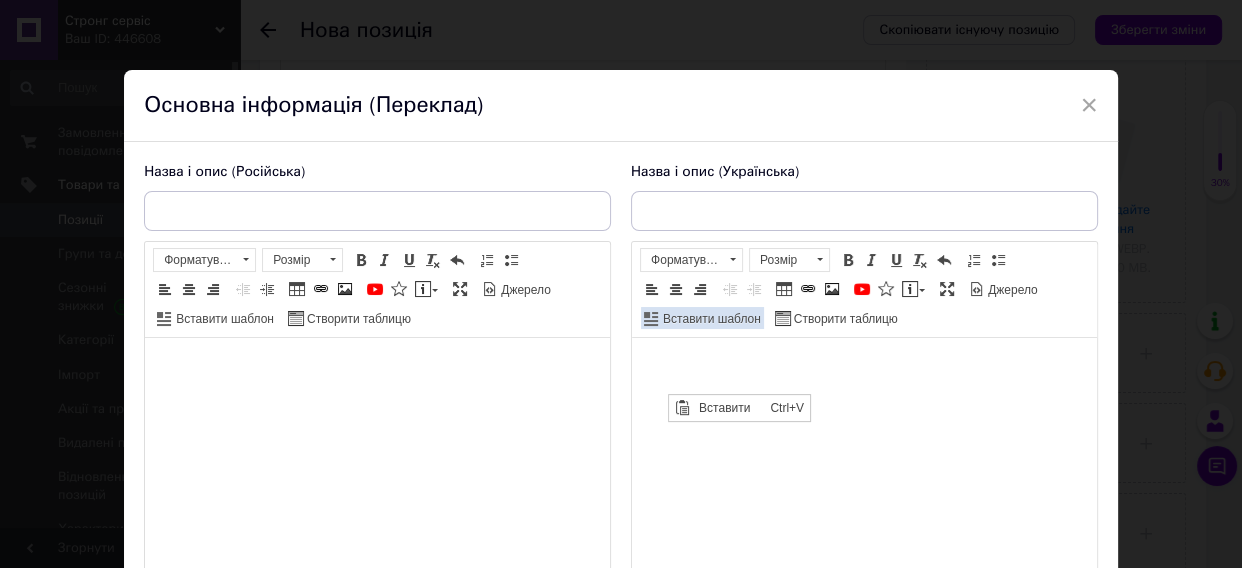 scroll, scrollTop: 0, scrollLeft: 0, axis: both 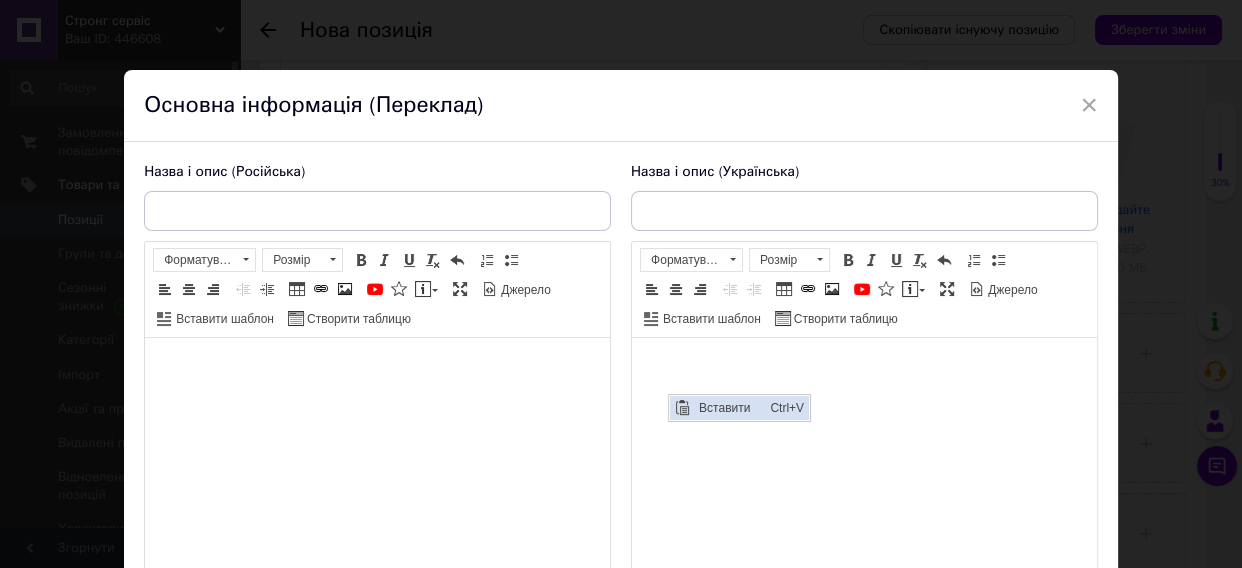 click on "Вставити" at bounding box center [729, 407] 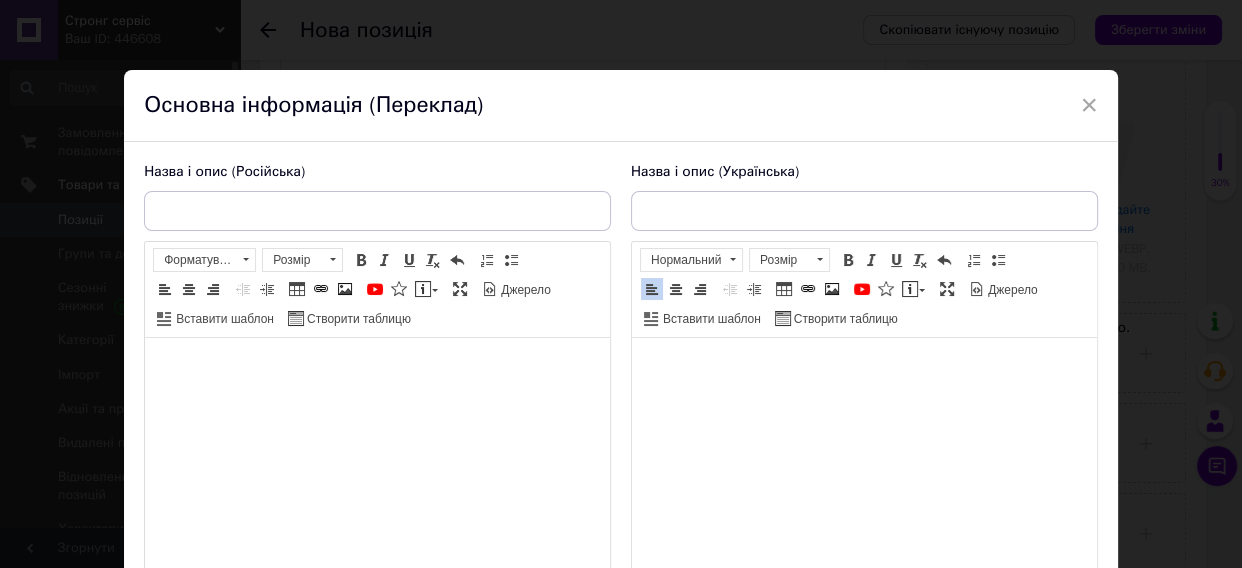 scroll, scrollTop: 48, scrollLeft: 0, axis: vertical 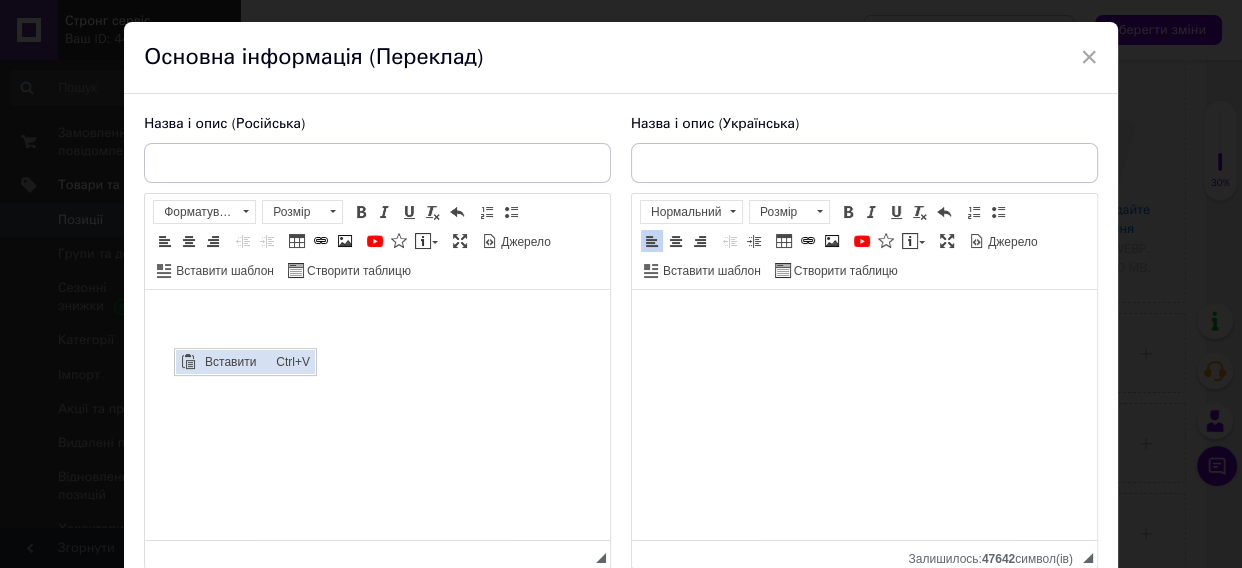 click on "Вставити" at bounding box center (234, 362) 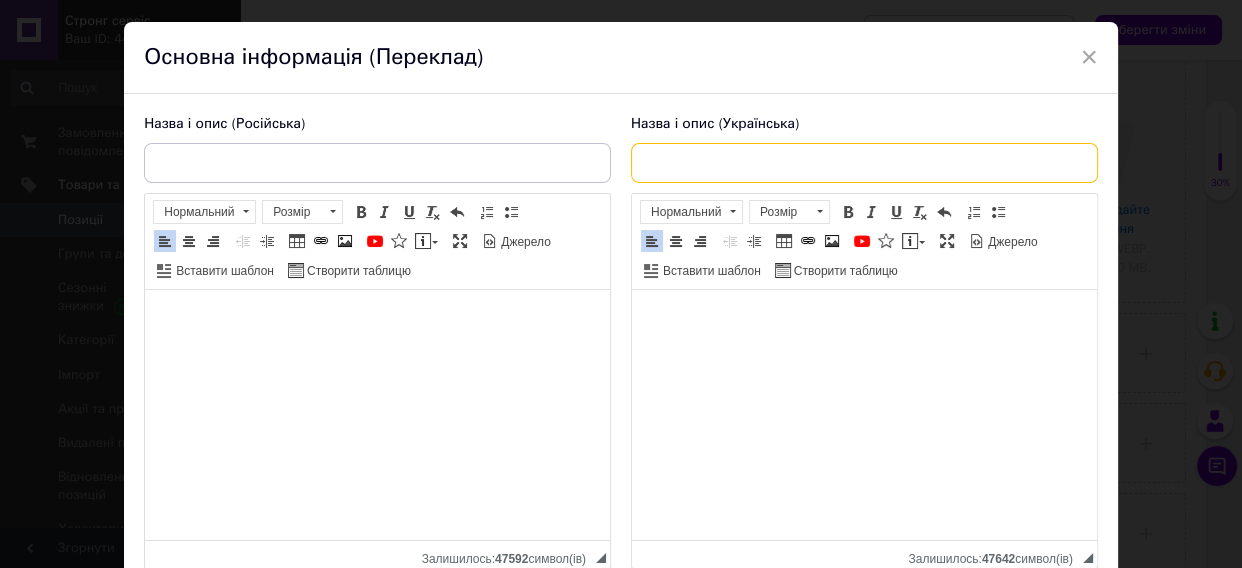 click at bounding box center [864, 163] 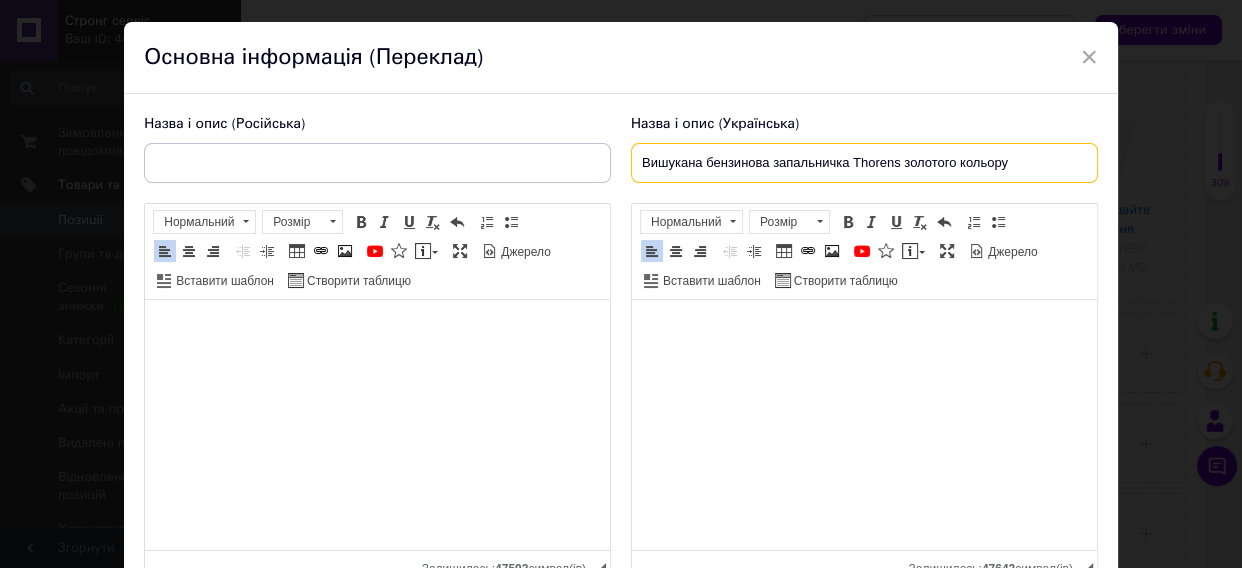 type on "Вишукана бензинова запальничка Thorens золотого кольору" 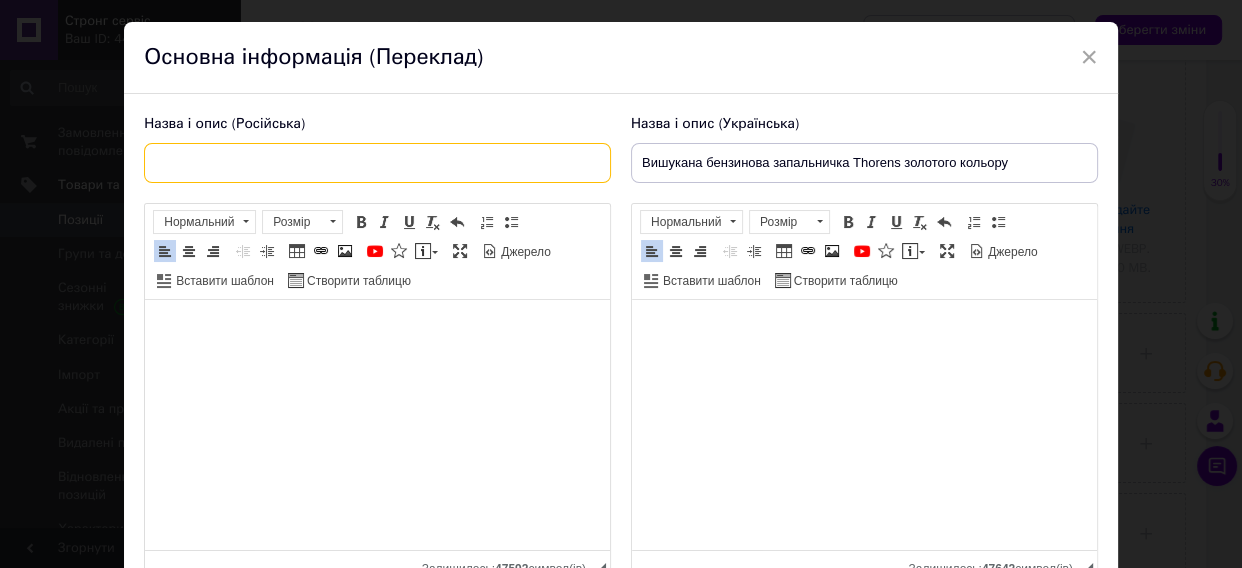 click at bounding box center (377, 163) 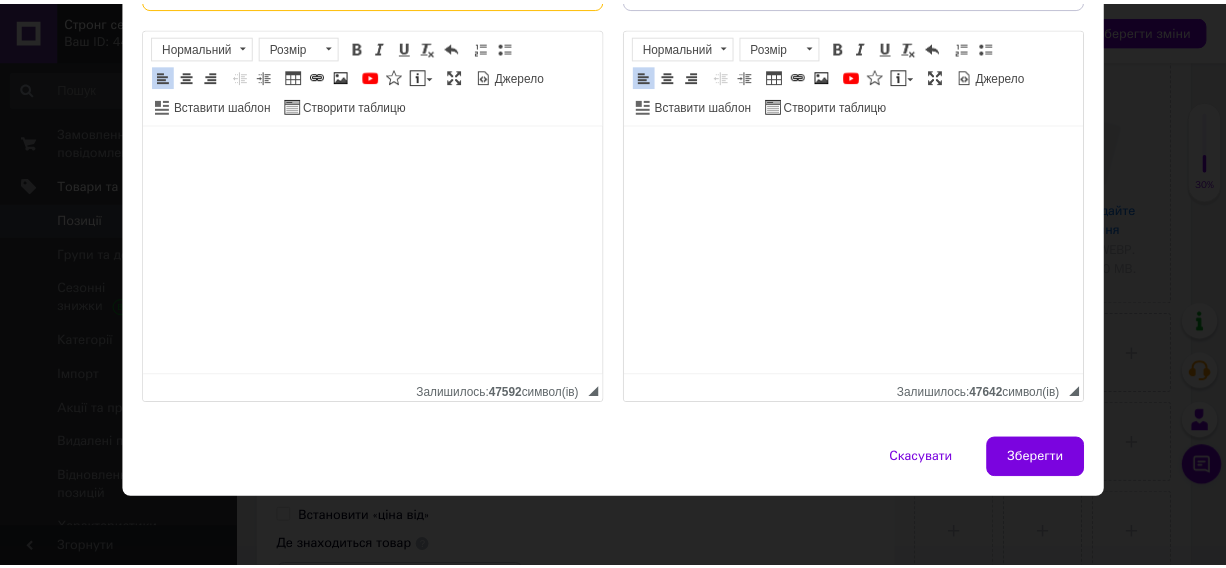 scroll, scrollTop: 250, scrollLeft: 0, axis: vertical 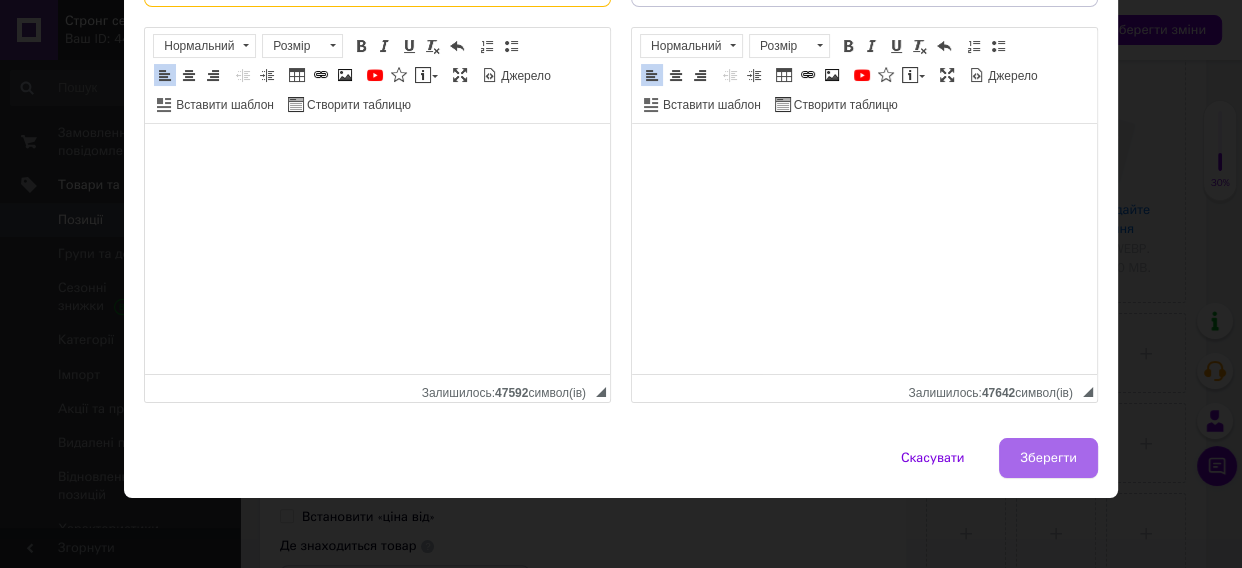 type on "Изысканная бензиновая зажигалка Thorens золотого цвета" 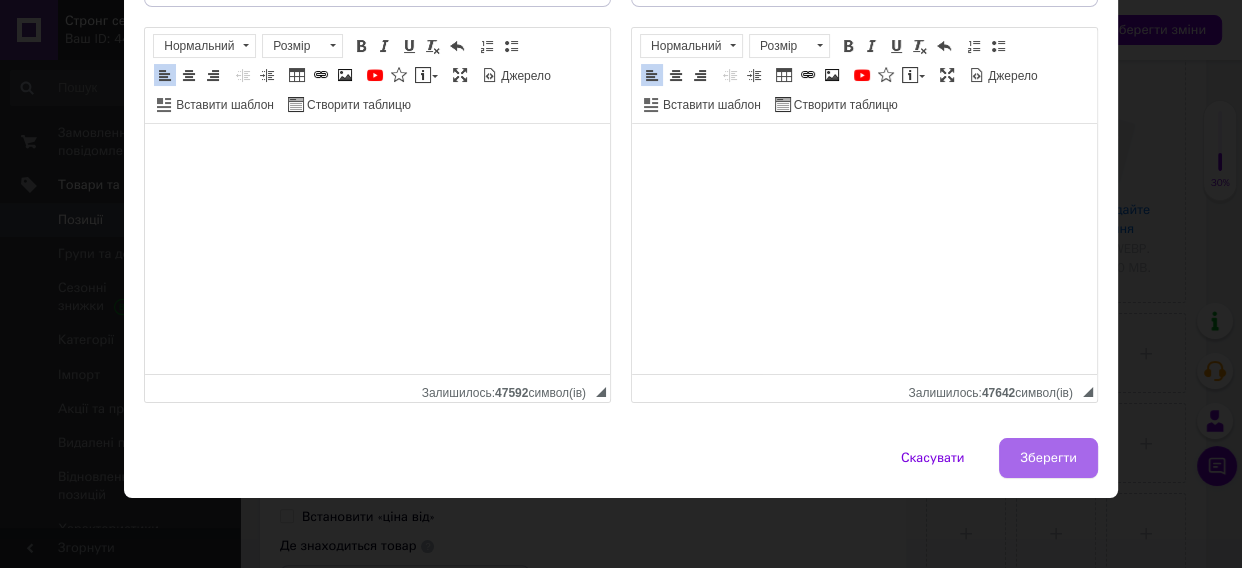 click on "Зберегти" at bounding box center (1048, 458) 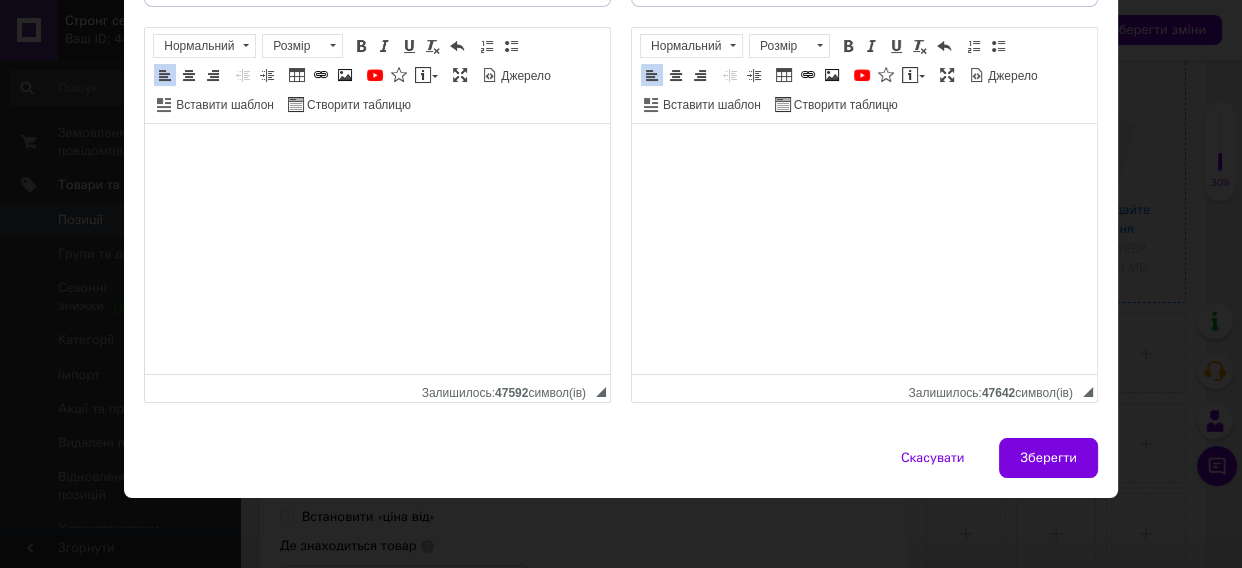 type on "Изысканная бензиновая зажигалка Thorens золотого цвета" 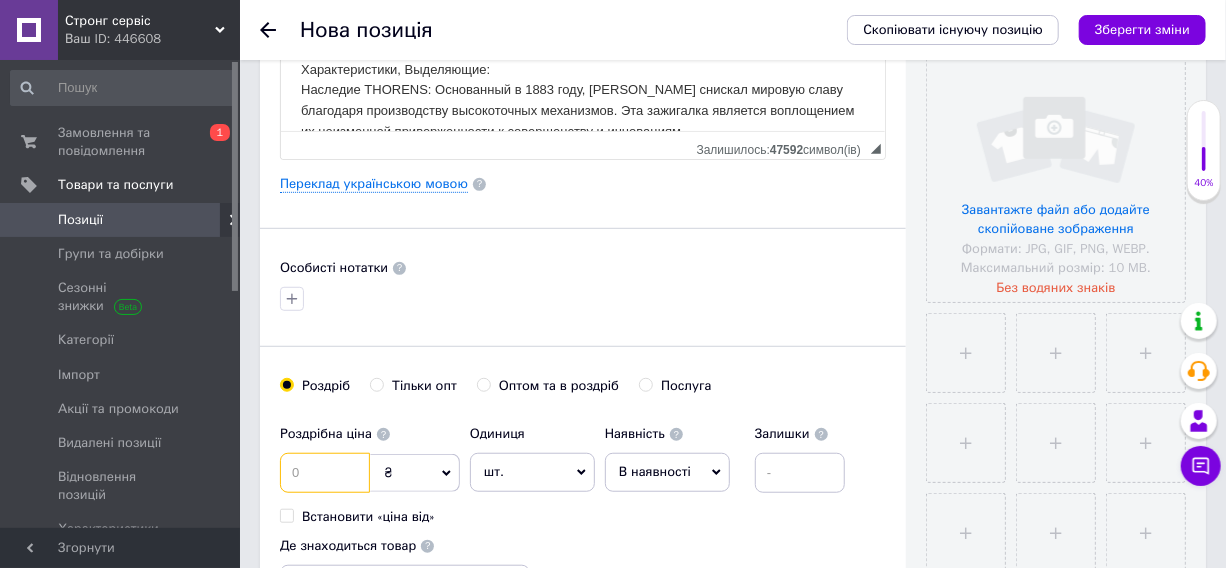 click at bounding box center [325, 473] 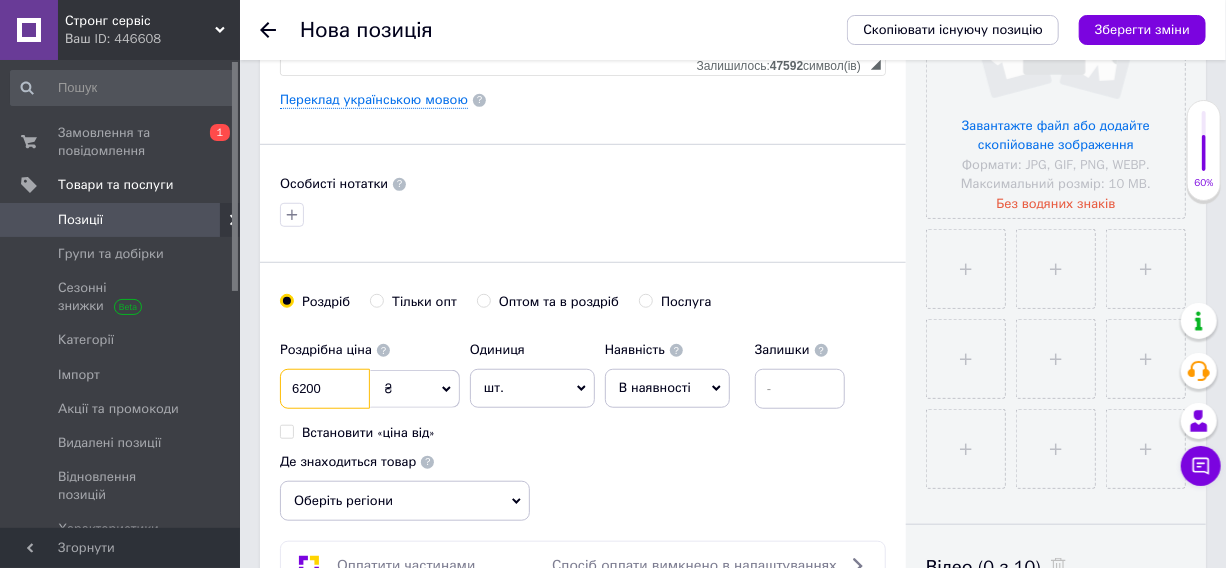 scroll, scrollTop: 636, scrollLeft: 0, axis: vertical 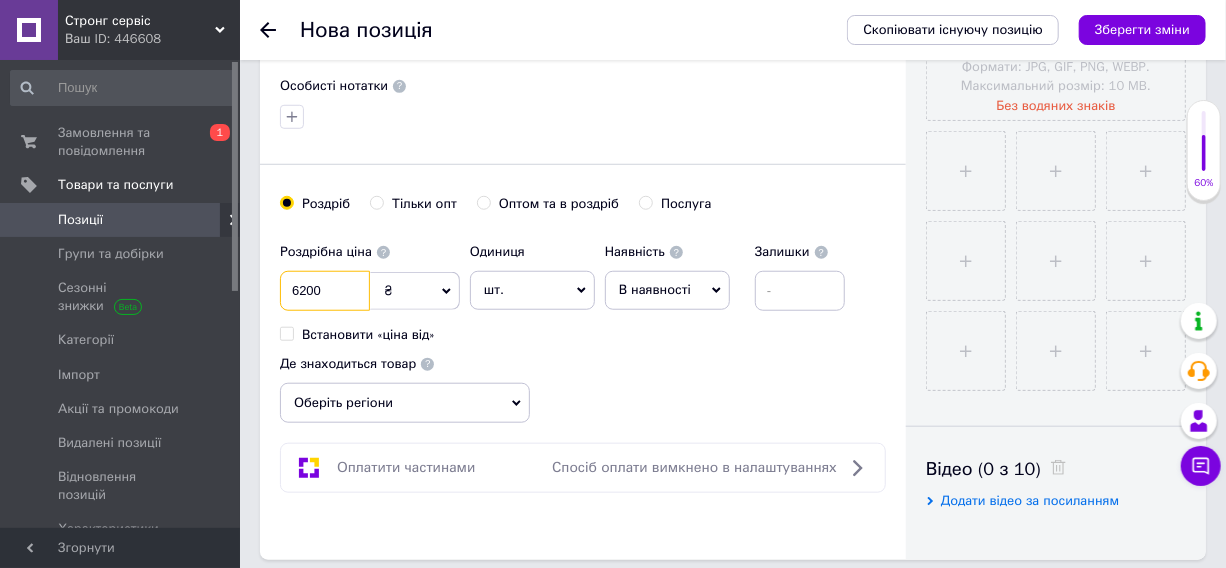 type on "6200" 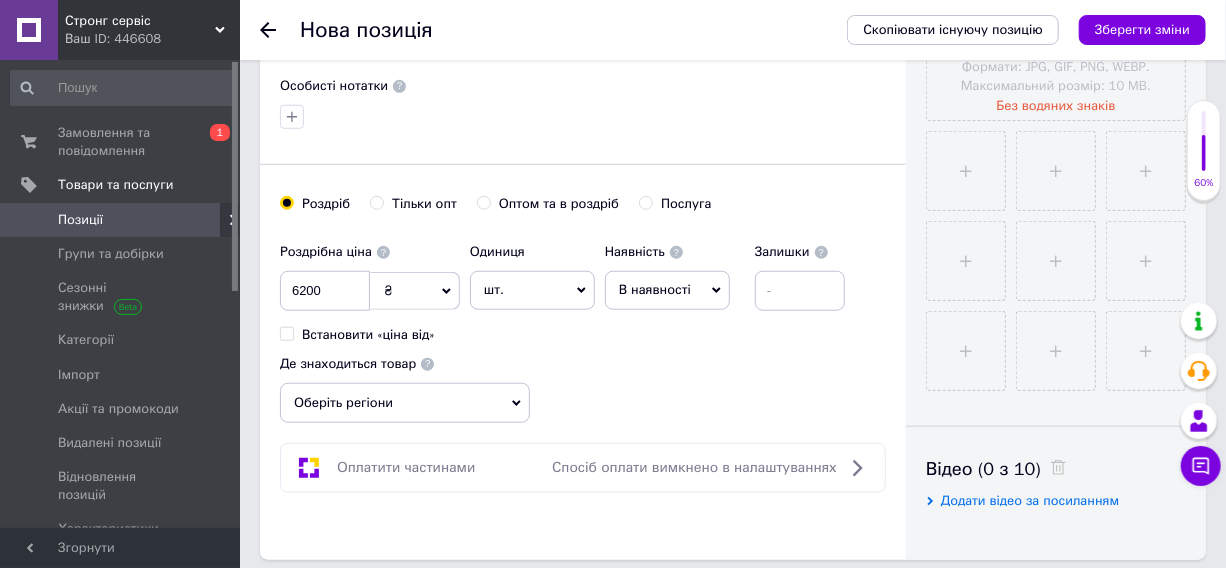 click 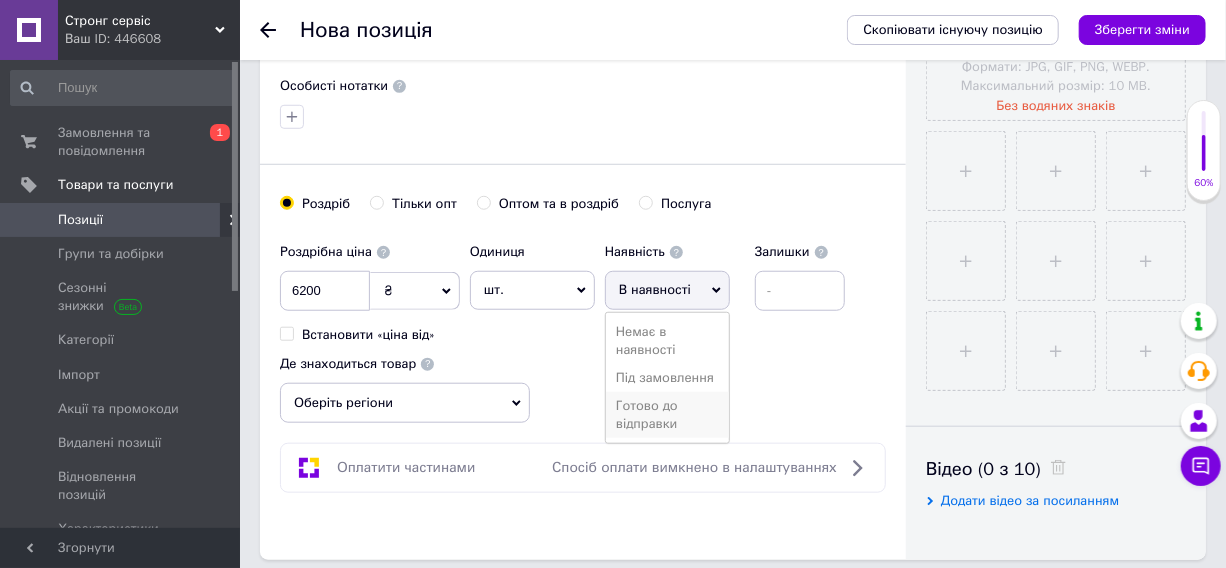 click on "Готово до відправки" at bounding box center [667, 415] 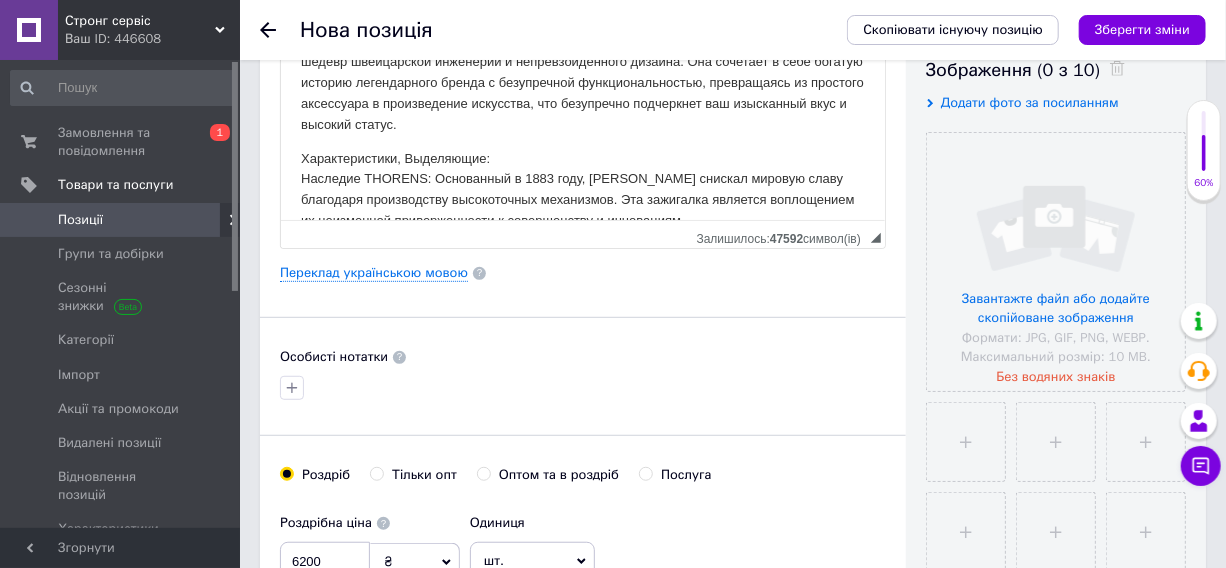 scroll, scrollTop: 363, scrollLeft: 0, axis: vertical 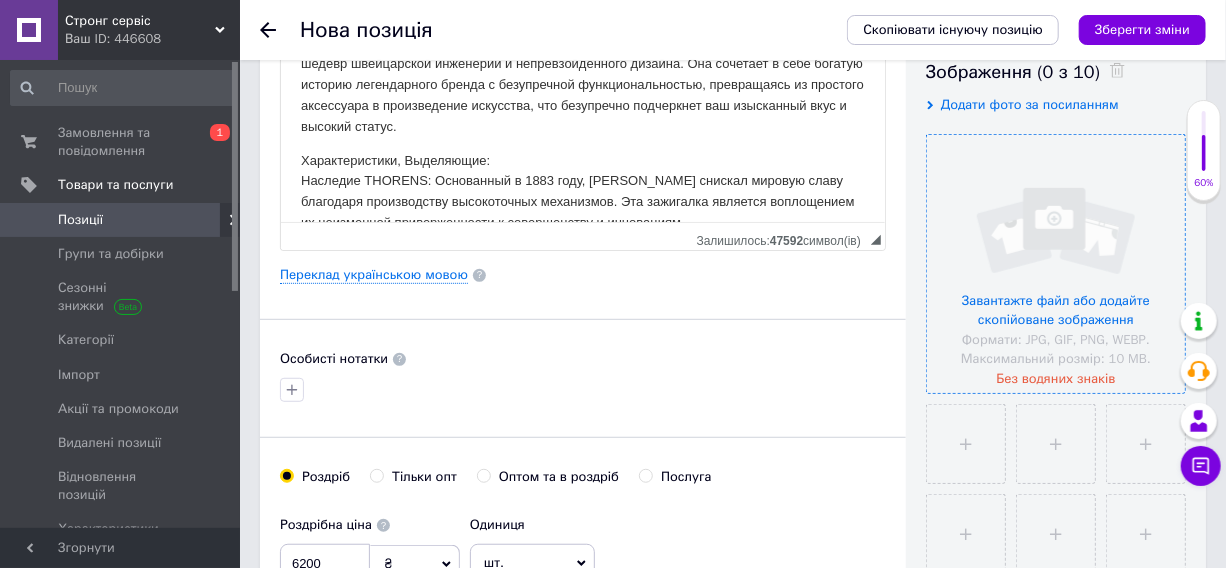 click at bounding box center [1056, 264] 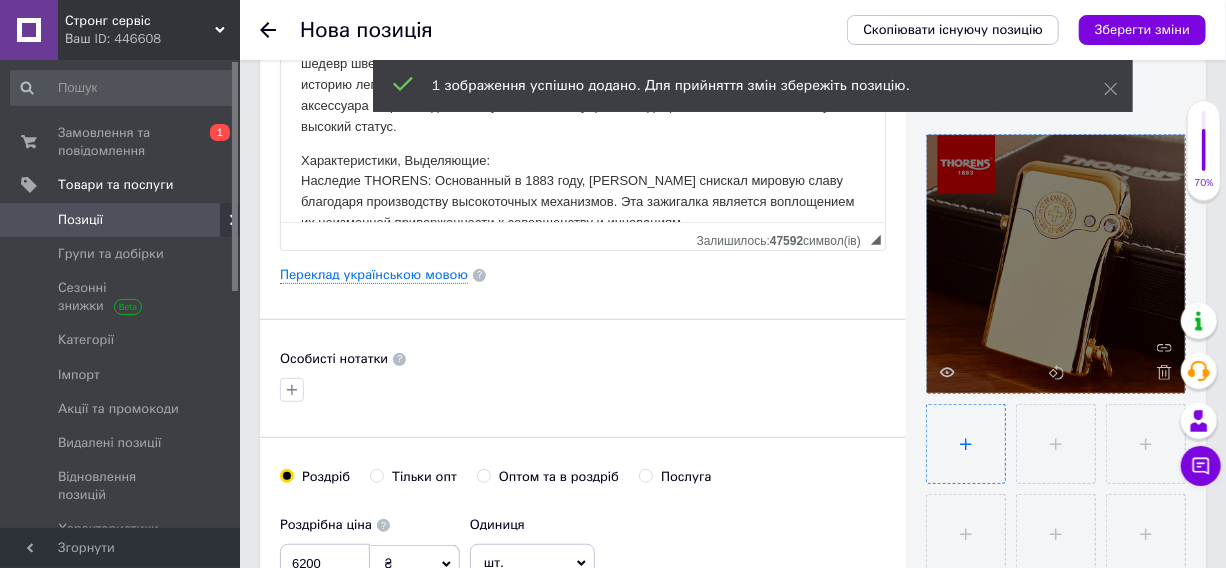 click at bounding box center (966, 444) 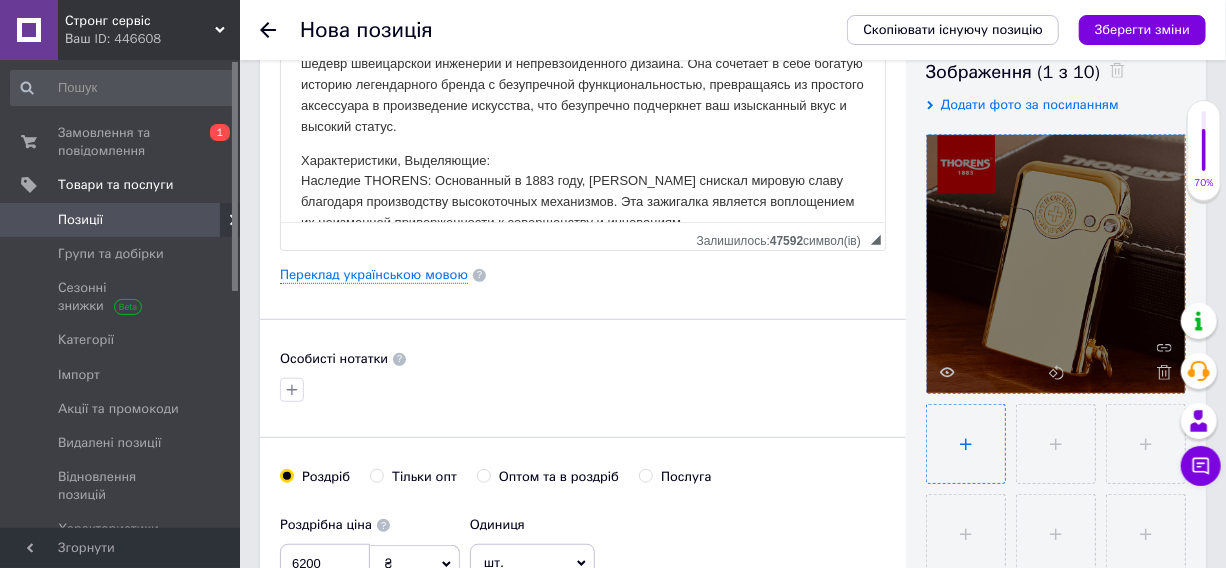 type on "C:\fakepath\зажигалка THORENS.jpg199pg.jpg" 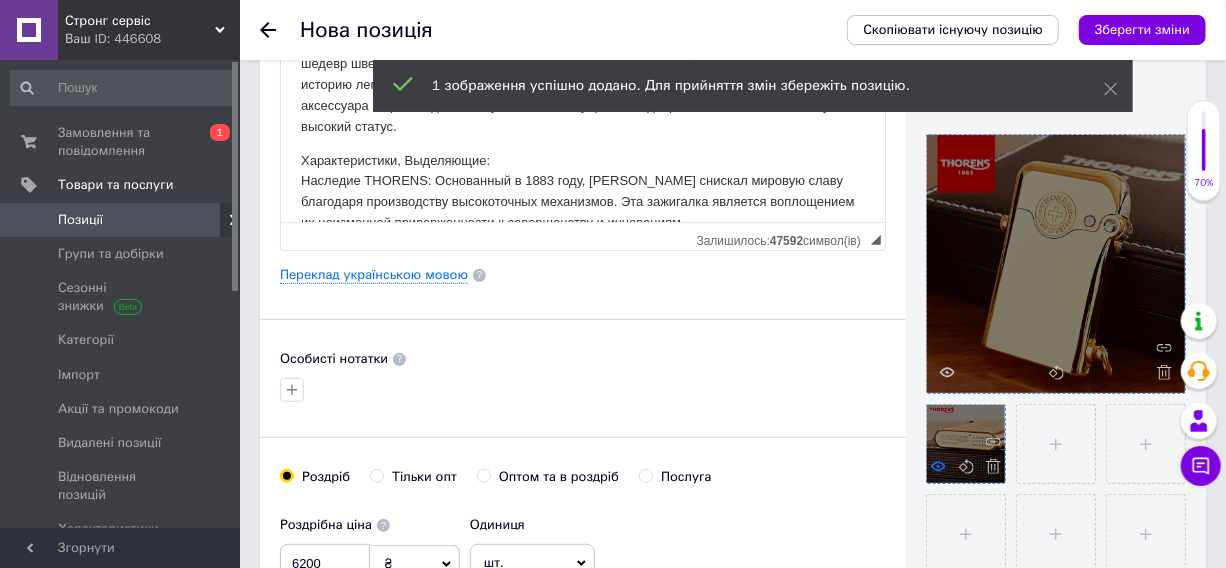 click 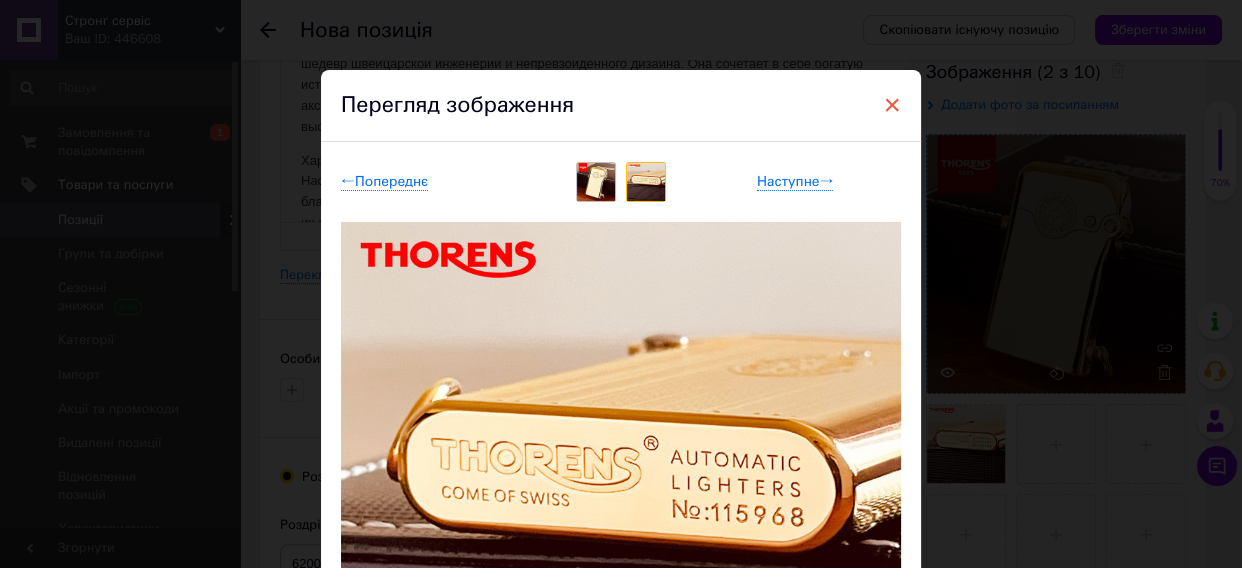 click on "×" at bounding box center (892, 105) 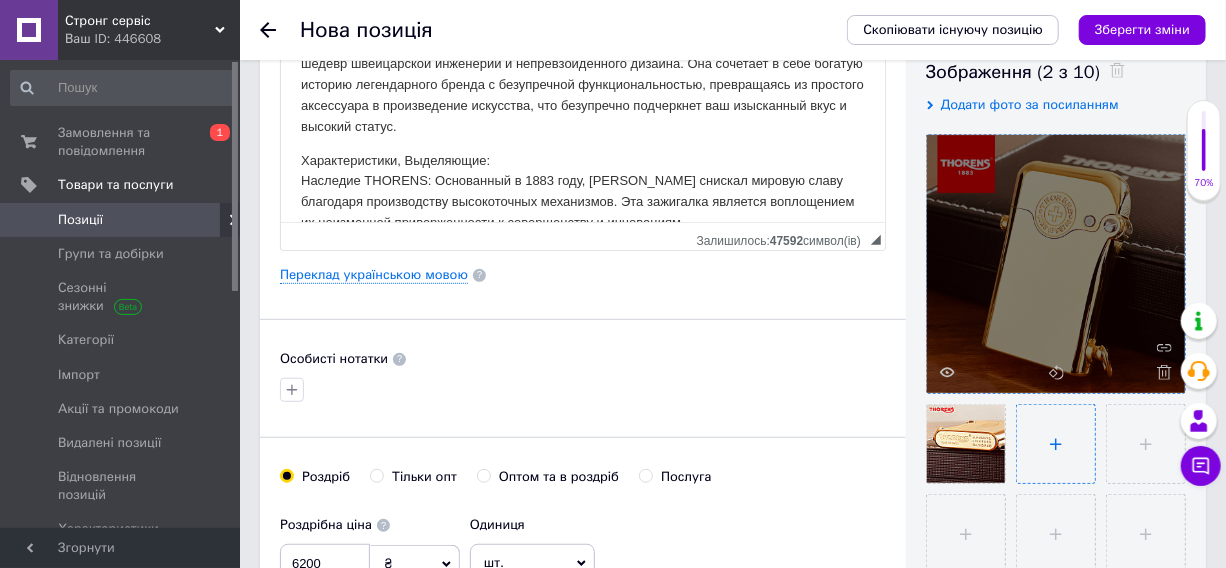 click at bounding box center [1056, 444] 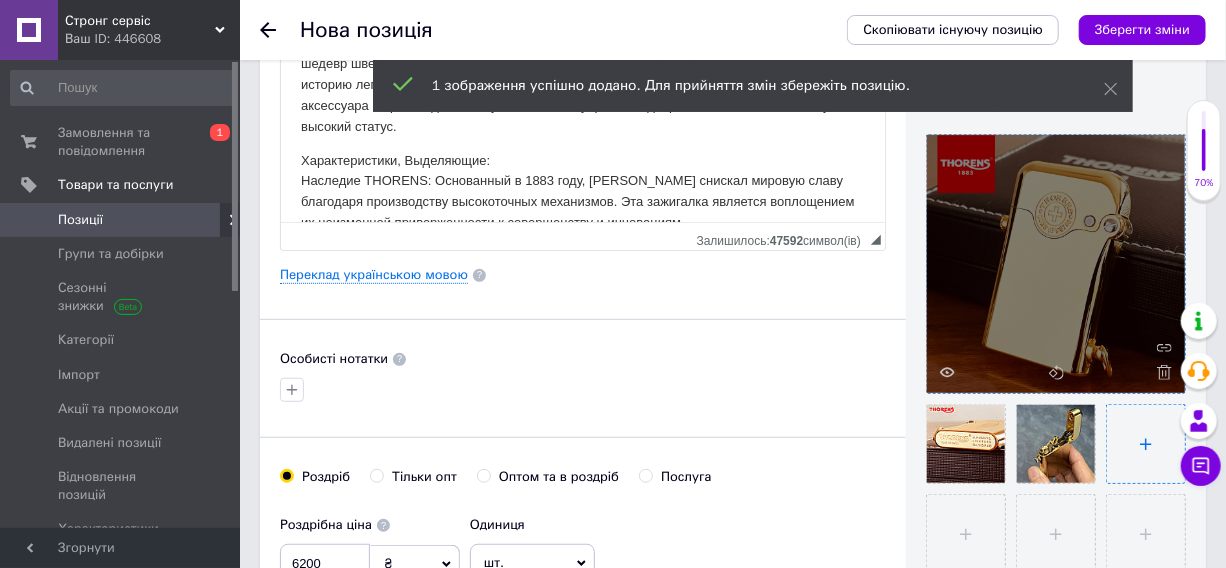 click at bounding box center (1146, 444) 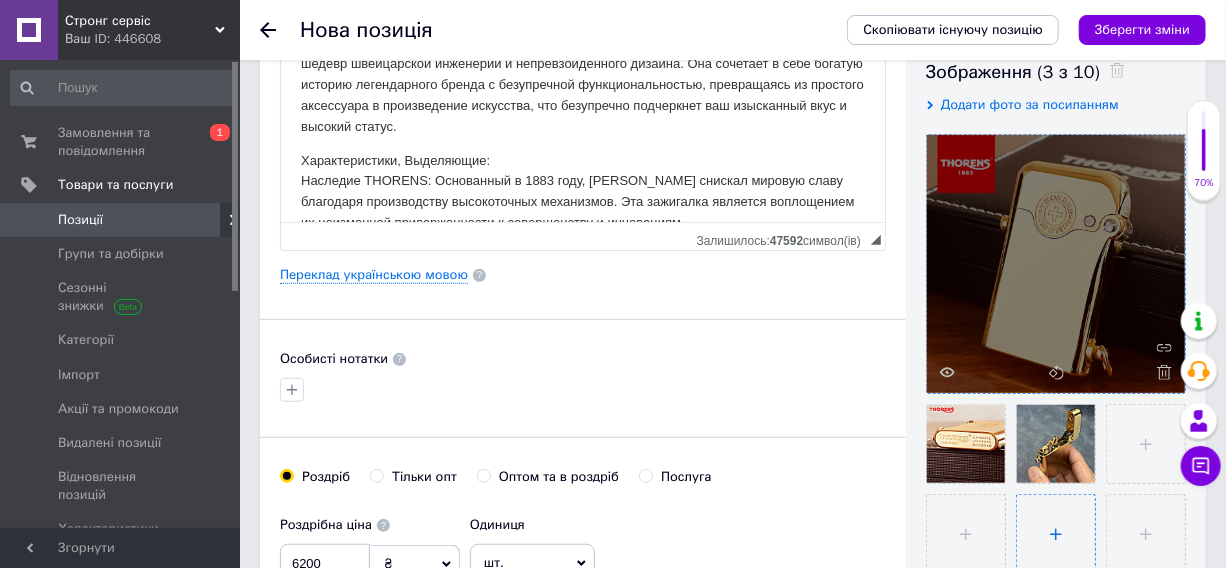 type on "C:\fakepath\зажигалка THORENS.jpg111pg.jpg" 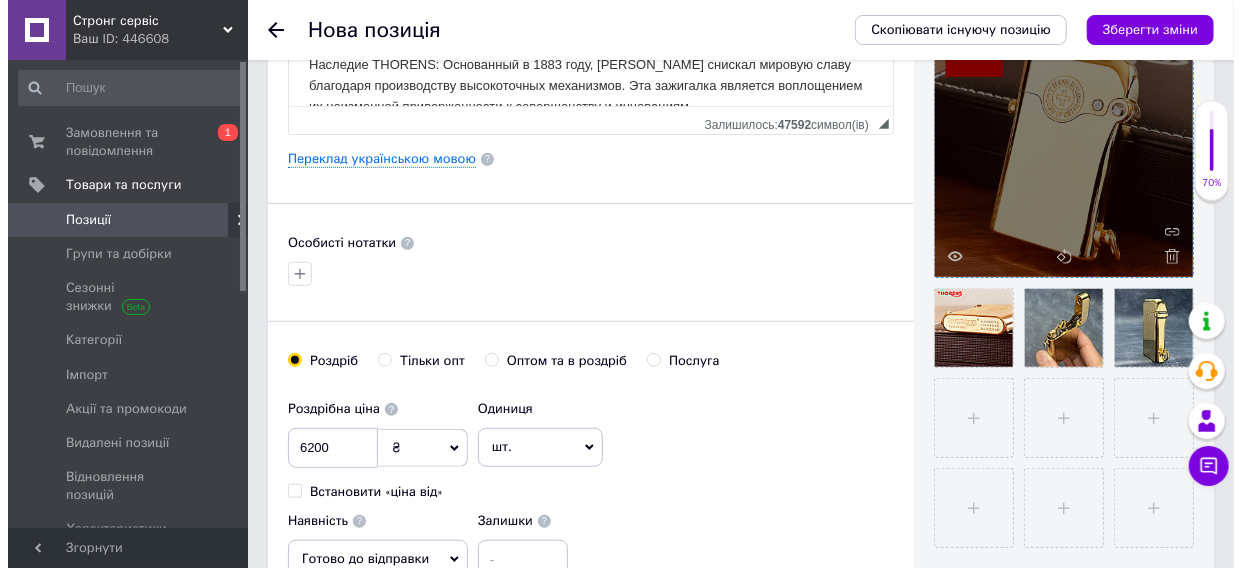 scroll, scrollTop: 545, scrollLeft: 0, axis: vertical 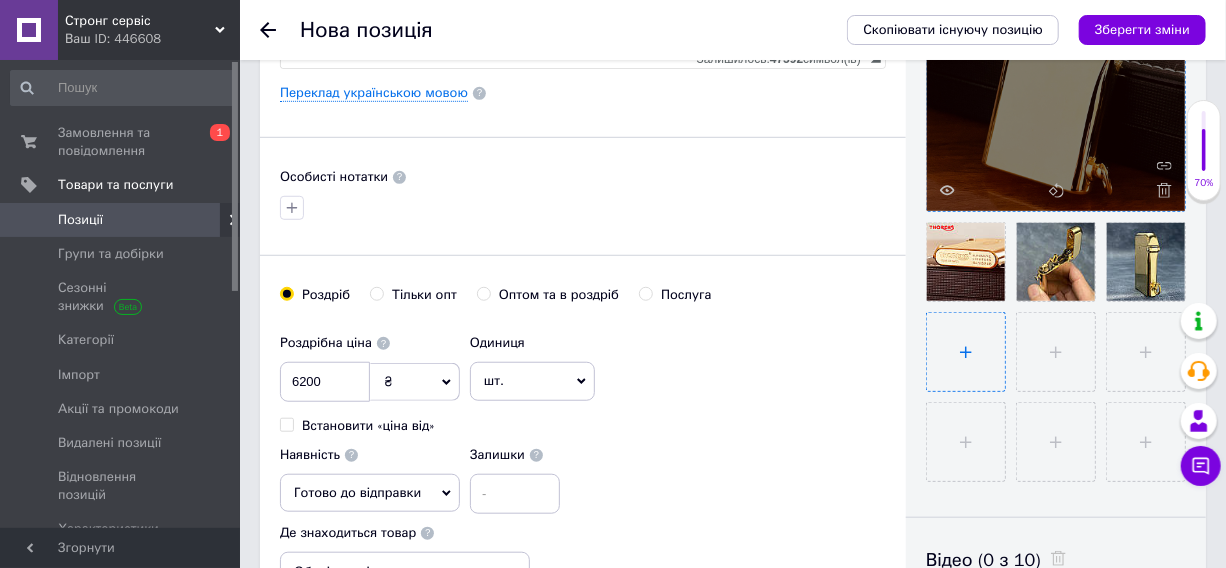 click at bounding box center (966, 352) 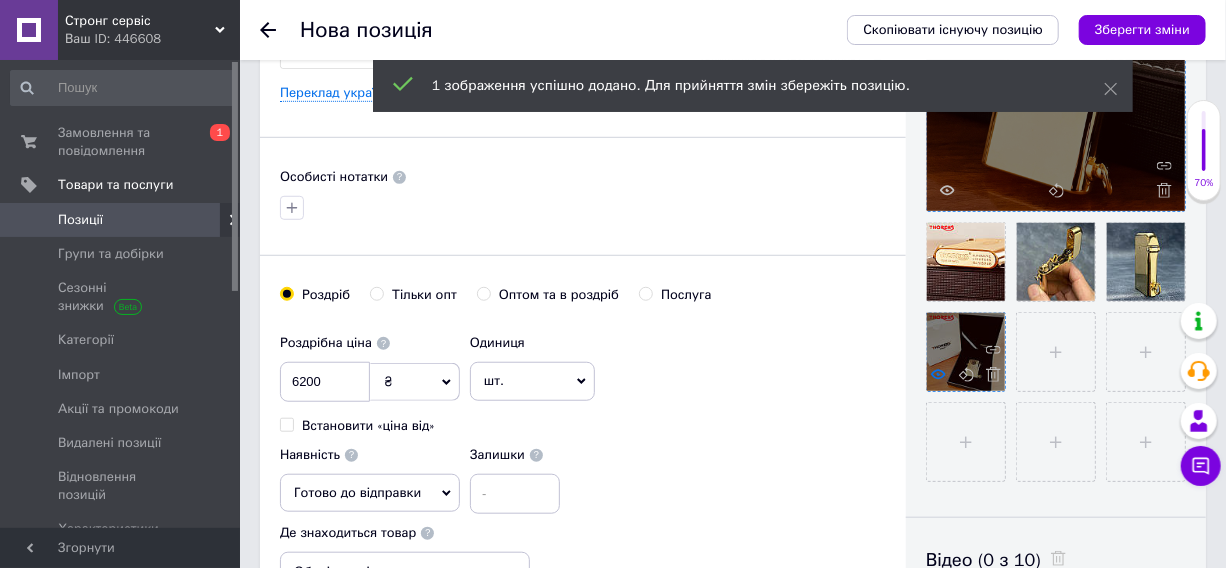 click 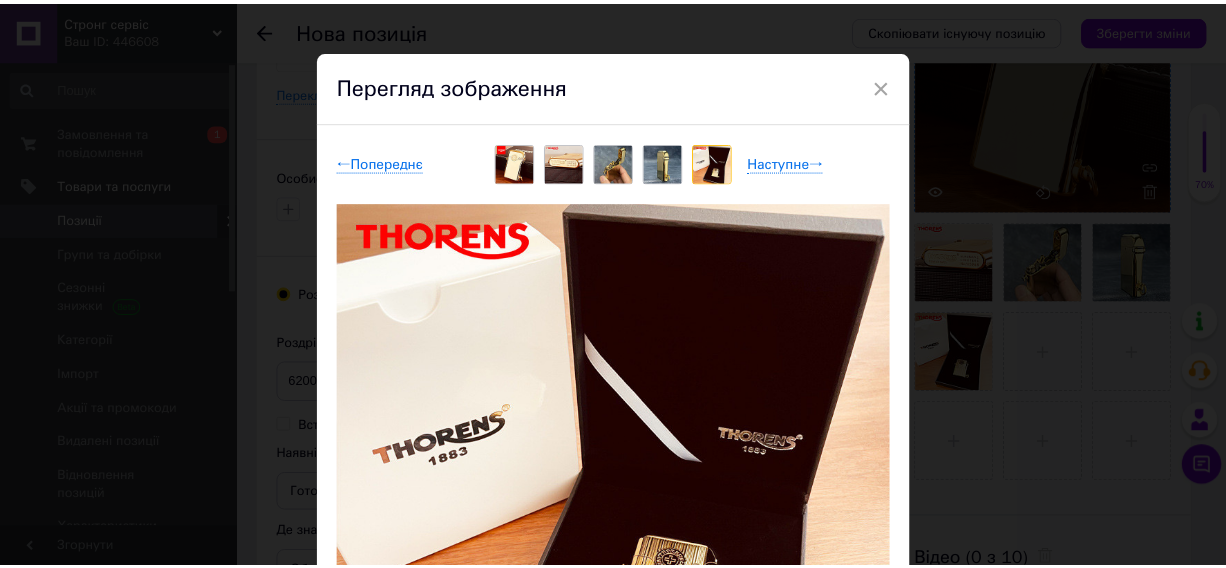 scroll, scrollTop: 0, scrollLeft: 0, axis: both 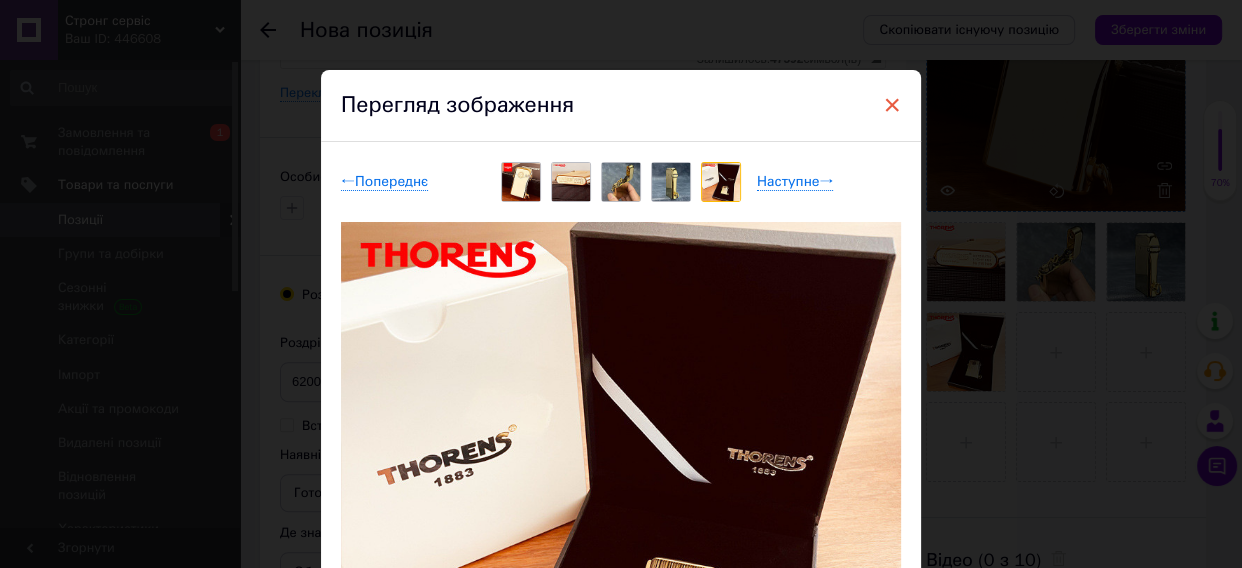 click on "×" at bounding box center [892, 105] 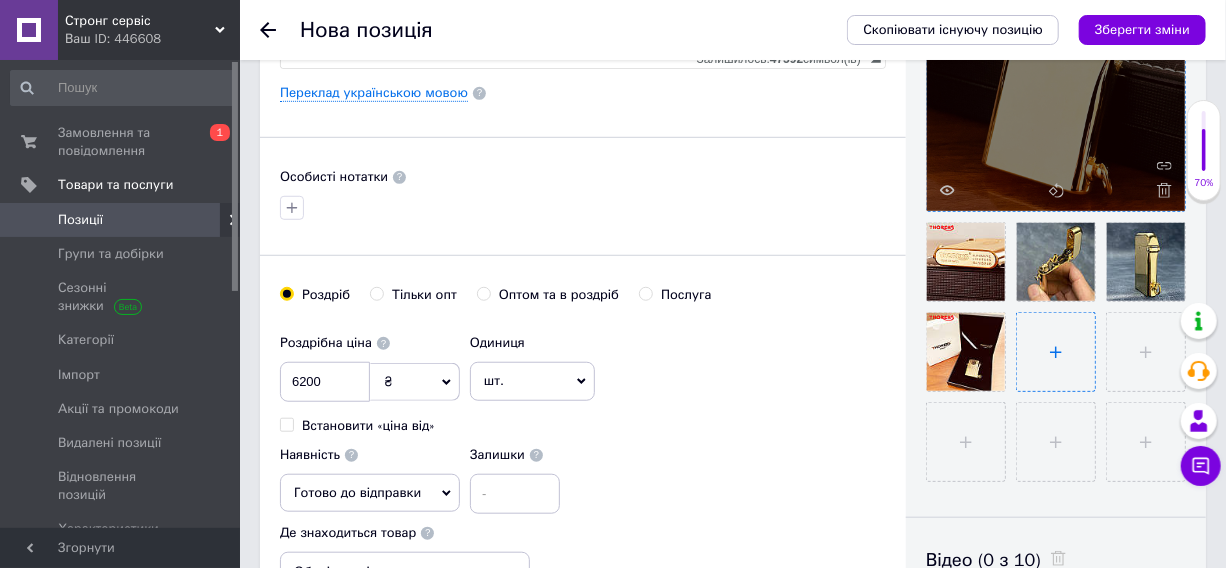 click at bounding box center (1056, 352) 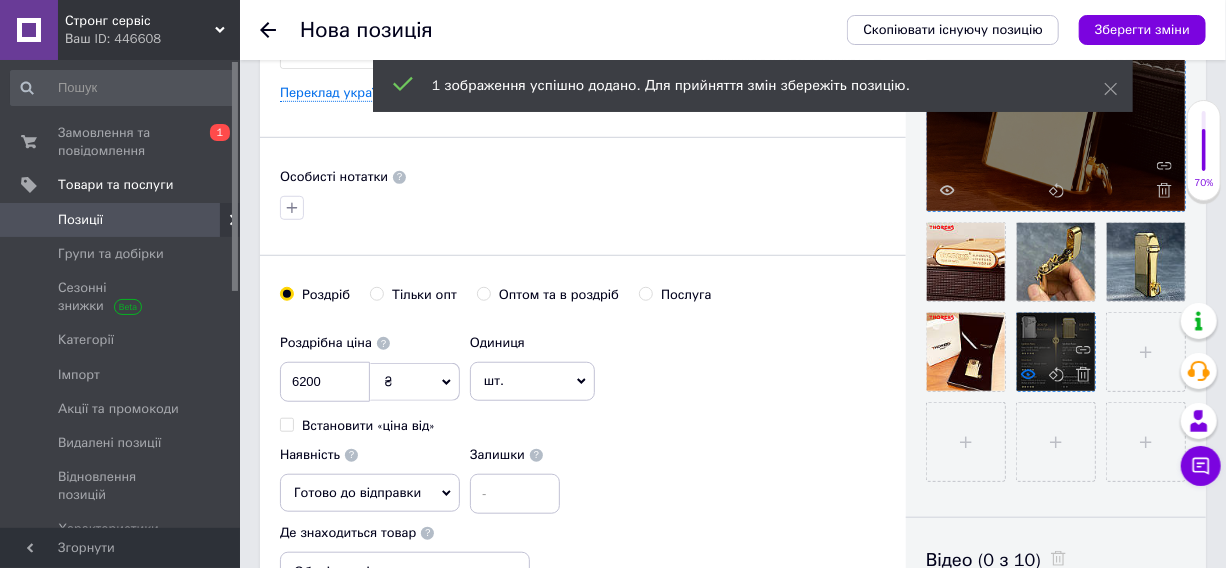 click 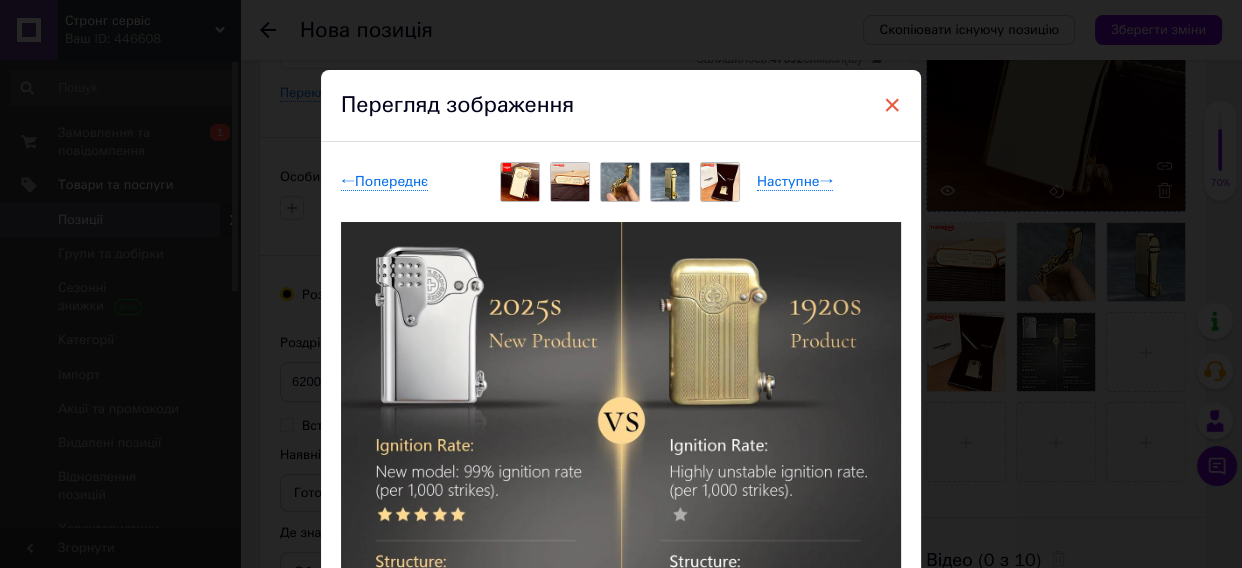 click on "×" at bounding box center (892, 105) 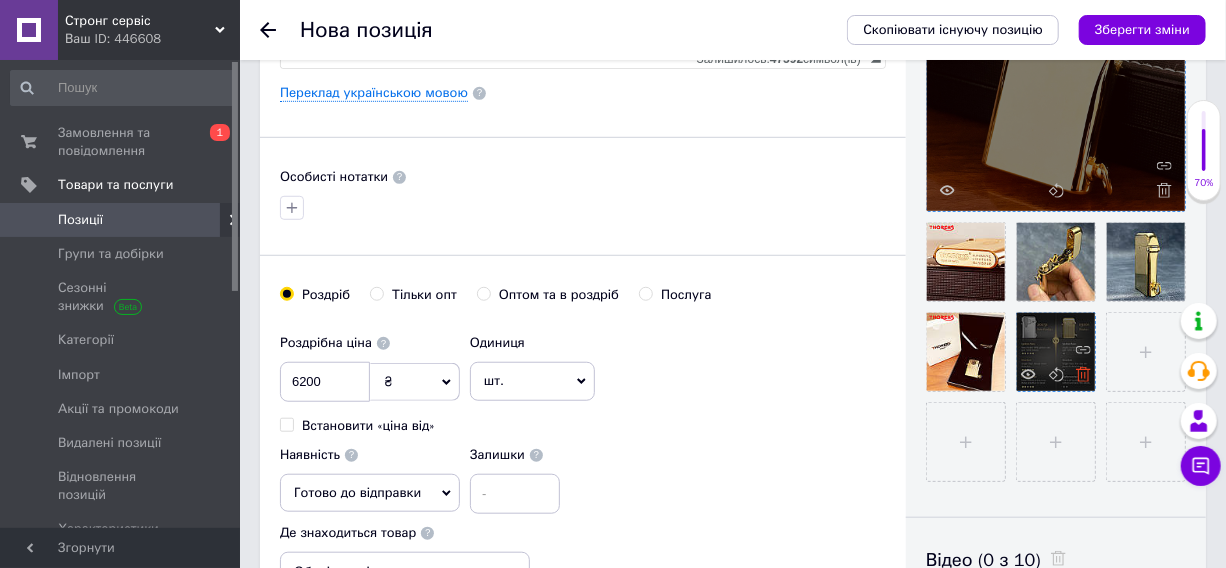 click 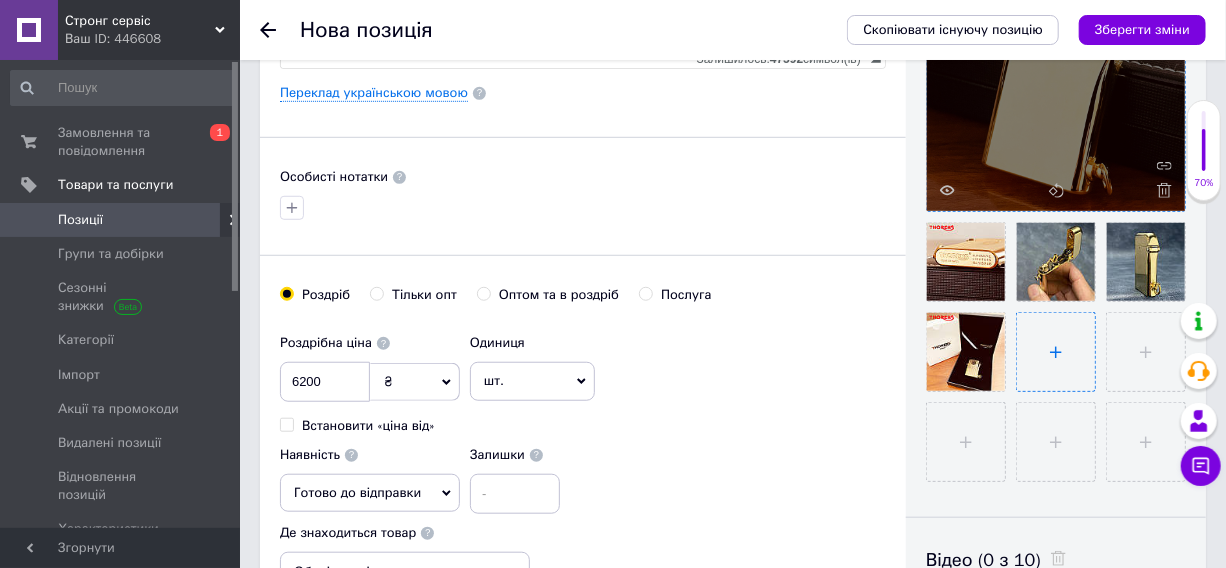 click at bounding box center [1056, 352] 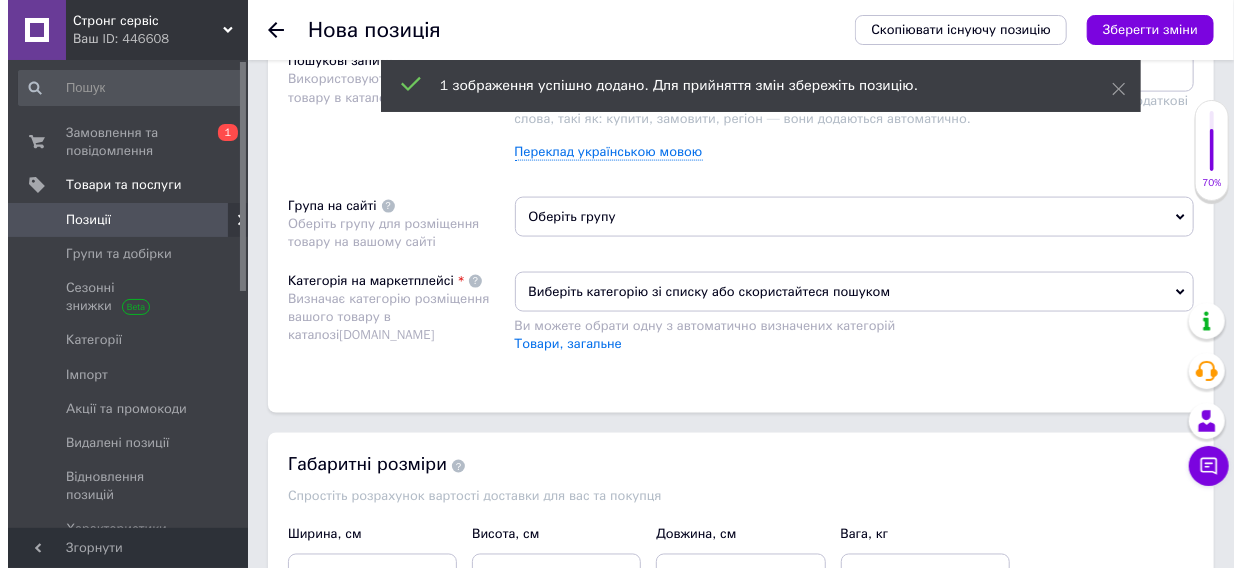 scroll, scrollTop: 1272, scrollLeft: 0, axis: vertical 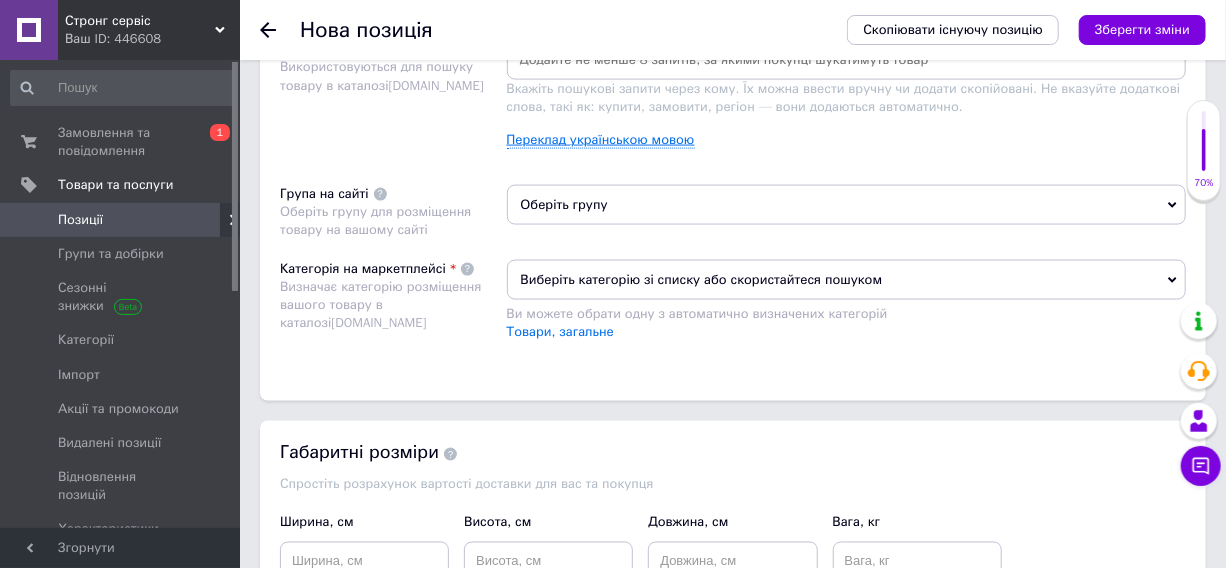 click on "Переклад українською мовою" at bounding box center (601, 140) 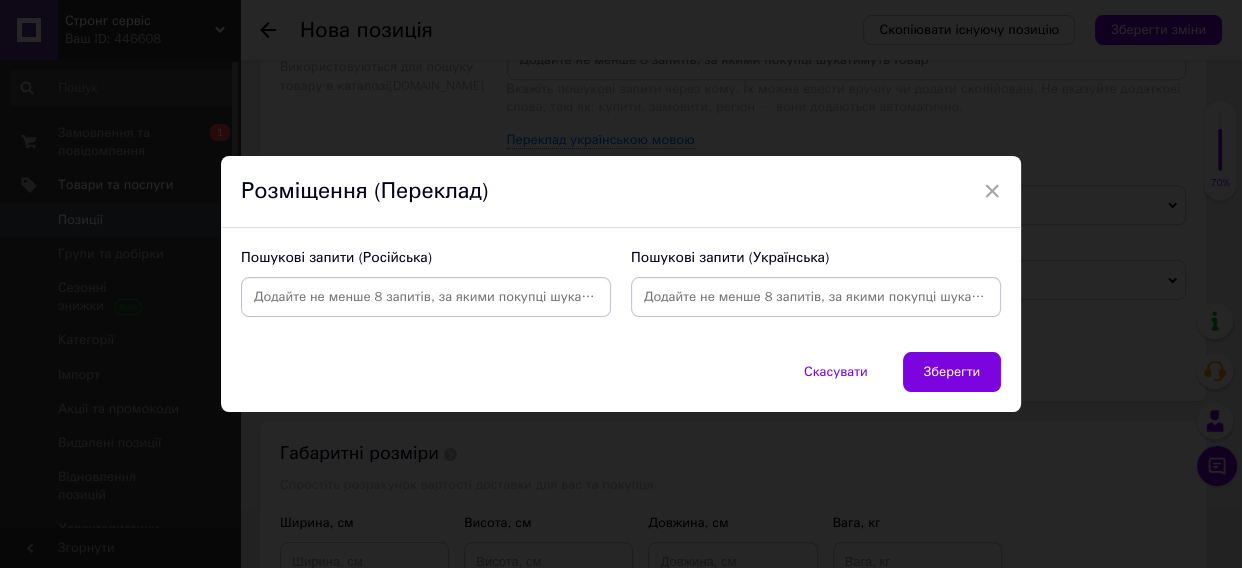 click at bounding box center [426, 297] 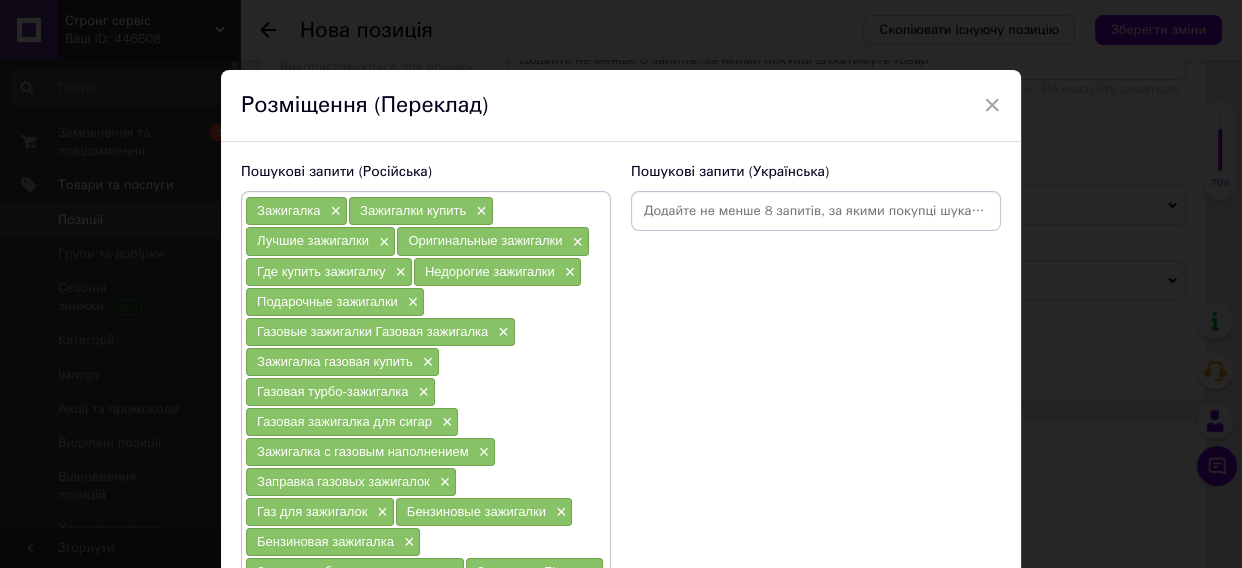 click at bounding box center (816, 211) 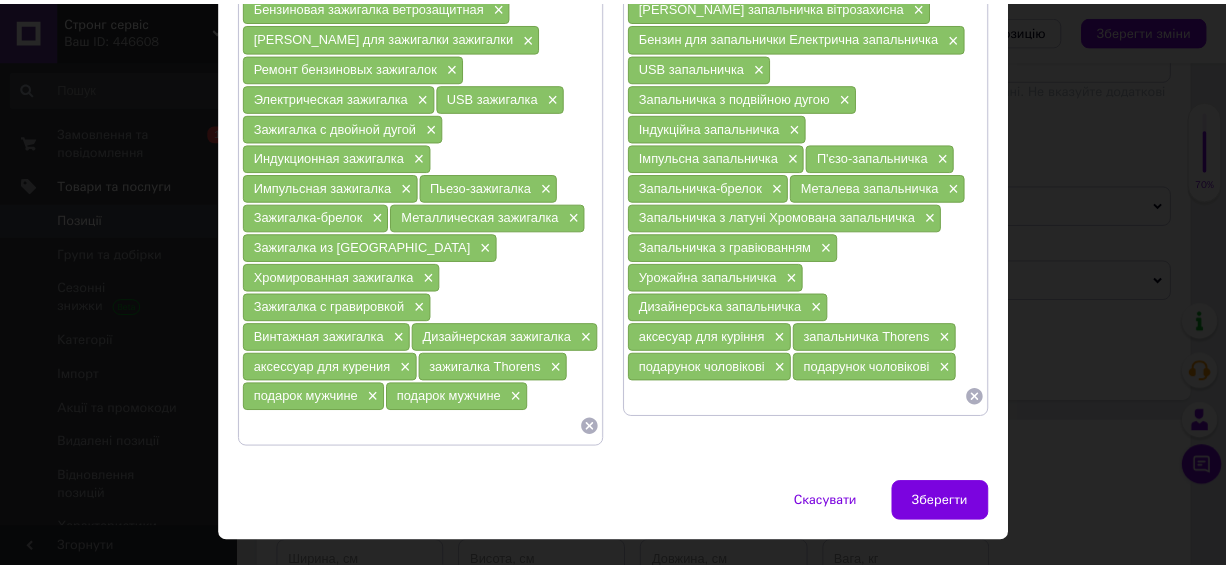 scroll, scrollTop: 687, scrollLeft: 0, axis: vertical 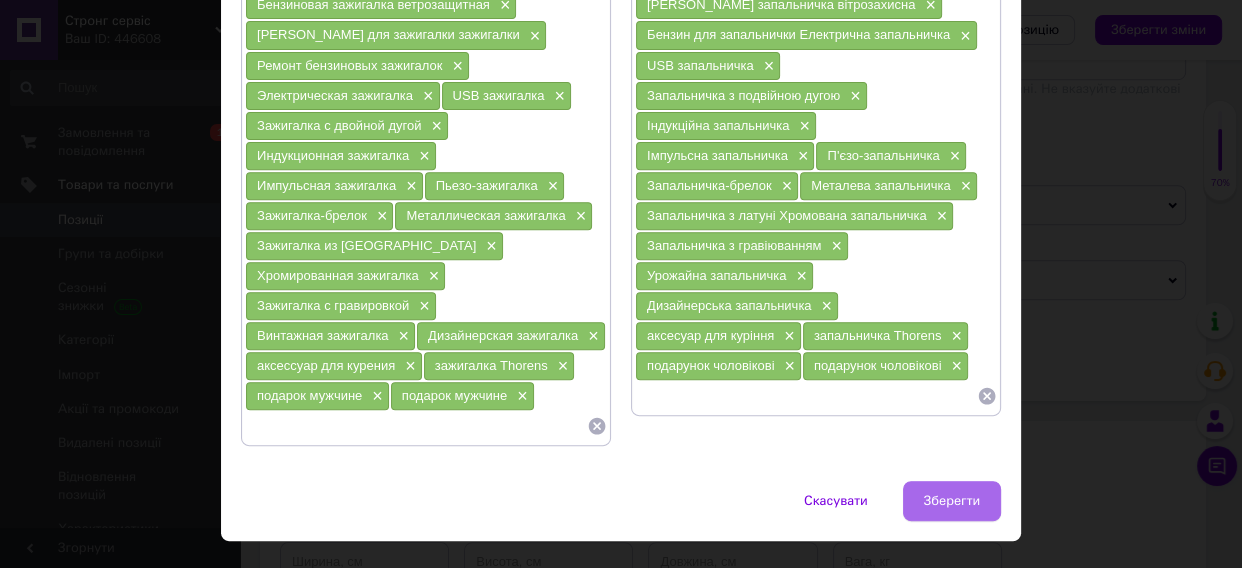 click on "Зберегти" at bounding box center (952, 501) 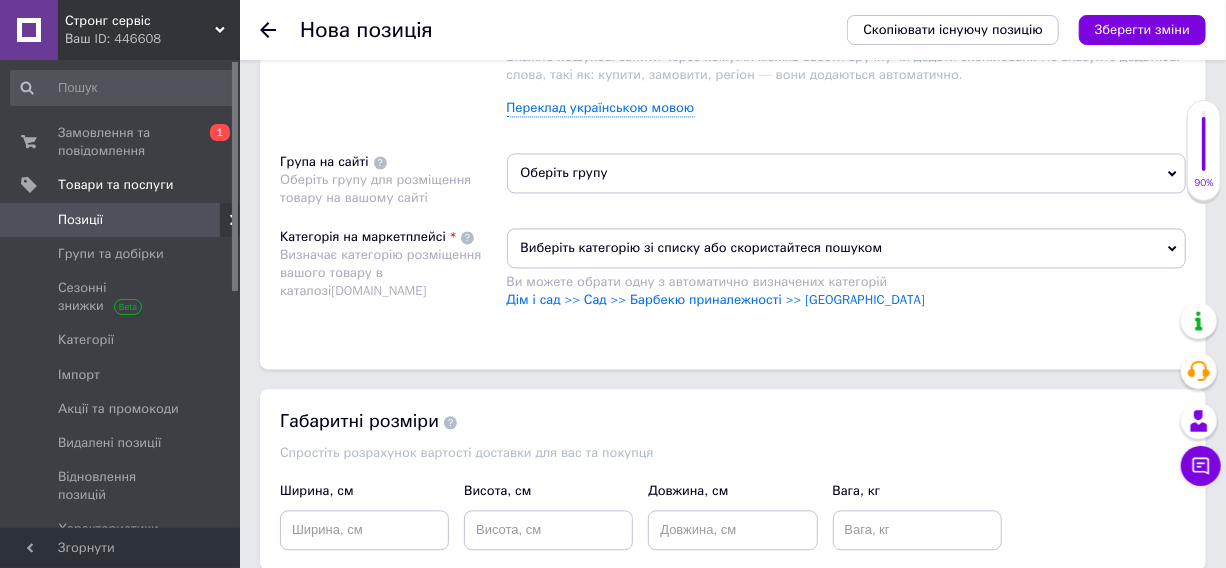 scroll, scrollTop: 1727, scrollLeft: 0, axis: vertical 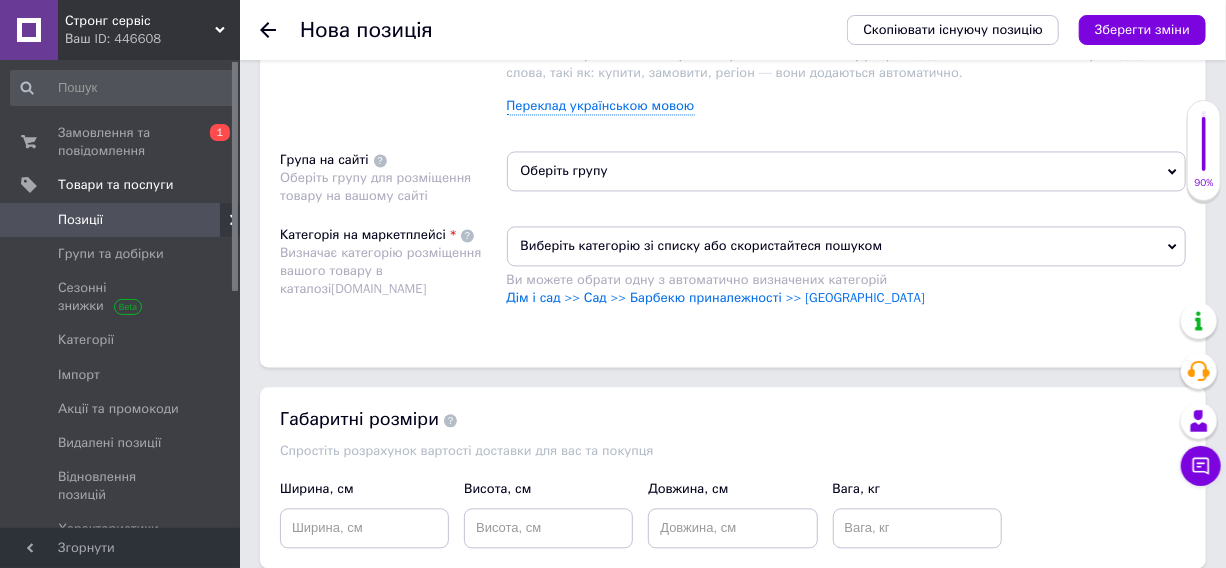 click on "Оберіть групу" at bounding box center (847, 171) 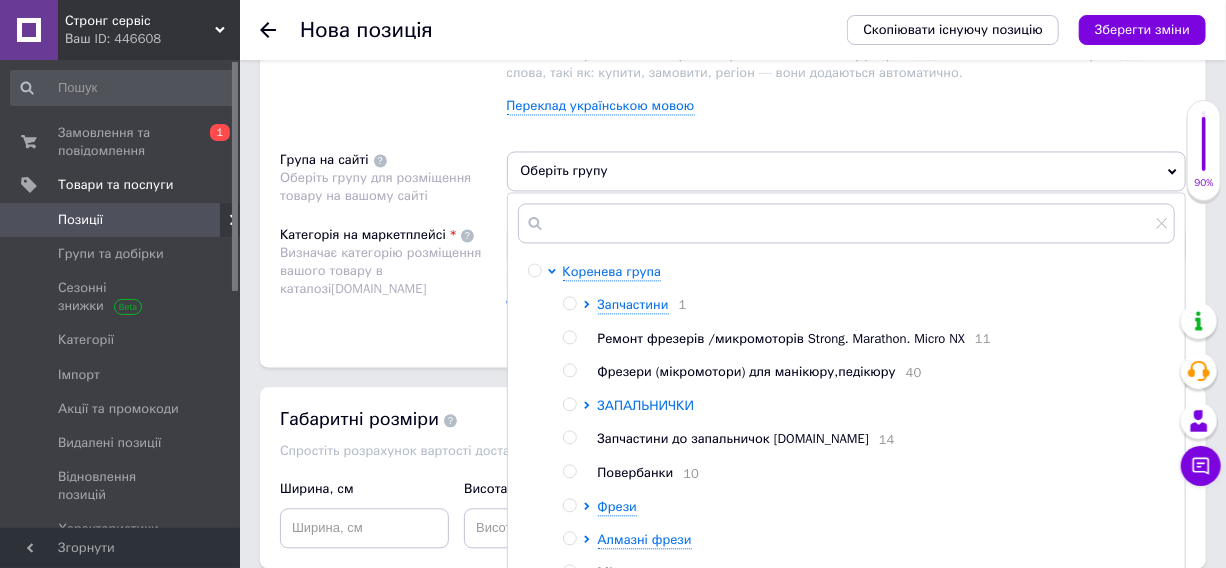 click on "ЗАПАЛЬНИЧКИ" at bounding box center (646, 405) 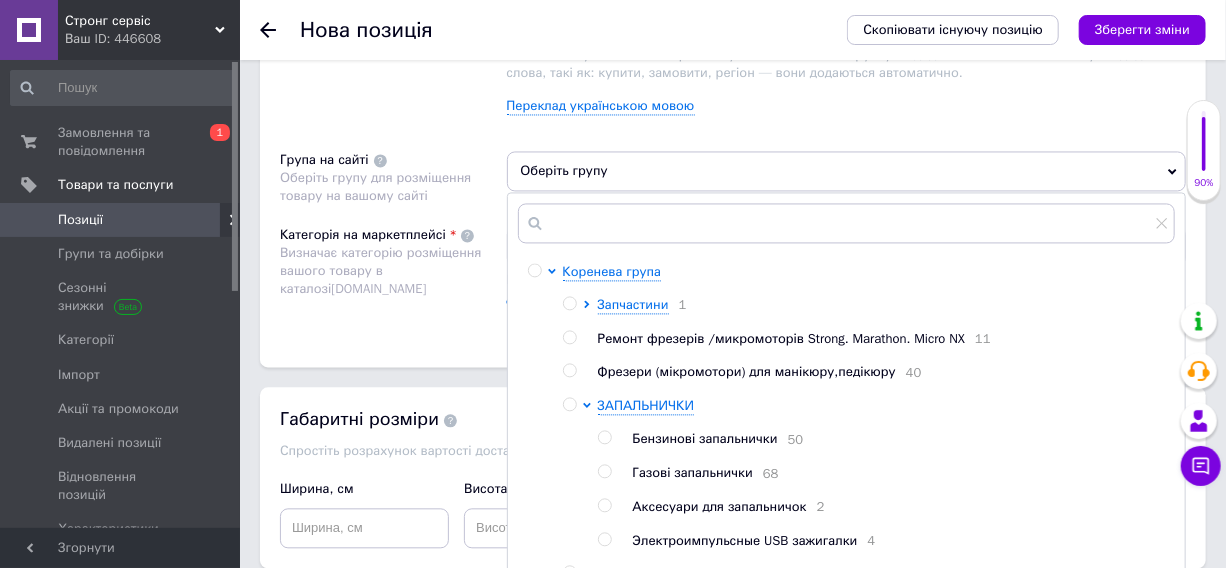 click at bounding box center (604, 437) 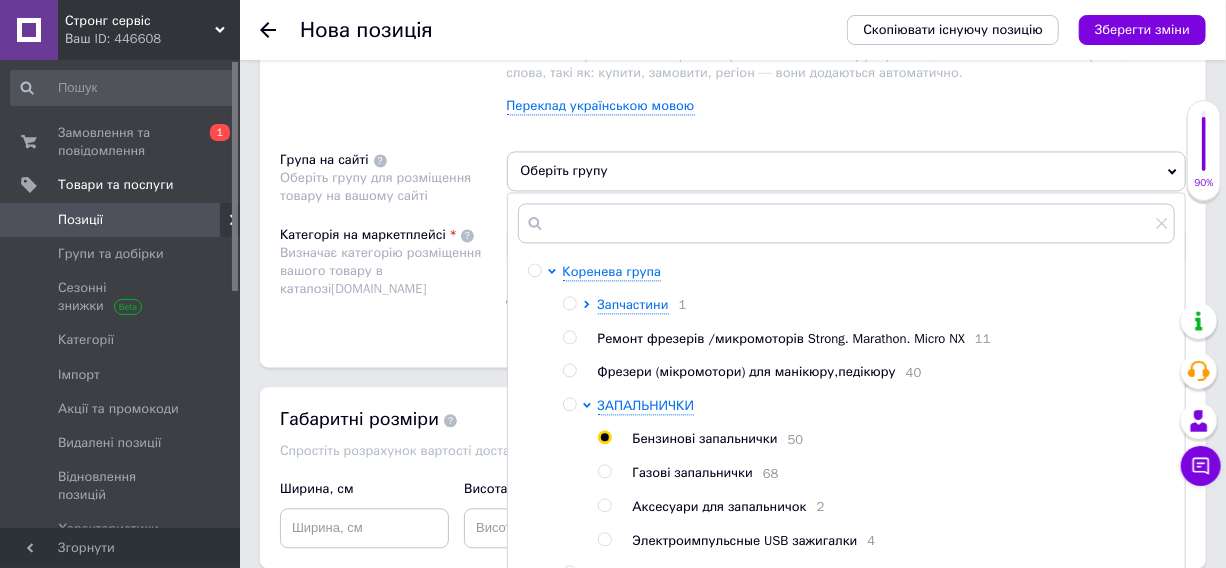 radio on "true" 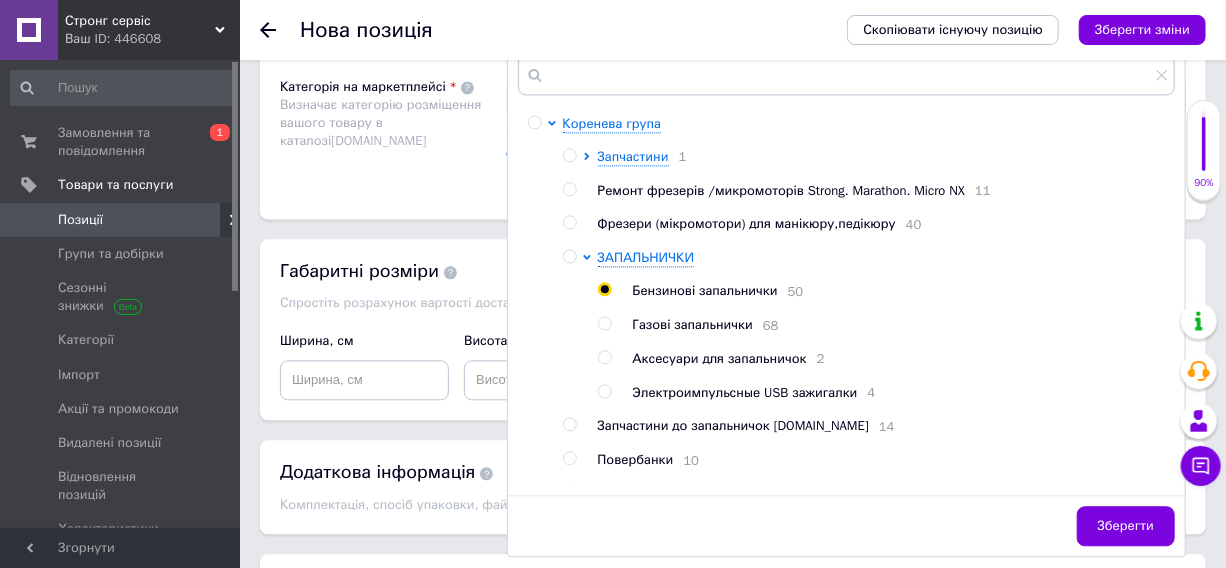 scroll, scrollTop: 1909, scrollLeft: 0, axis: vertical 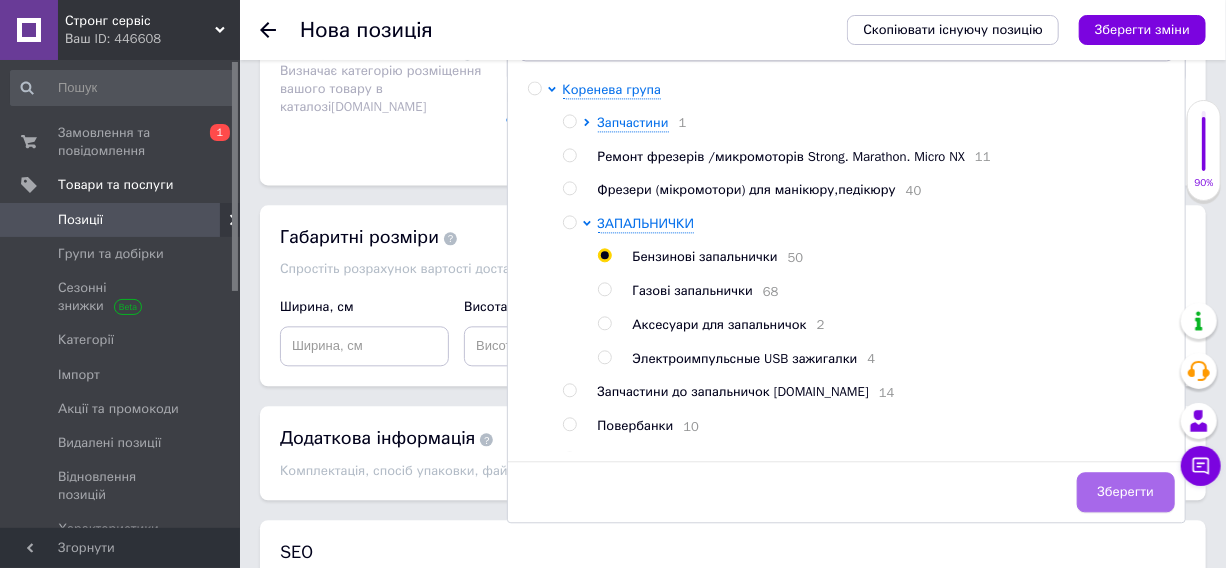 click on "Зберегти" at bounding box center [1126, 492] 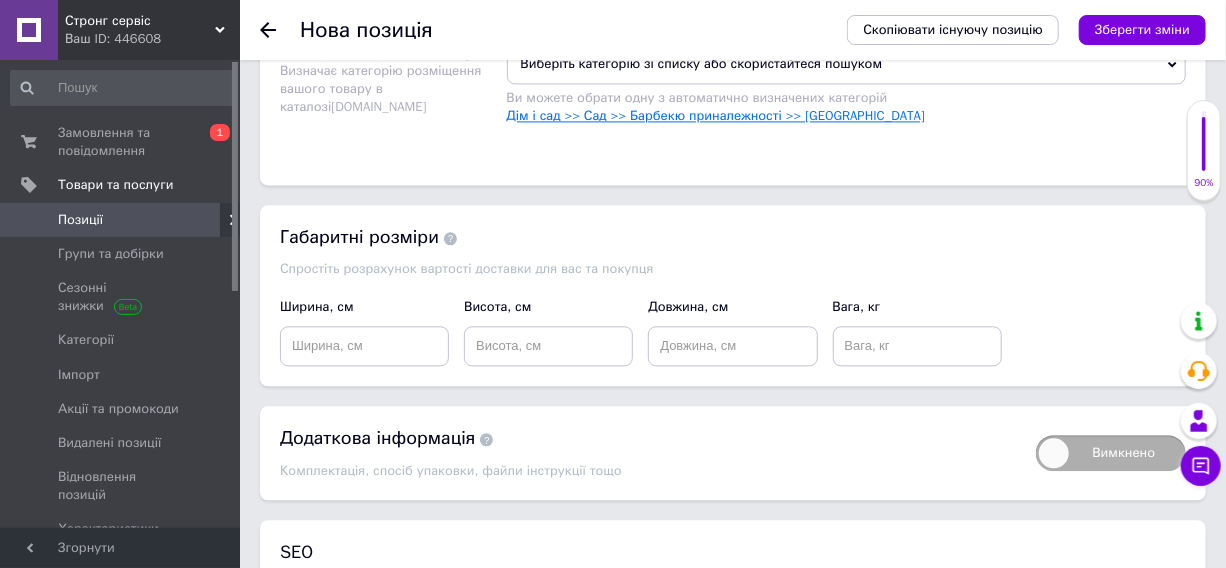 click on "Дім і сад >> Сад >> Барбекю приналежності >> Запальнички" at bounding box center [716, 115] 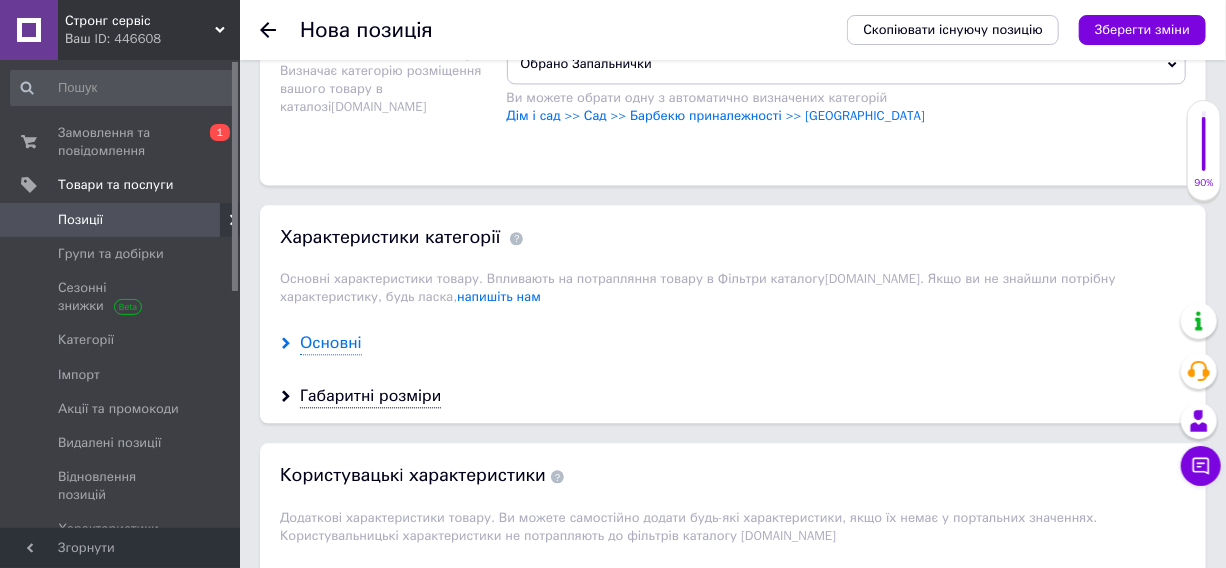 click on "Основні" at bounding box center (331, 343) 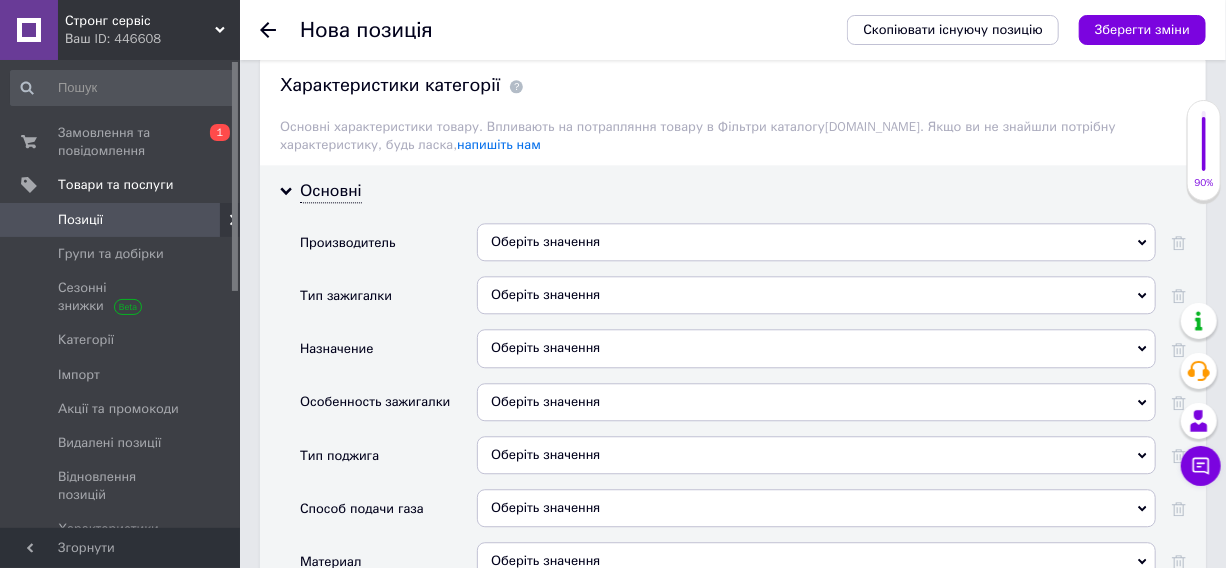 scroll, scrollTop: 2090, scrollLeft: 0, axis: vertical 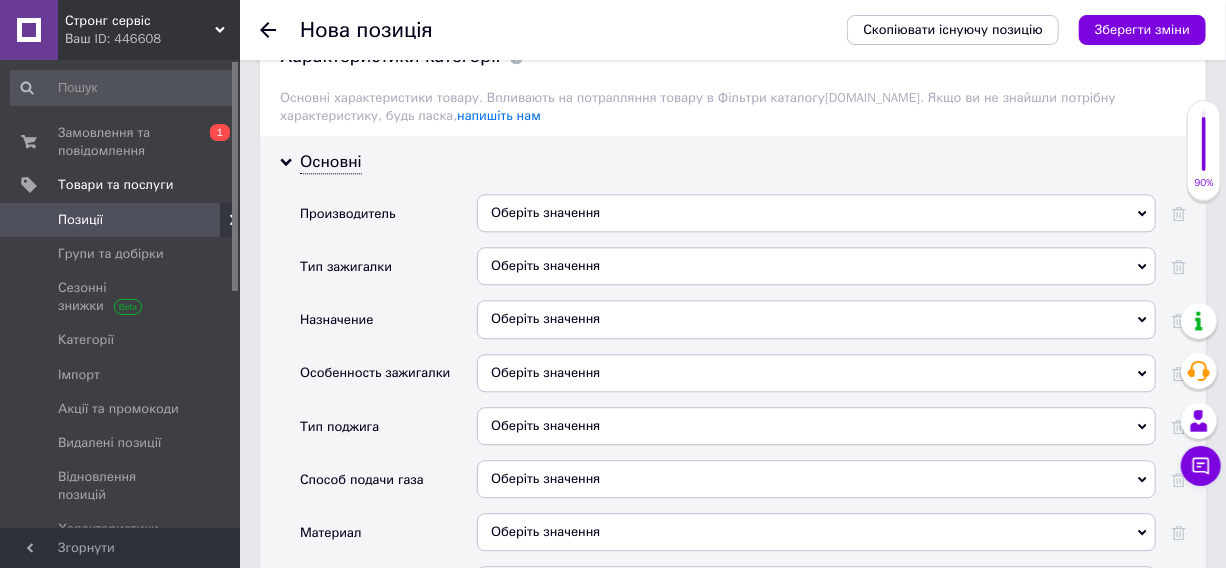 click on "Оберіть значення" at bounding box center [816, 213] 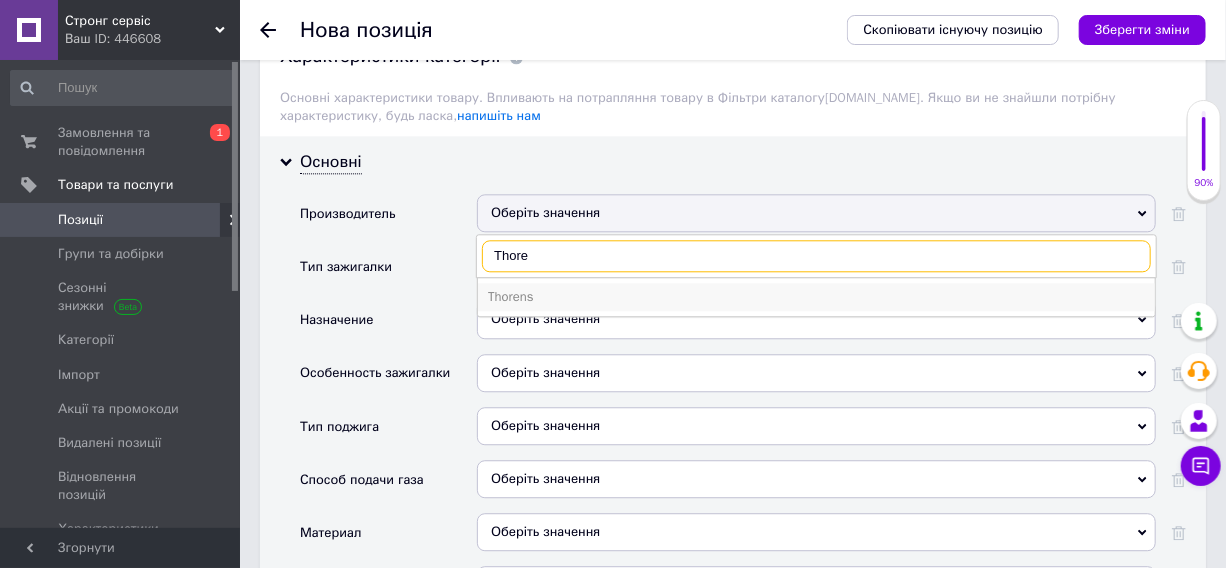 type on "Thore" 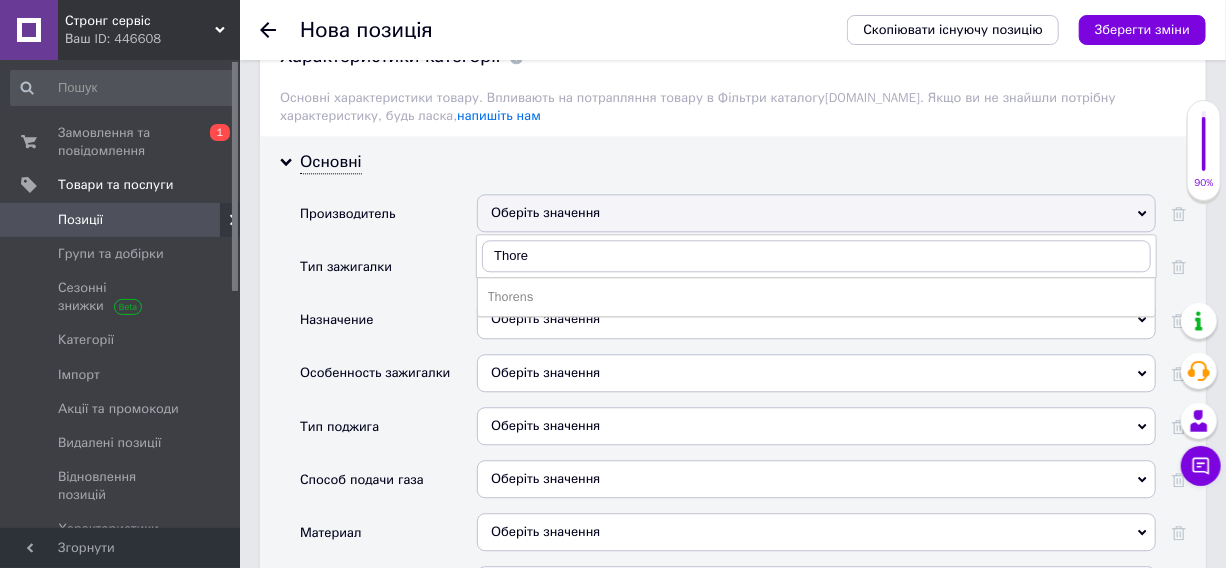 click on "Thorens" at bounding box center (816, 297) 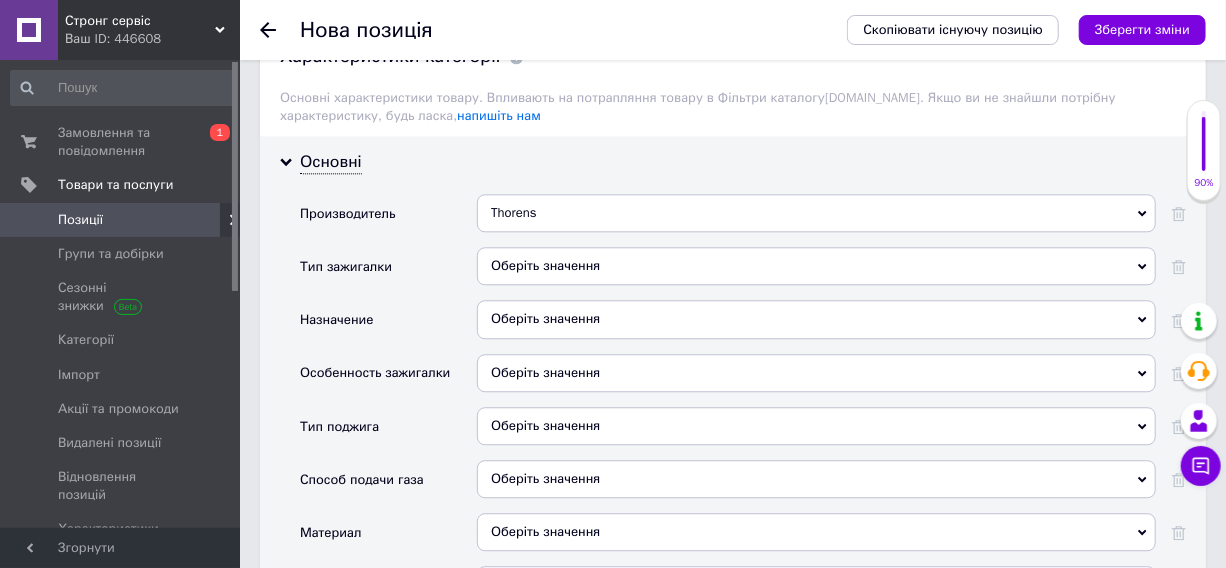click on "Оберіть значення" at bounding box center [816, 266] 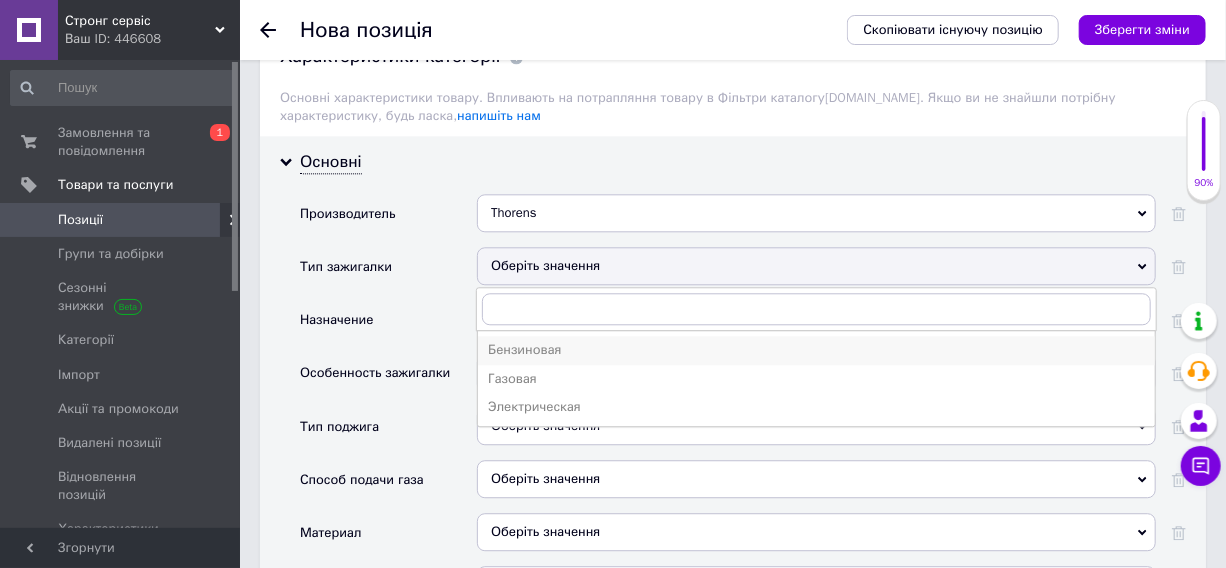 click on "Бензиновая" at bounding box center [816, 350] 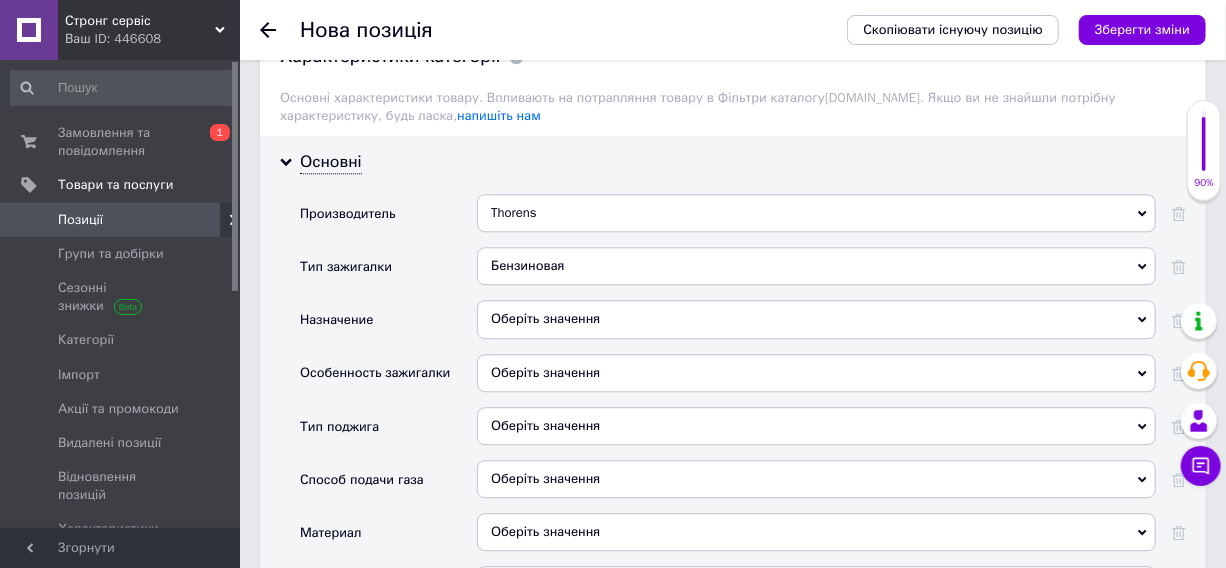 click on "Оберіть значення" at bounding box center (816, 319) 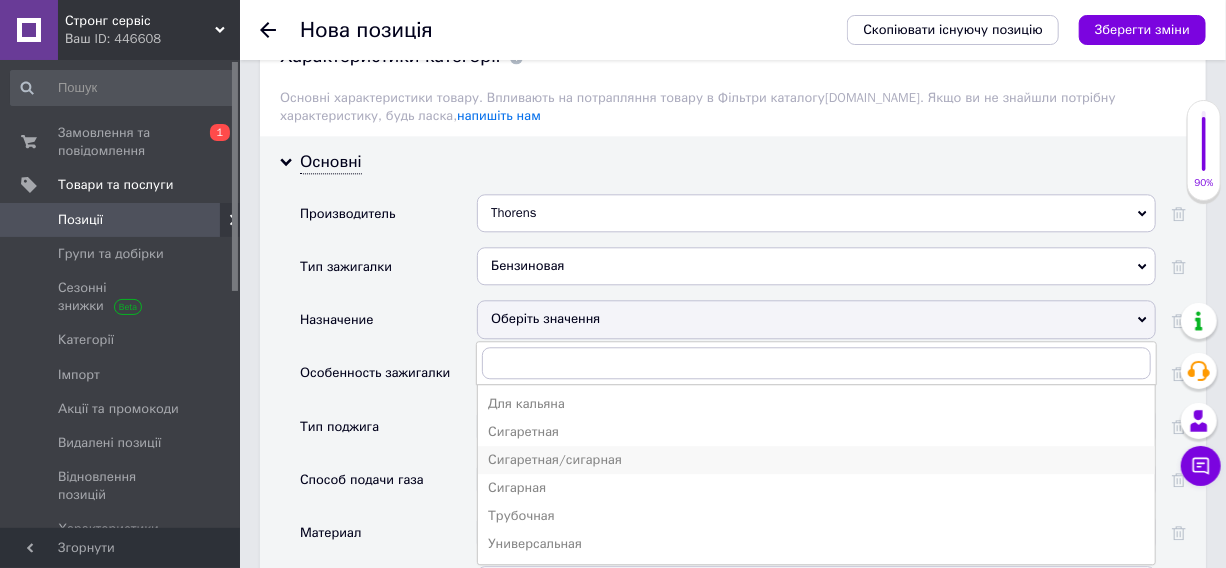 click on "Сигаретная/сигарная" at bounding box center [816, 460] 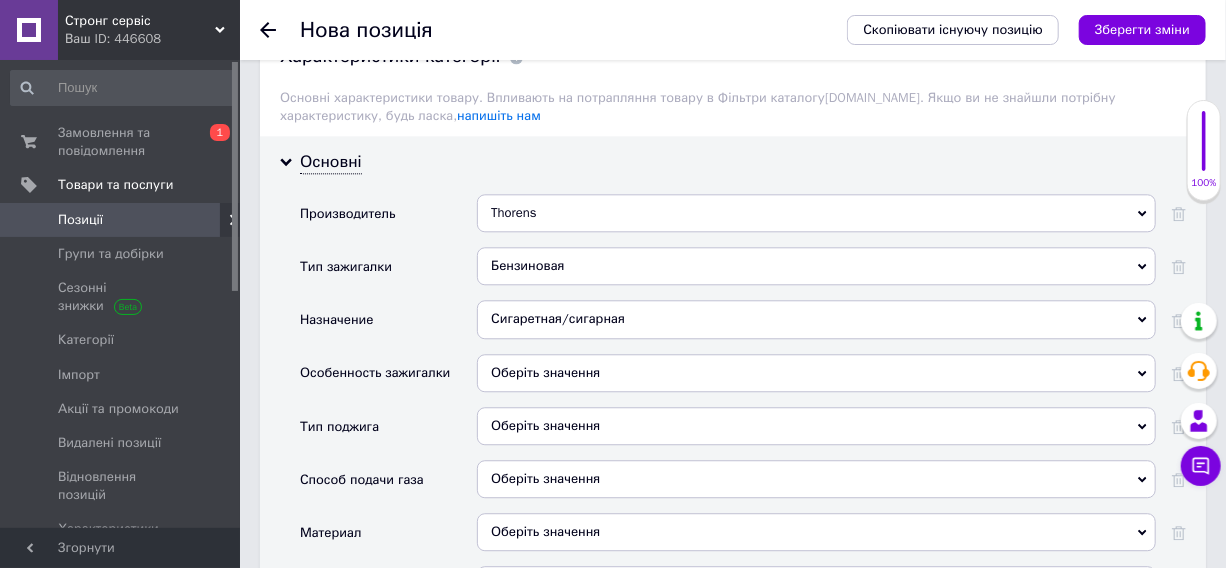 click on "Оберіть значення" at bounding box center (816, 373) 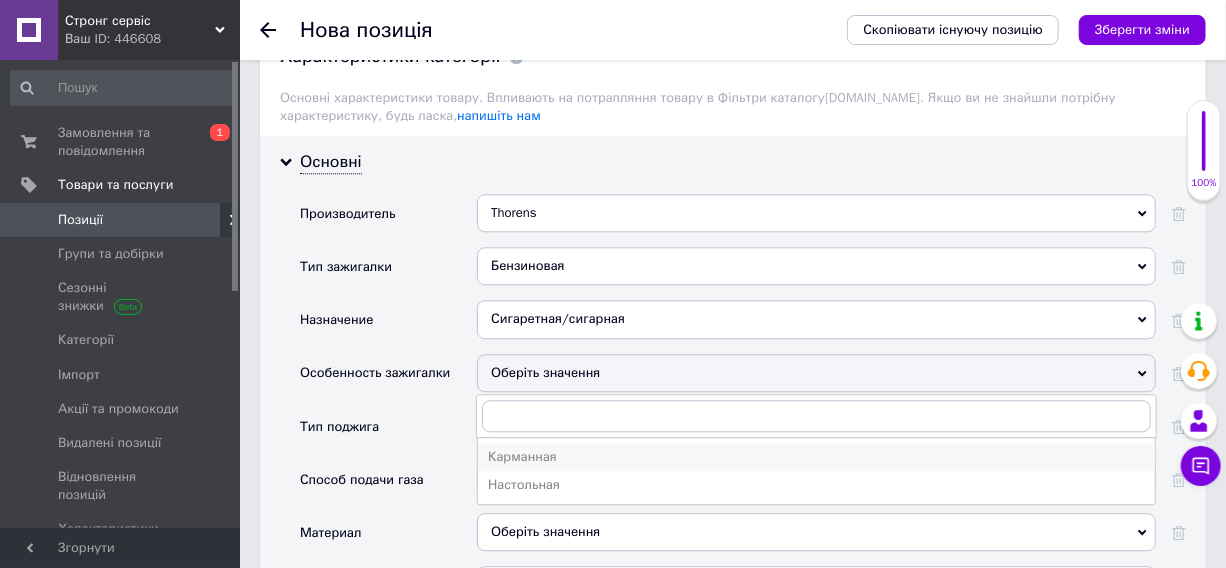 click on "Карманная" at bounding box center (816, 457) 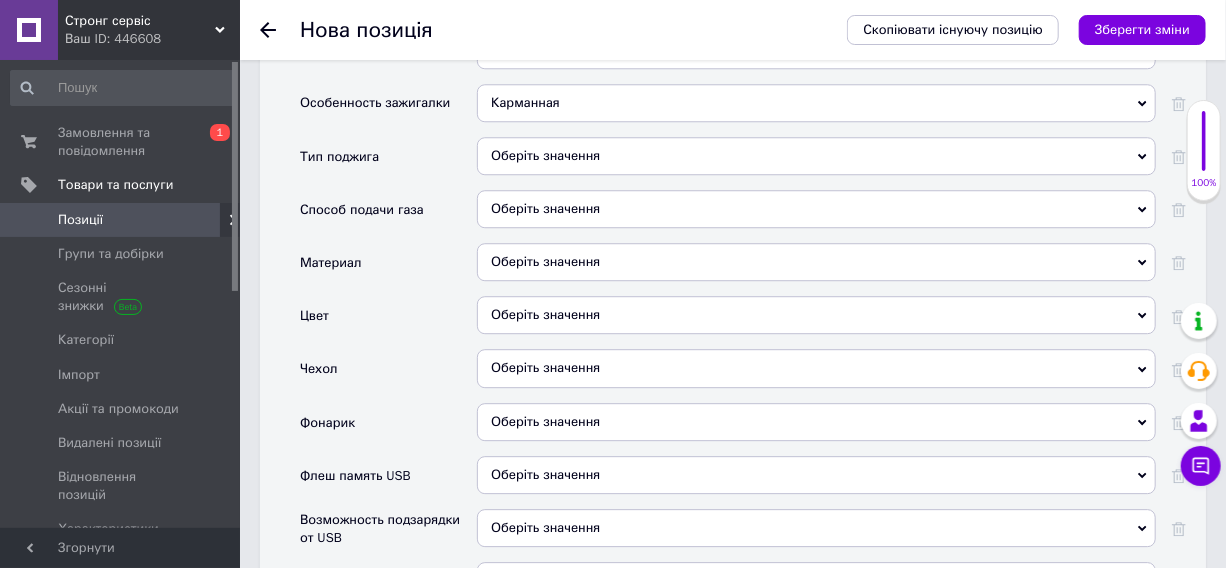 scroll, scrollTop: 2363, scrollLeft: 0, axis: vertical 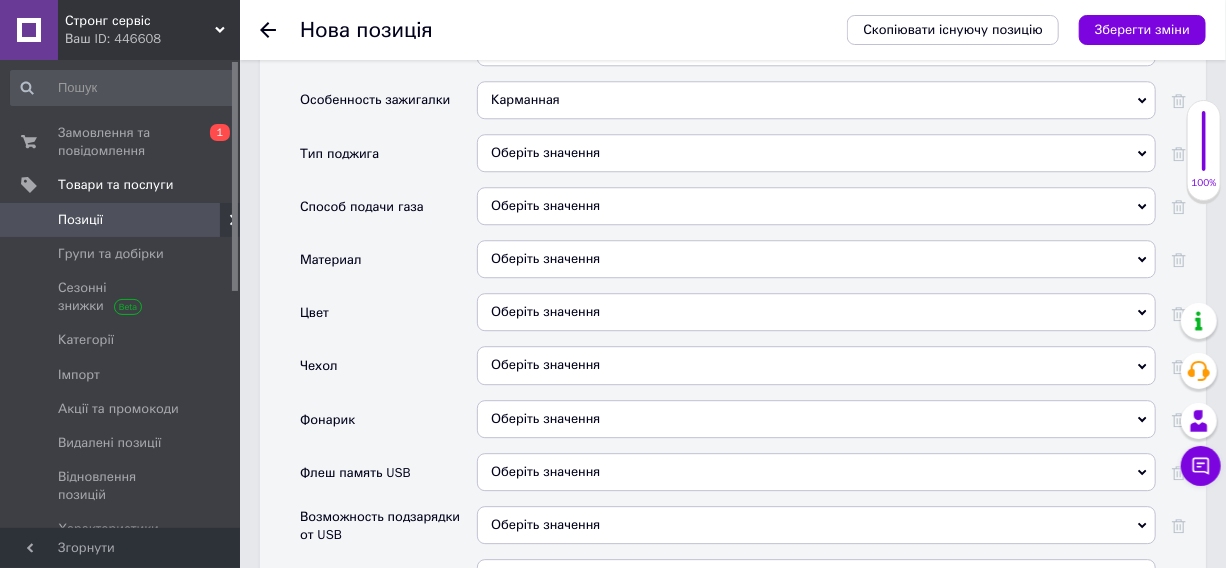 click on "Оберіть значення" at bounding box center [816, 153] 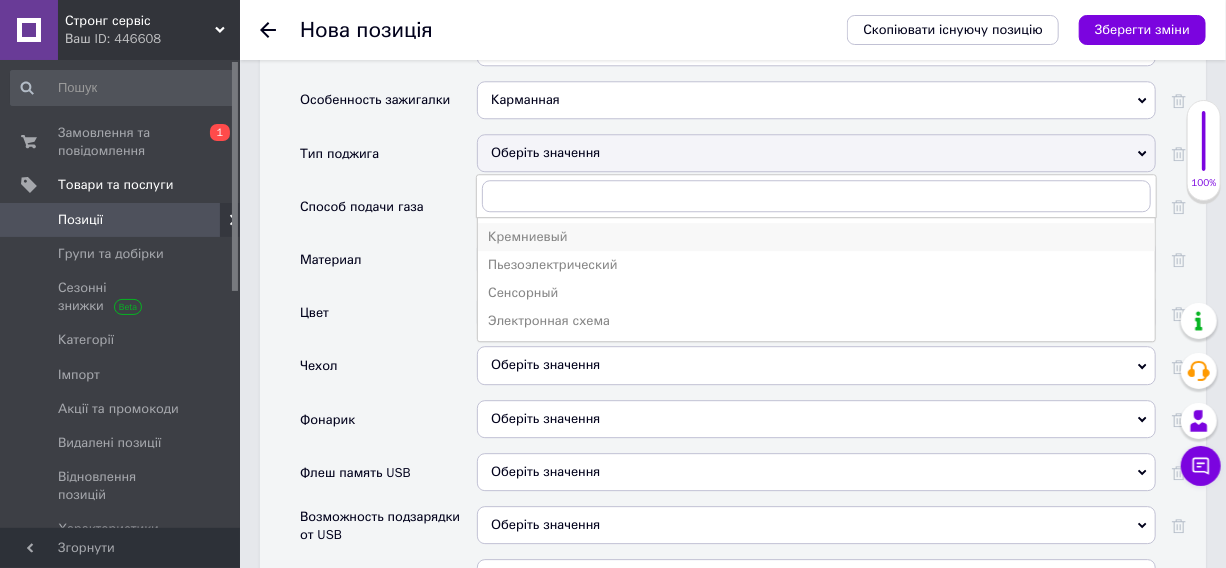 click on "Кремниевый" at bounding box center (816, 237) 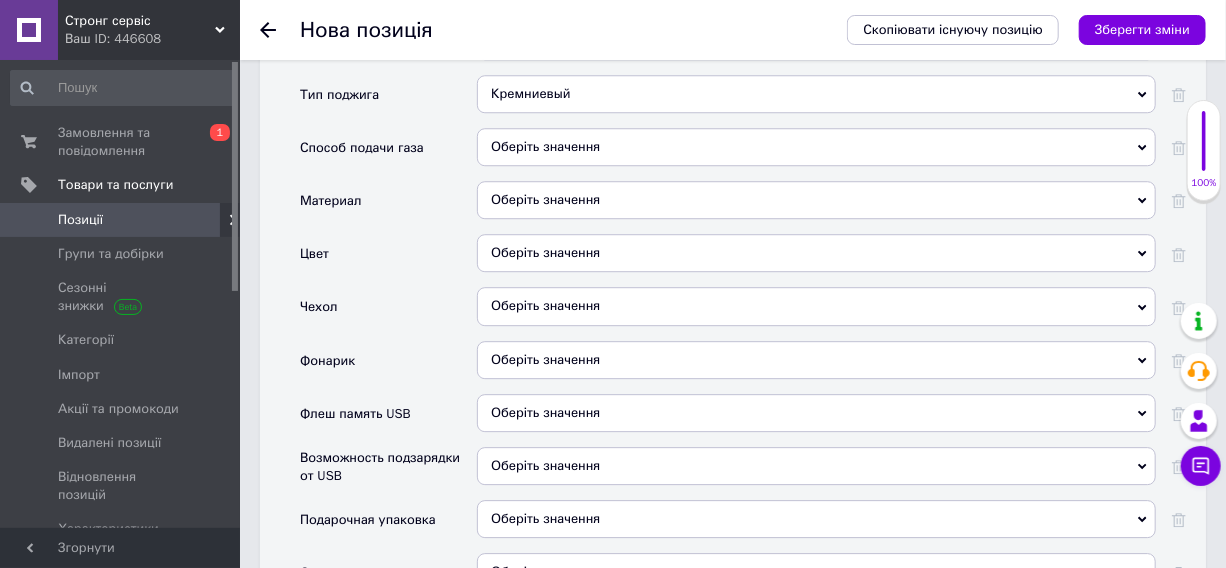scroll, scrollTop: 2454, scrollLeft: 0, axis: vertical 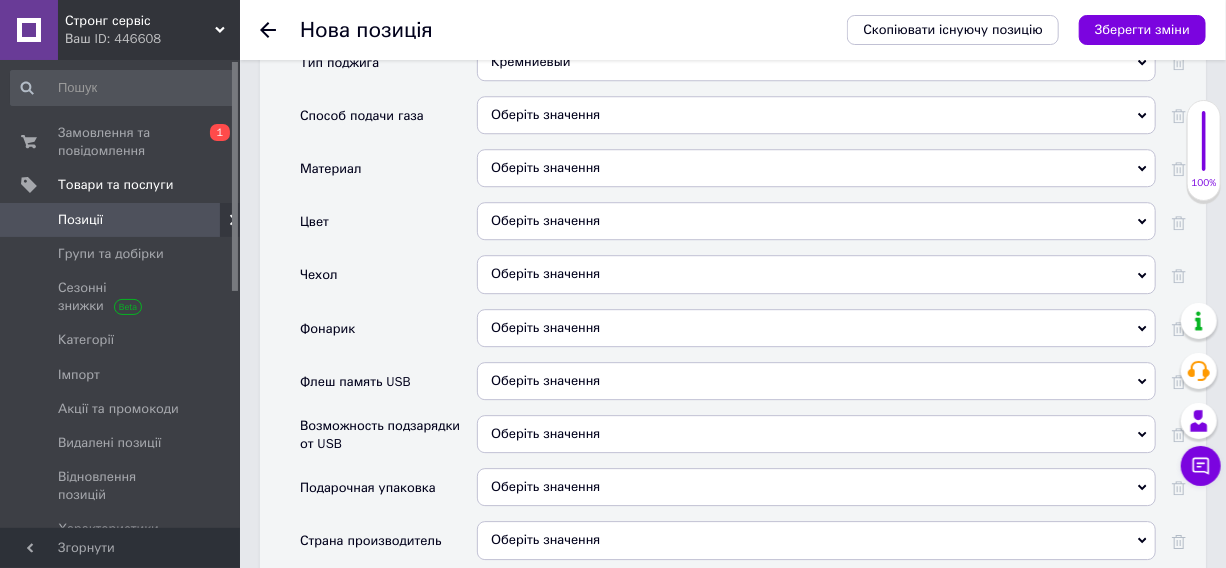 click on "Оберіть значення" at bounding box center [816, 168] 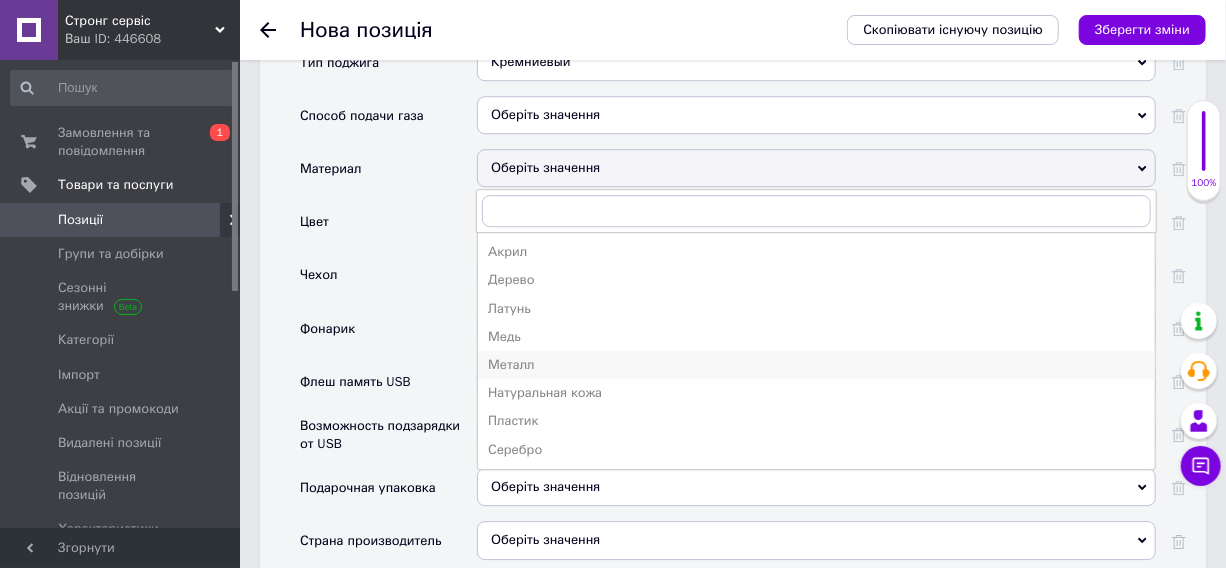 click on "Металл" at bounding box center [816, 365] 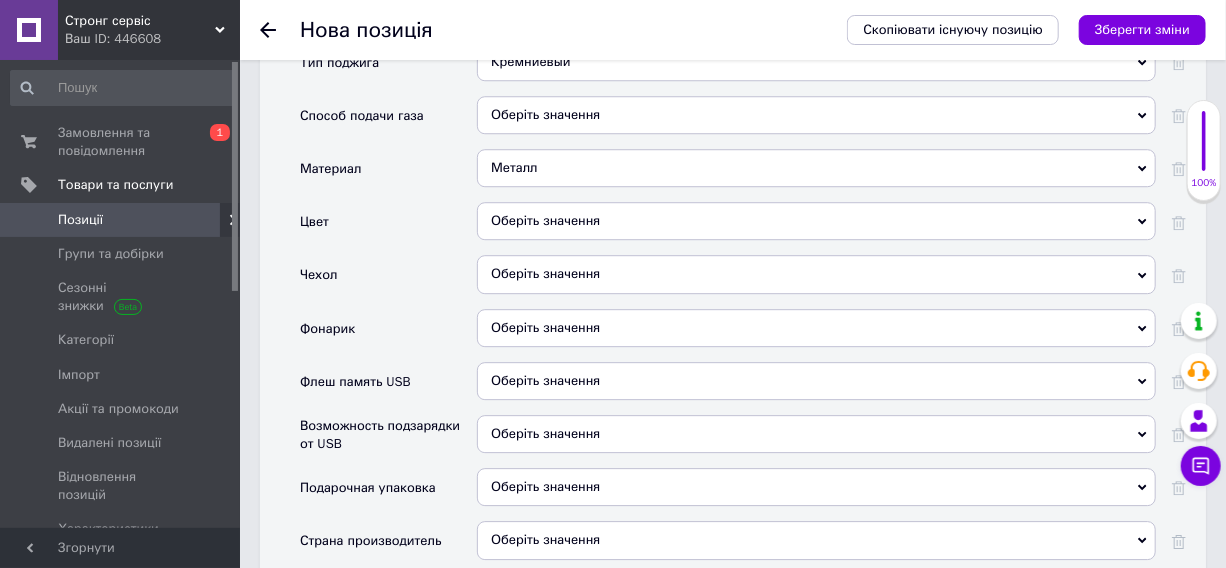 click on "Оберіть значення" at bounding box center (816, 221) 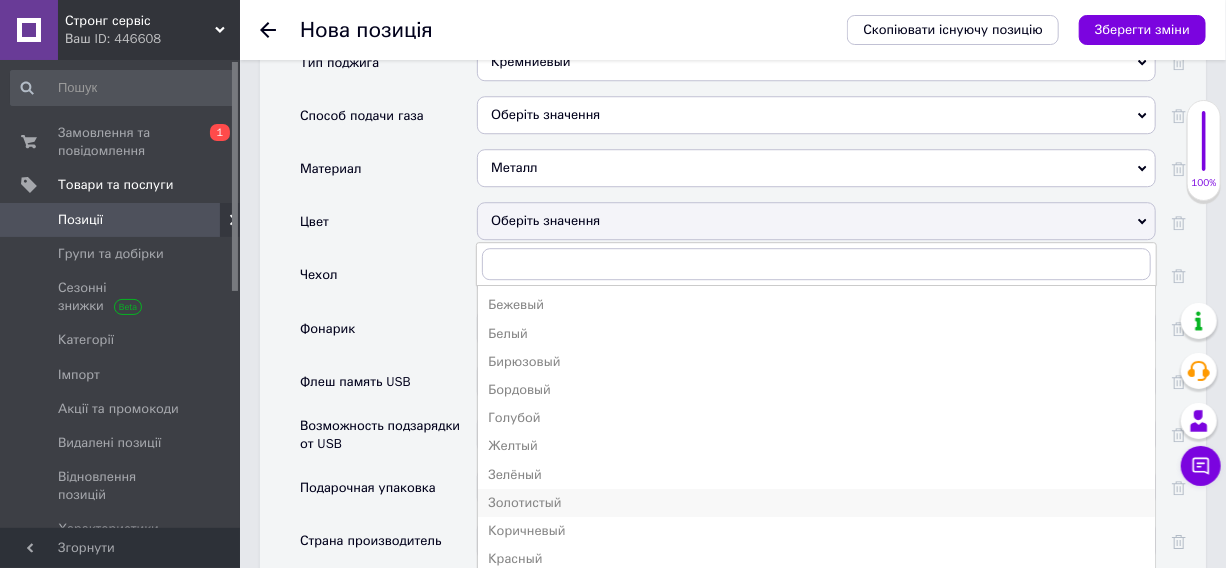 click on "Золотистый" at bounding box center (816, 503) 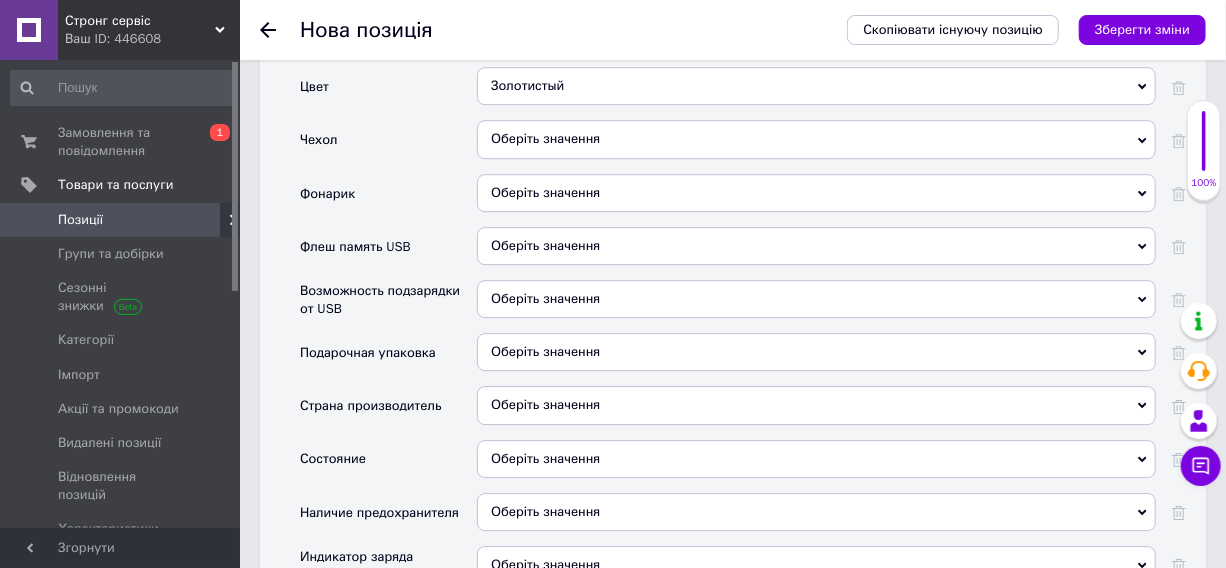 scroll, scrollTop: 2636, scrollLeft: 0, axis: vertical 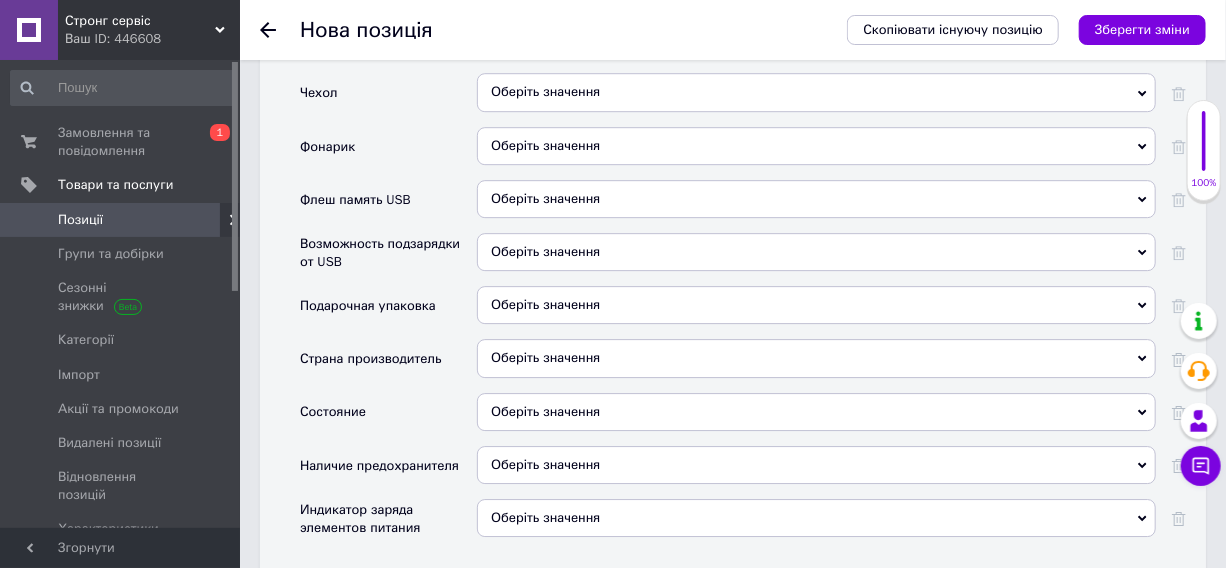 click on "Оберіть значення" at bounding box center (545, 304) 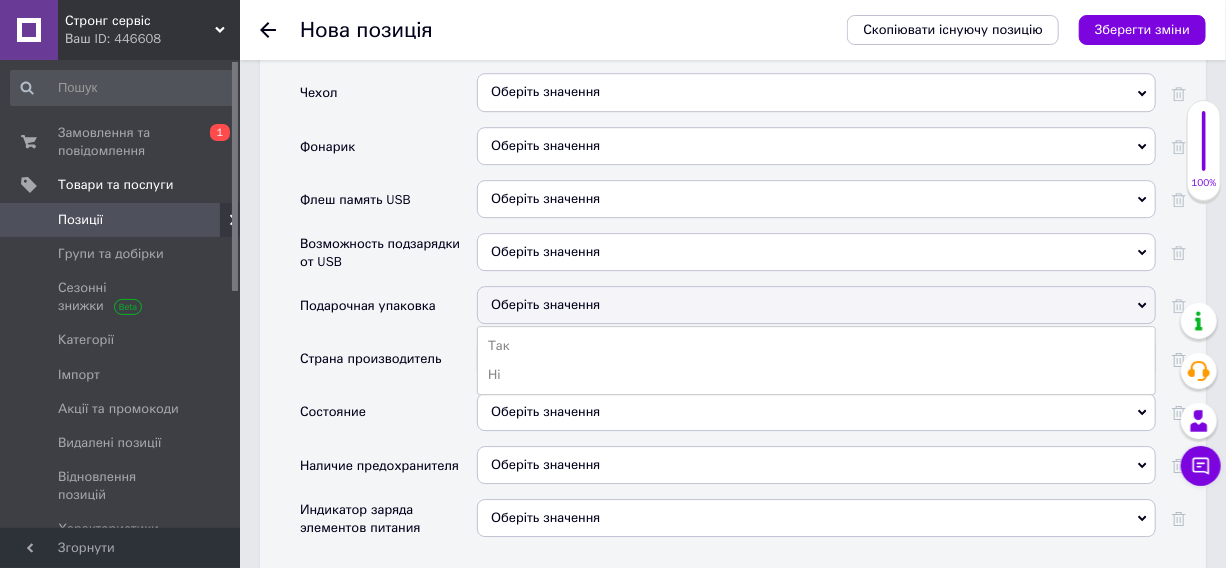 click on "Так" at bounding box center [816, 346] 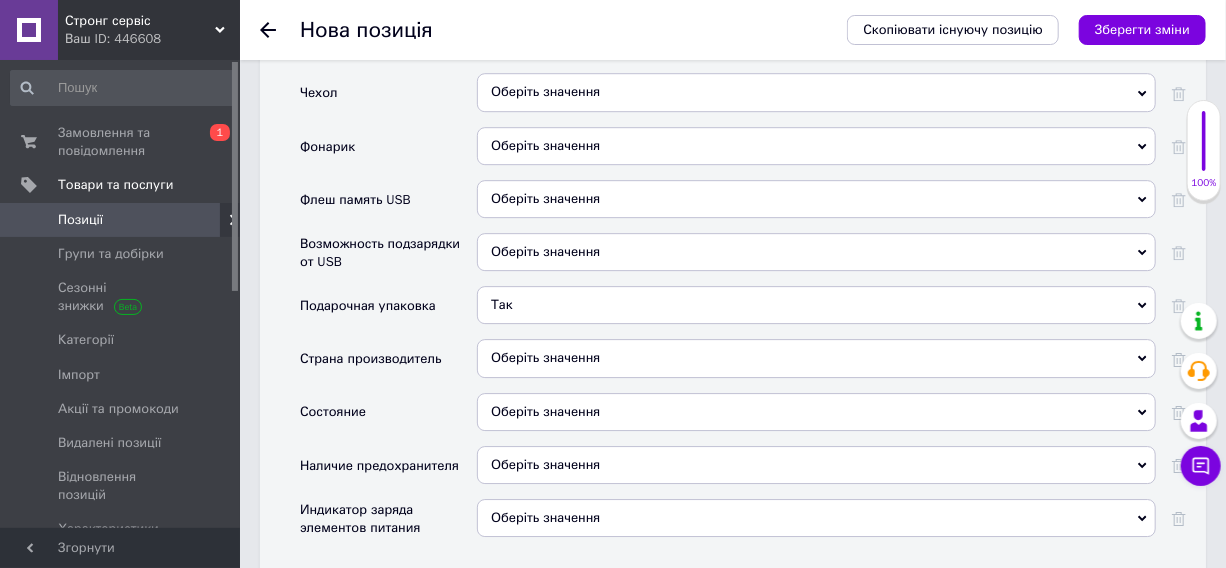 click on "Оберіть значення" at bounding box center [816, 412] 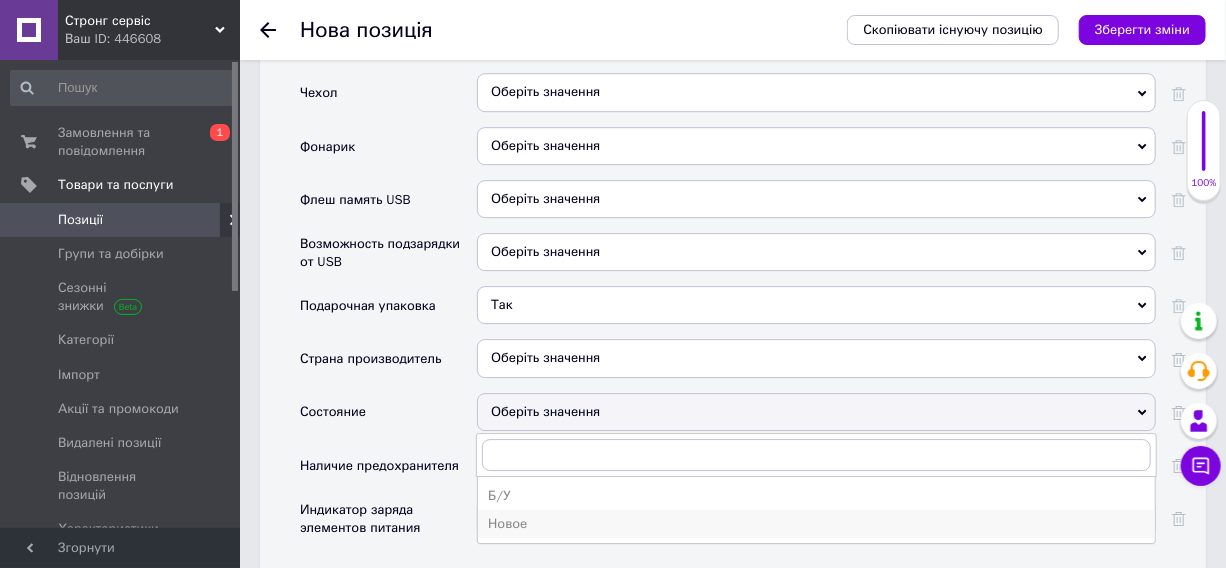 click on "Новое" at bounding box center [816, 524] 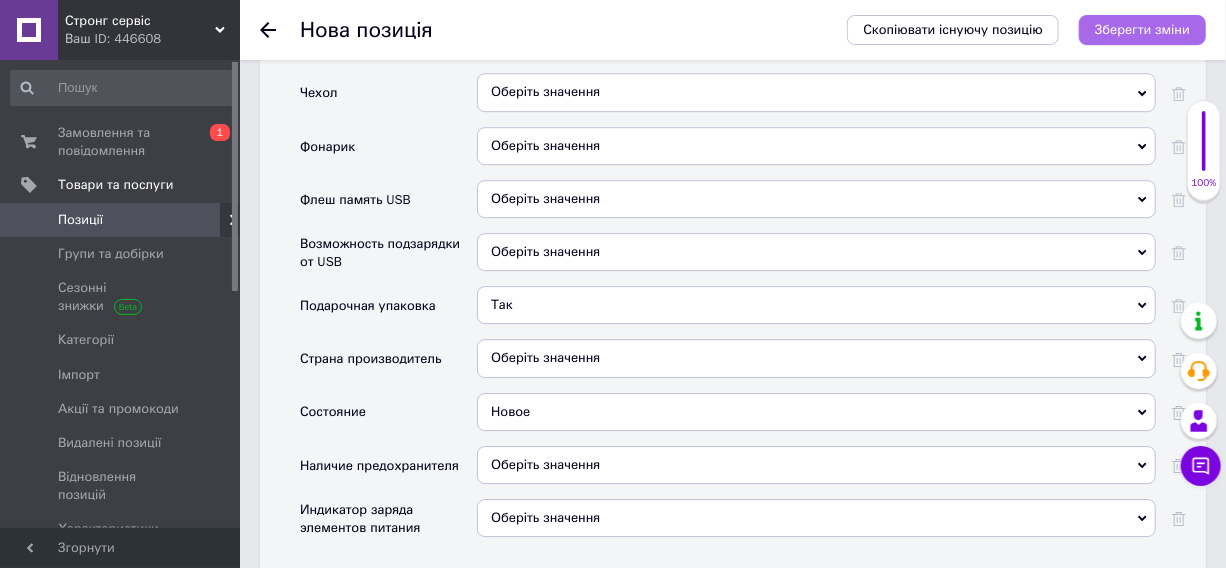 click on "Зберегти зміни" at bounding box center [1142, 29] 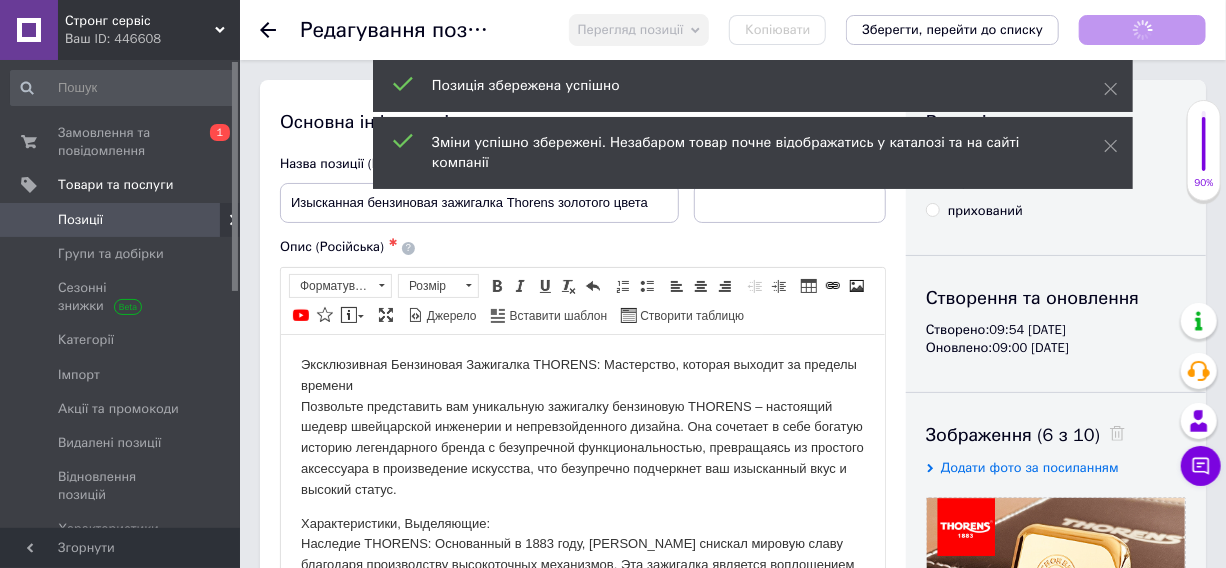 scroll, scrollTop: 0, scrollLeft: 0, axis: both 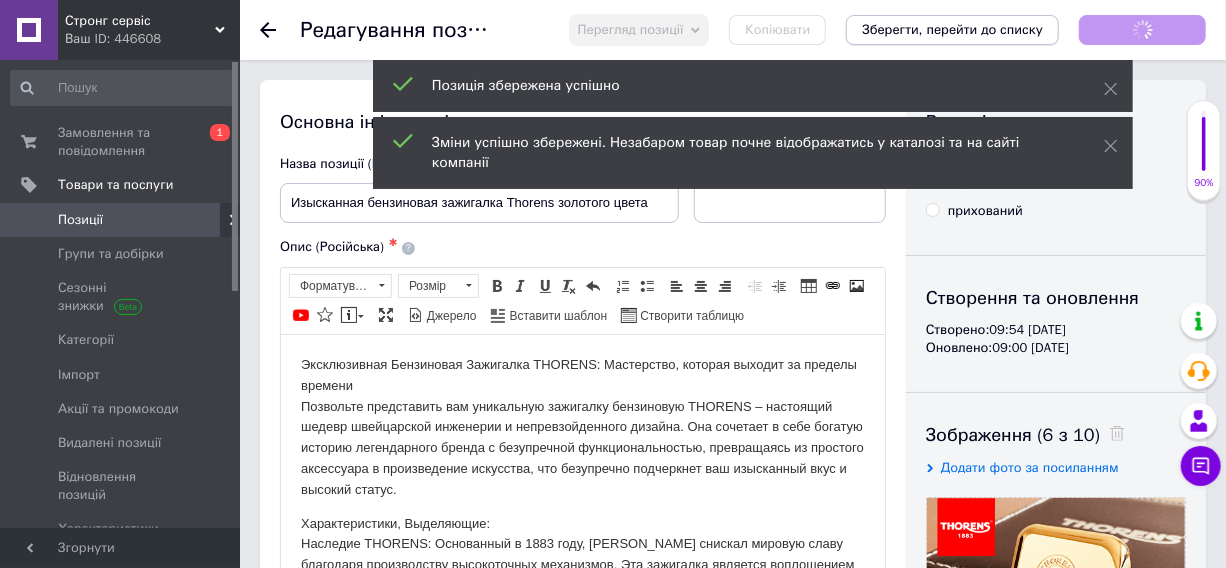 click on "Зберегти, перейти до списку" at bounding box center [952, 29] 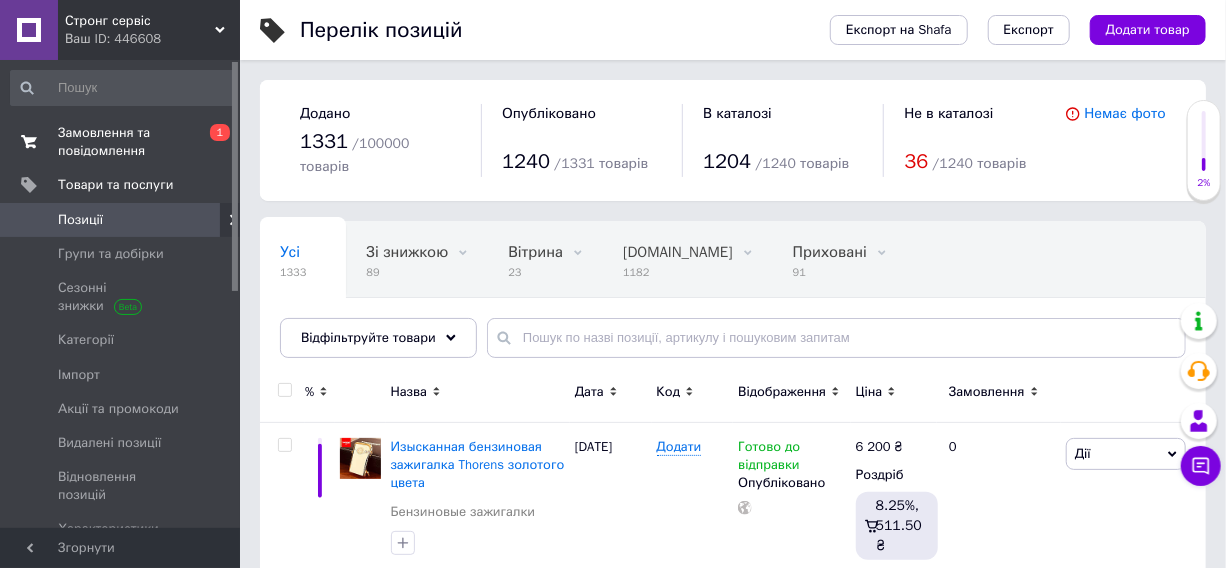 click on "Замовлення та повідомлення" at bounding box center (121, 142) 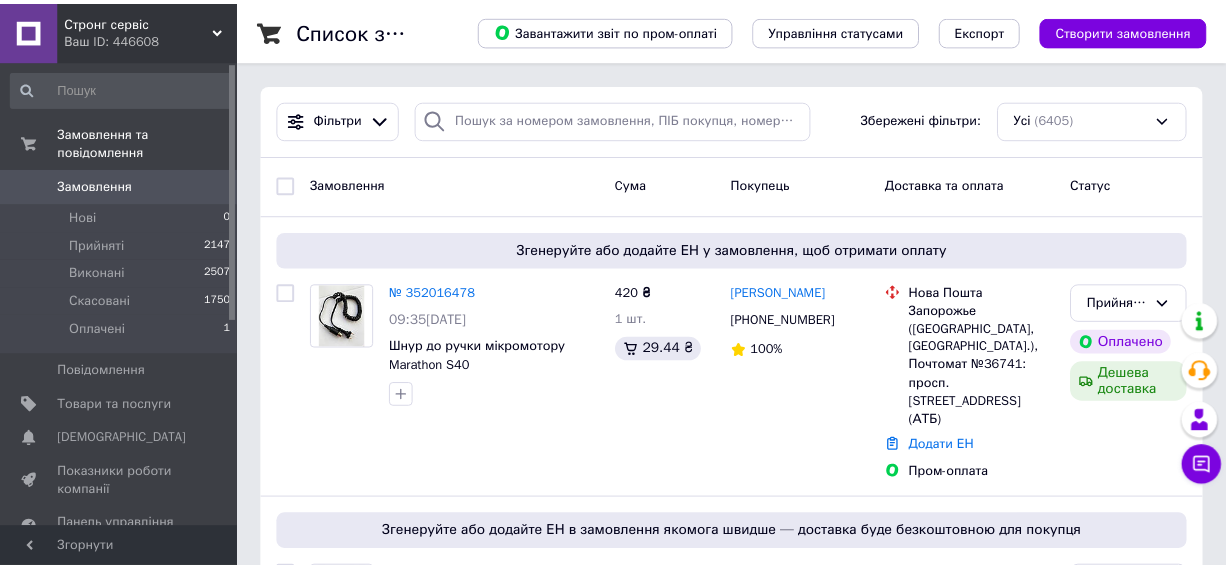scroll, scrollTop: 0, scrollLeft: 0, axis: both 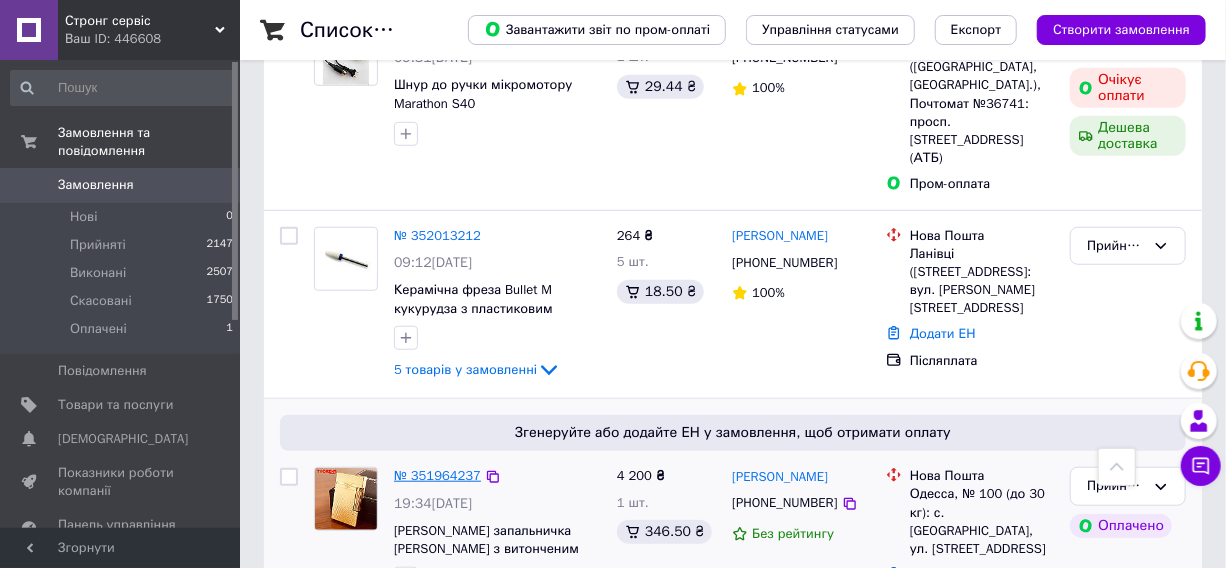 click on "№ 351964237" at bounding box center (437, 475) 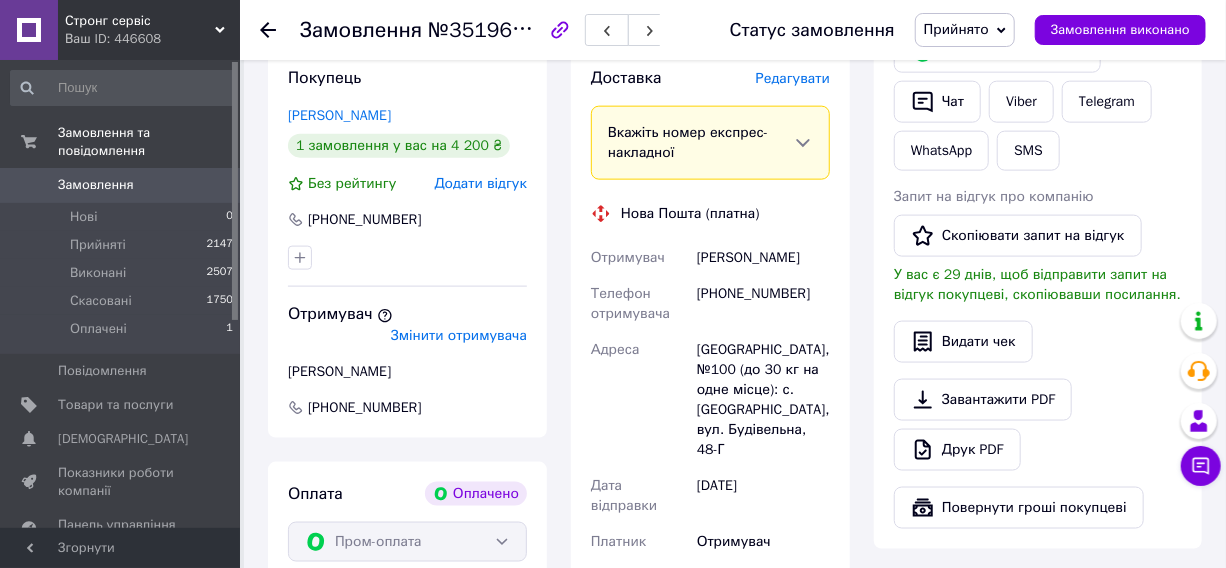 scroll, scrollTop: 1090, scrollLeft: 0, axis: vertical 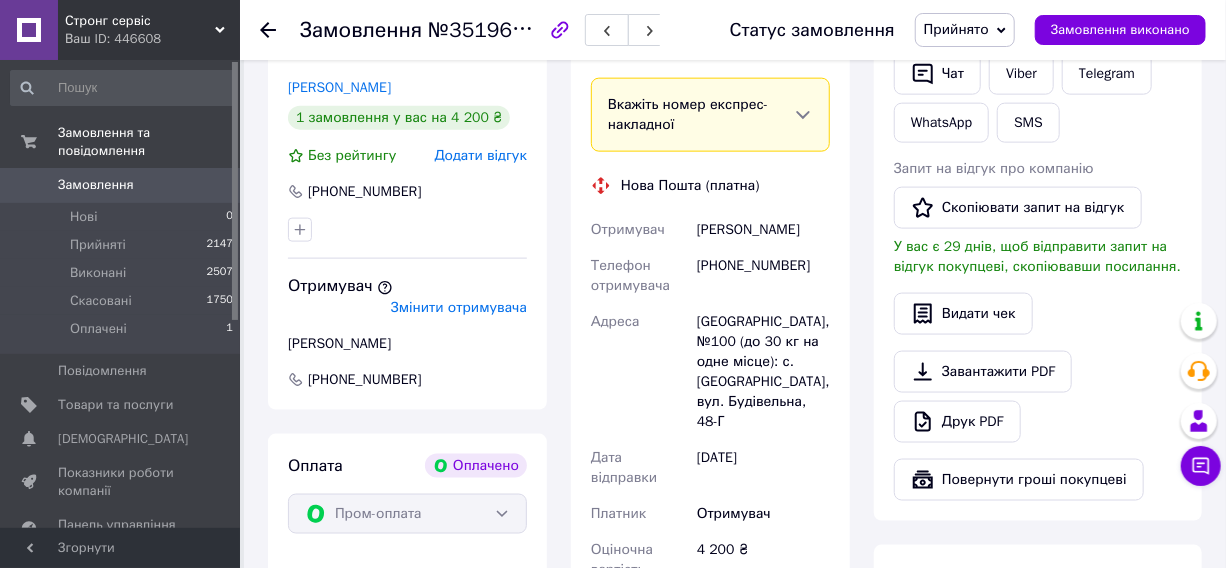 click on "Замовлення" at bounding box center (96, 185) 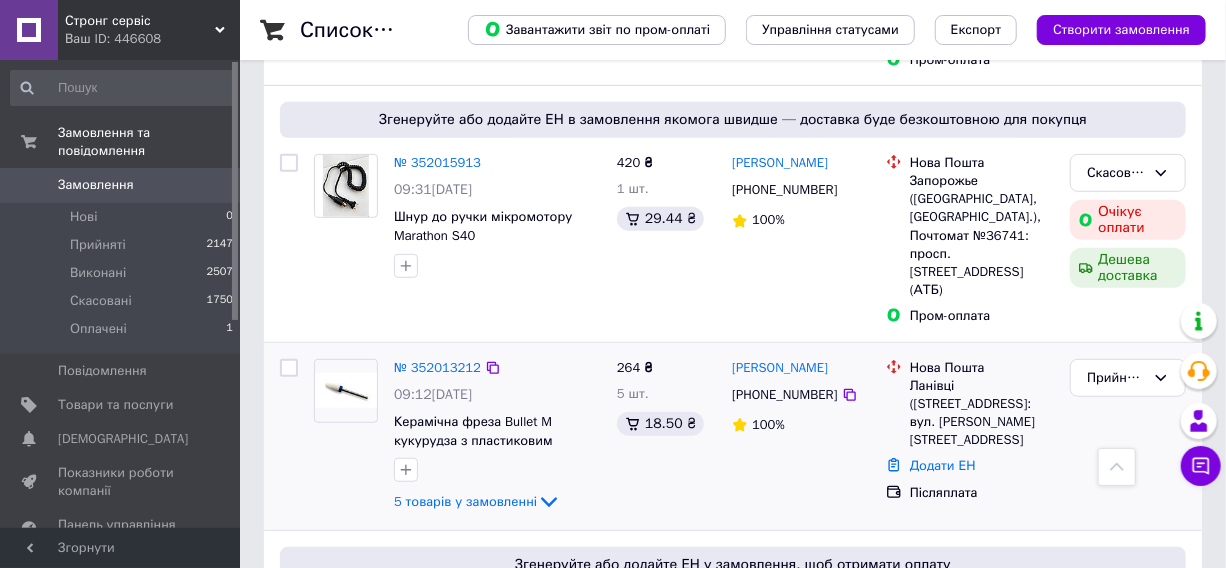 scroll, scrollTop: 545, scrollLeft: 0, axis: vertical 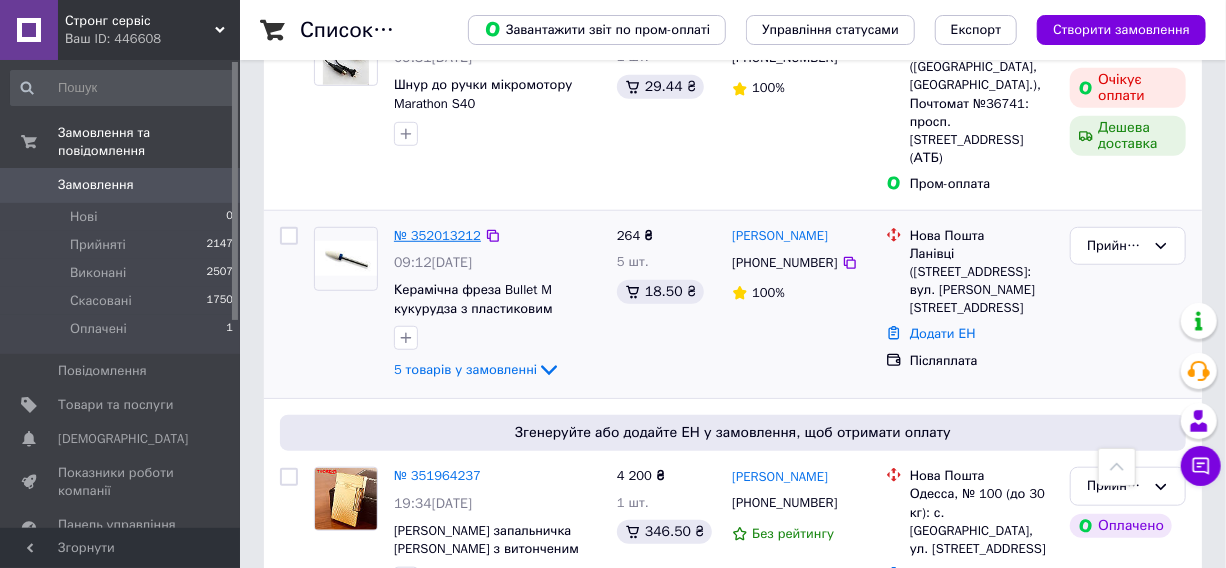click on "№ 352013212" at bounding box center (437, 235) 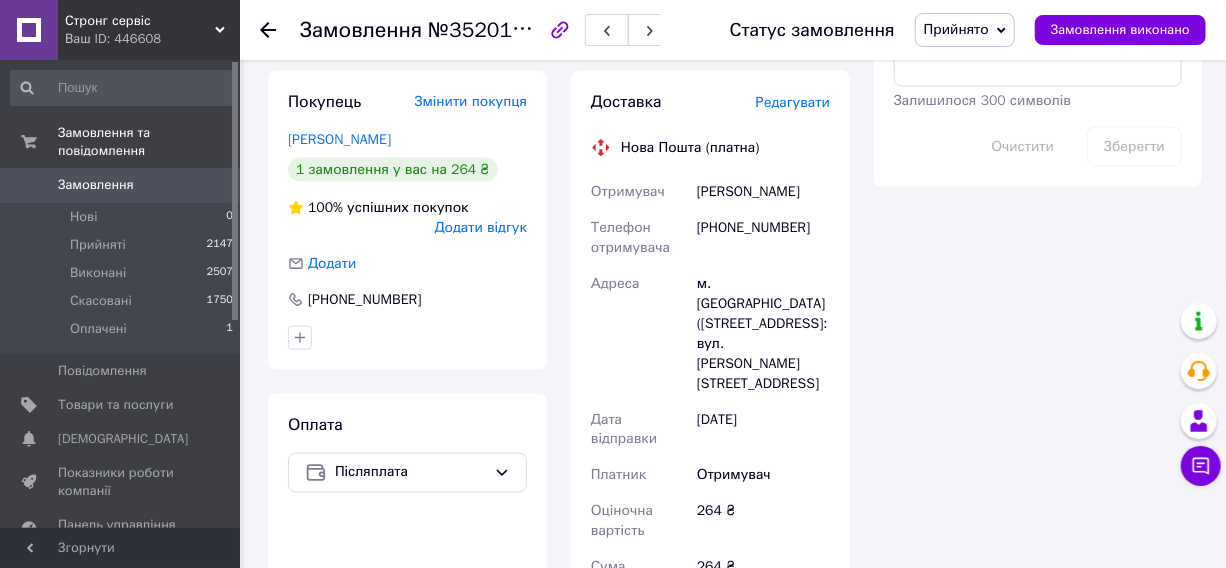 scroll, scrollTop: 1272, scrollLeft: 0, axis: vertical 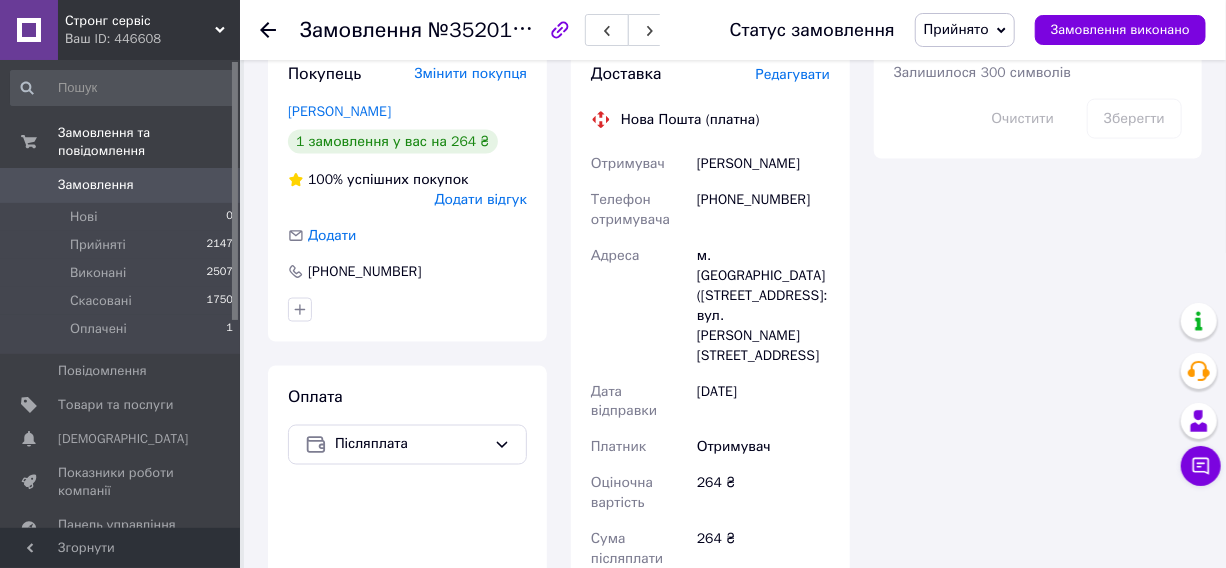 click on "Замовлення" at bounding box center (96, 185) 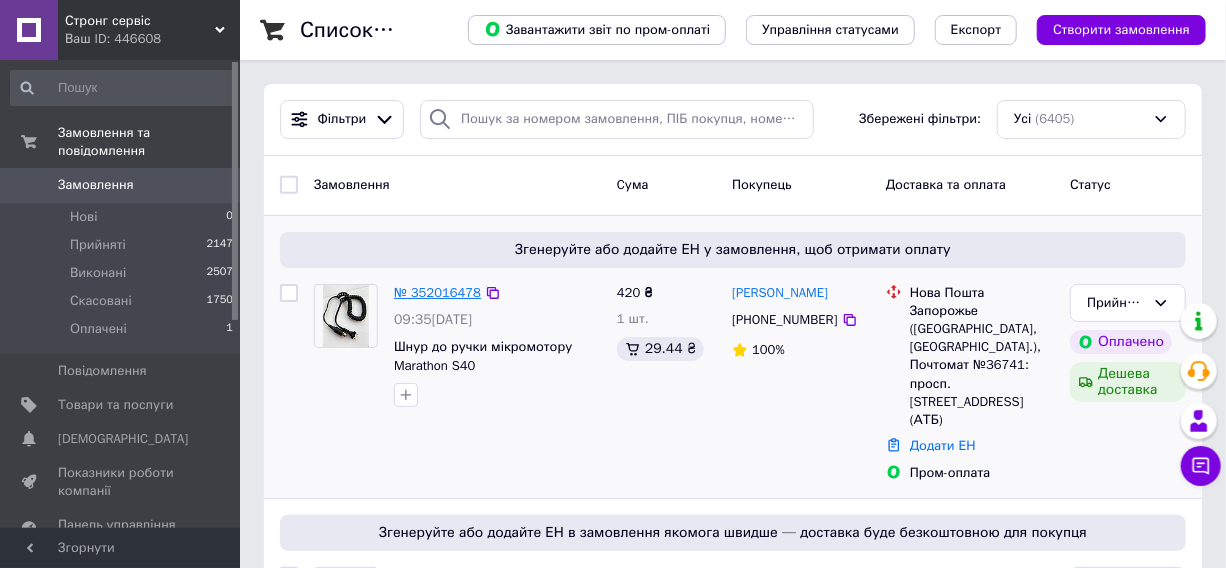 click on "№ 352016478" at bounding box center [437, 292] 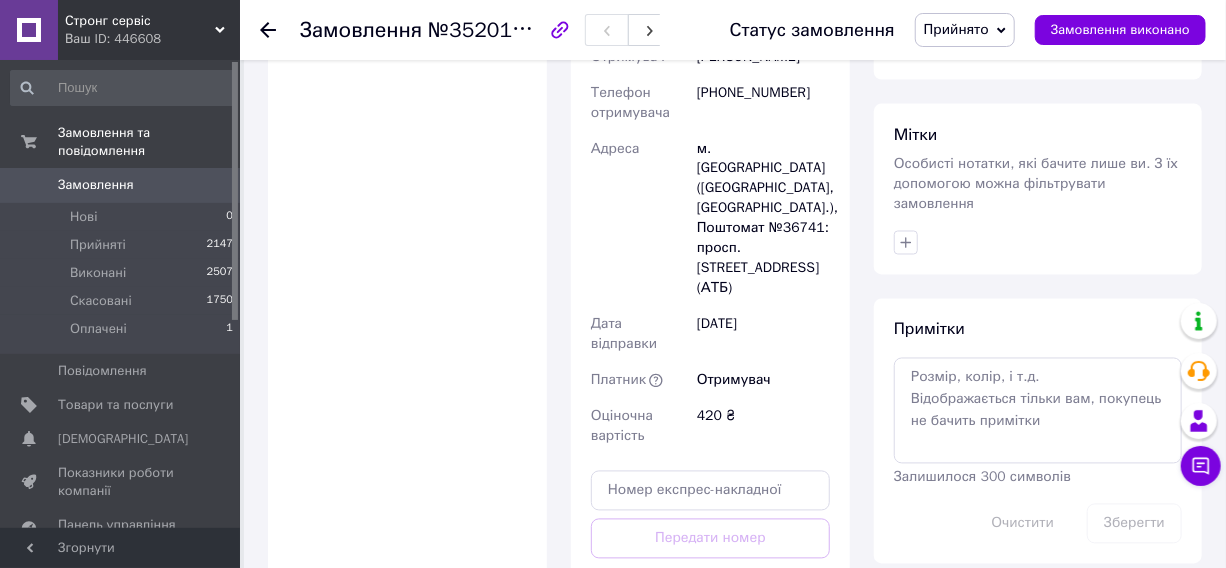 scroll, scrollTop: 1636, scrollLeft: 0, axis: vertical 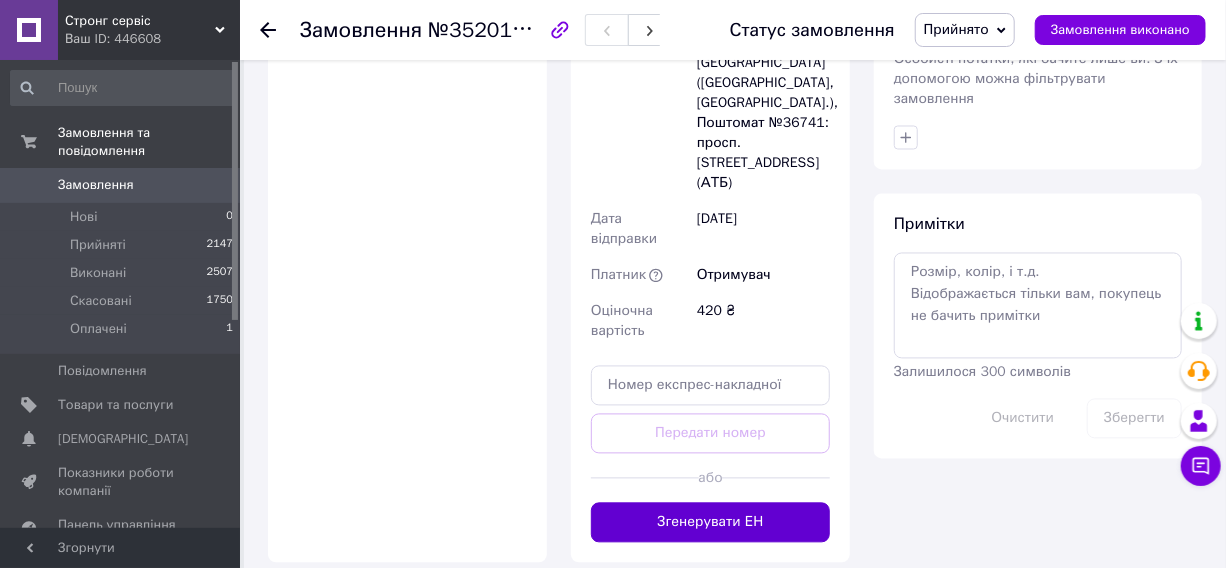 click on "Згенерувати ЕН" at bounding box center [710, 523] 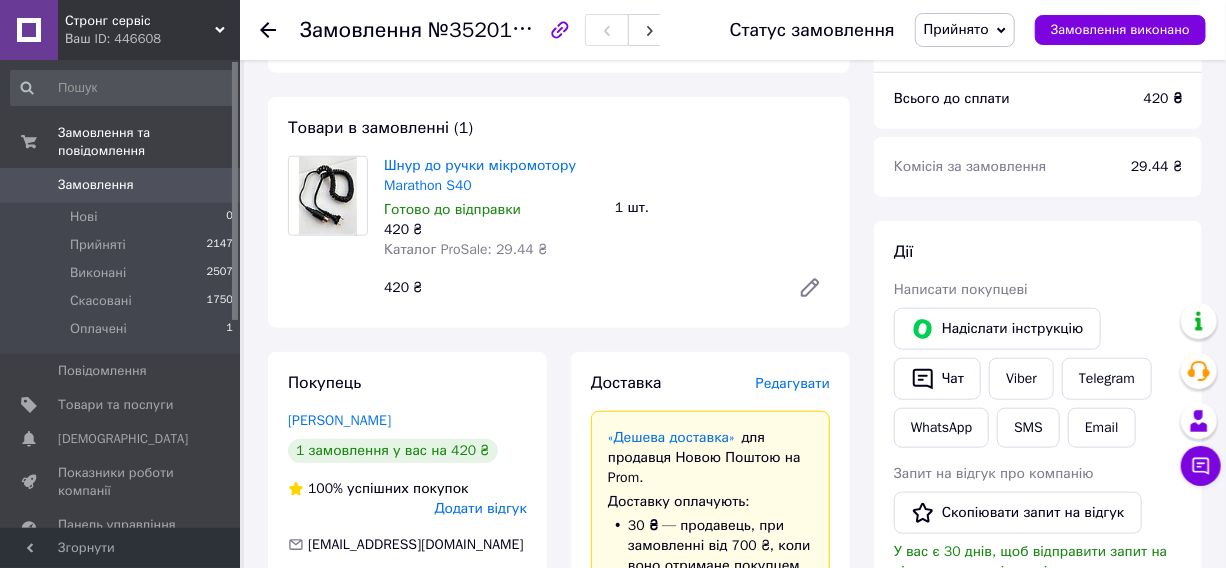 scroll, scrollTop: 636, scrollLeft: 0, axis: vertical 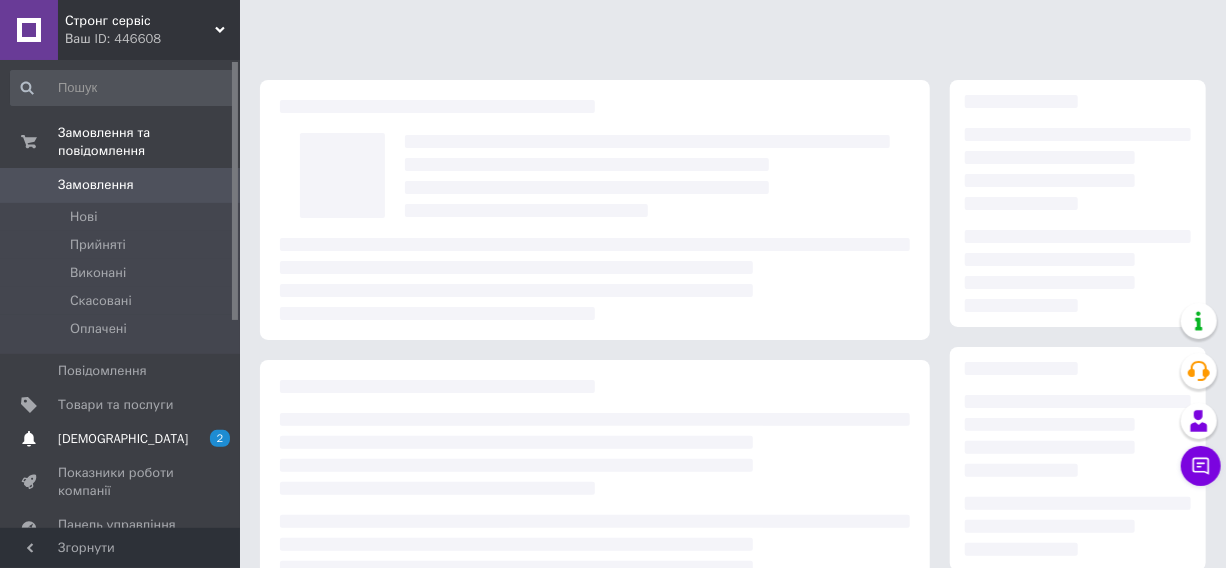 click on "[DEMOGRAPHIC_DATA]" at bounding box center [123, 439] 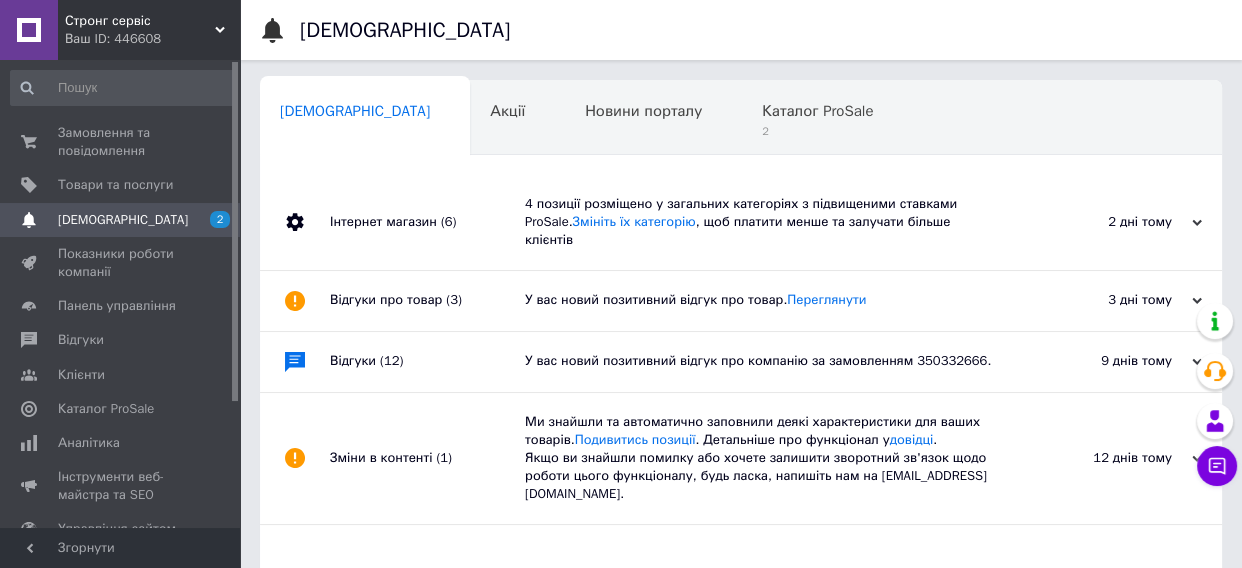 click on "[DEMOGRAPHIC_DATA]" at bounding box center [123, 220] 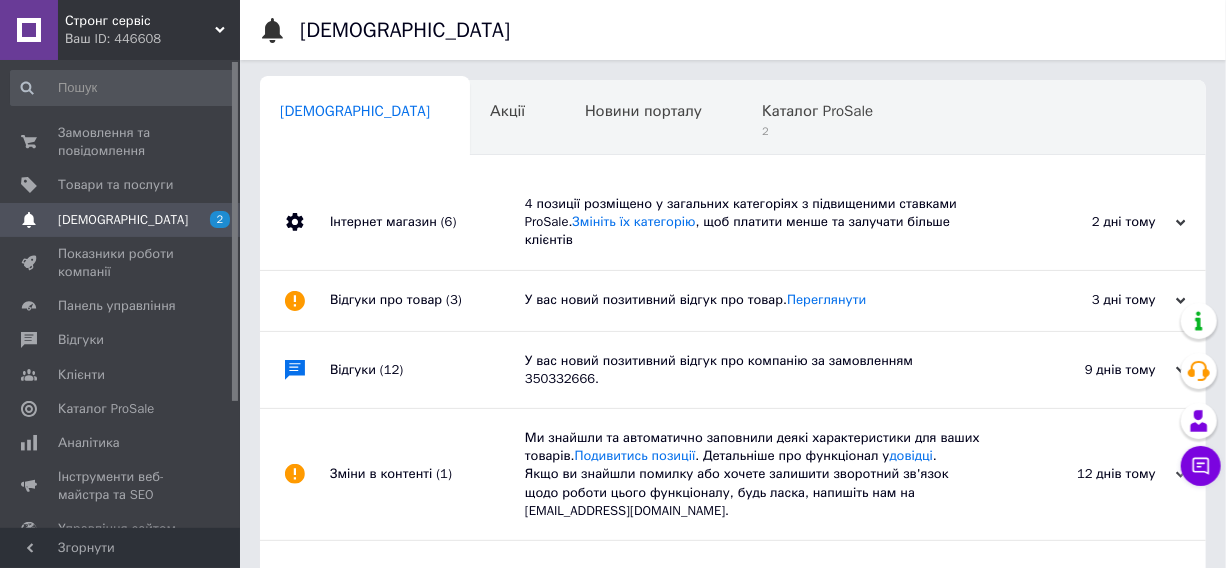 scroll, scrollTop: 0, scrollLeft: 4, axis: horizontal 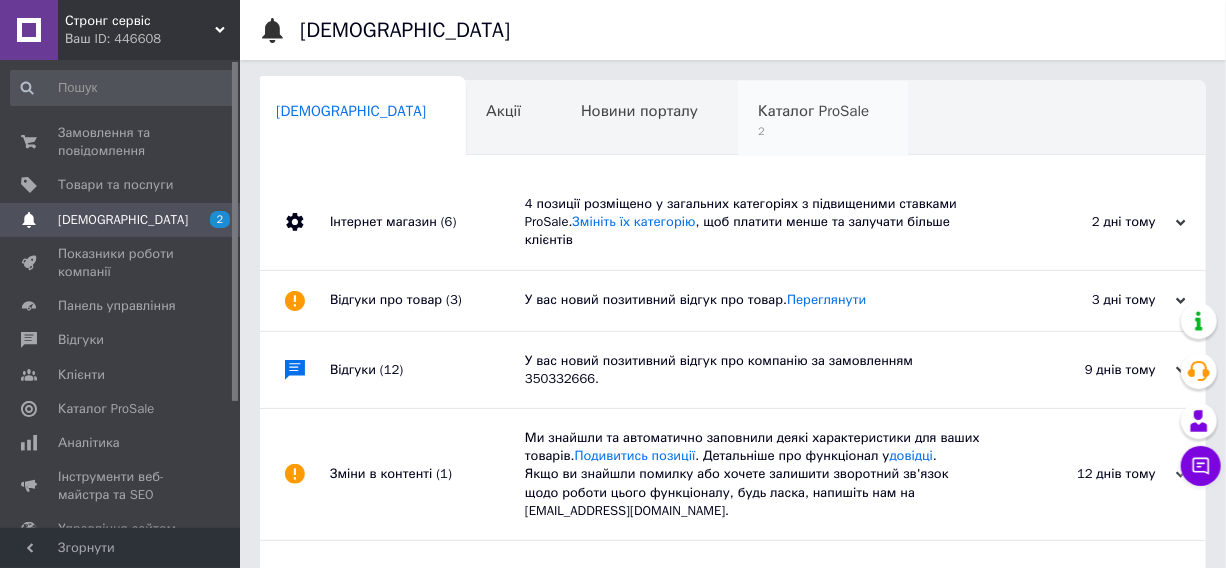 click on "Каталог ProSale" at bounding box center [813, 111] 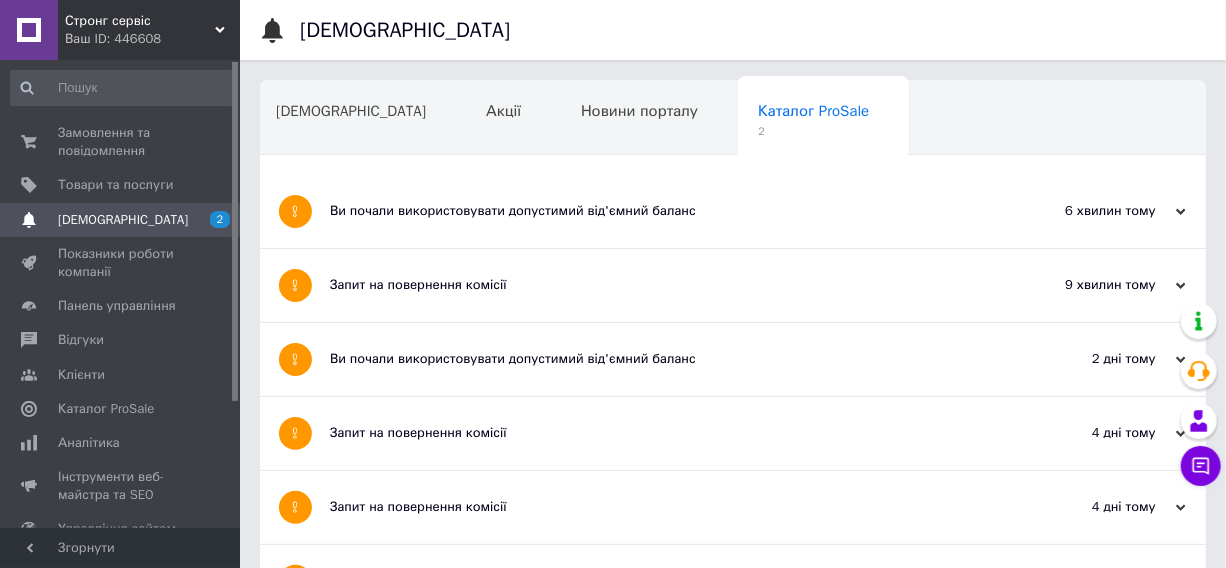 click on "Запит на повернення комісії" at bounding box center [658, 285] 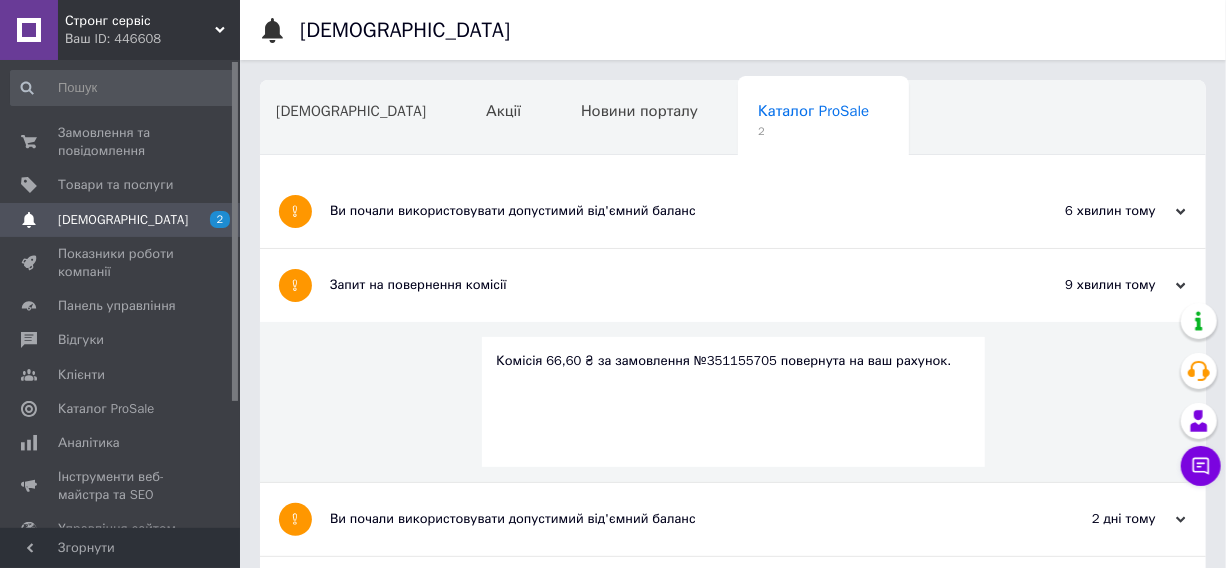 click on "Ви почали використовувати допустимий від'ємний баланс" at bounding box center (658, 211) 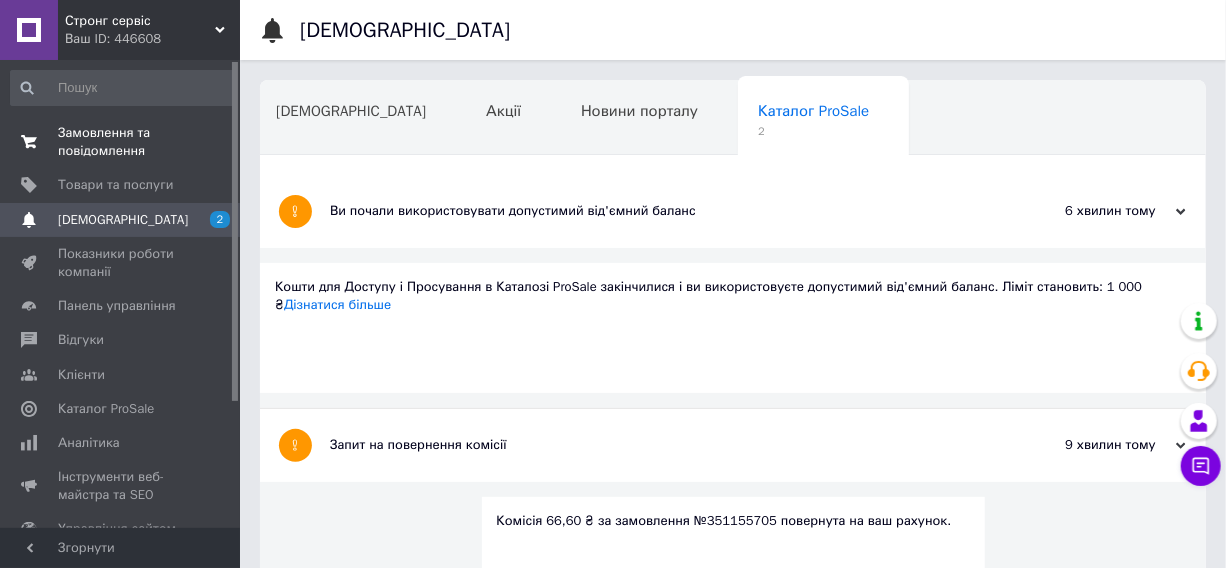 click on "Замовлення та повідомлення" at bounding box center [121, 142] 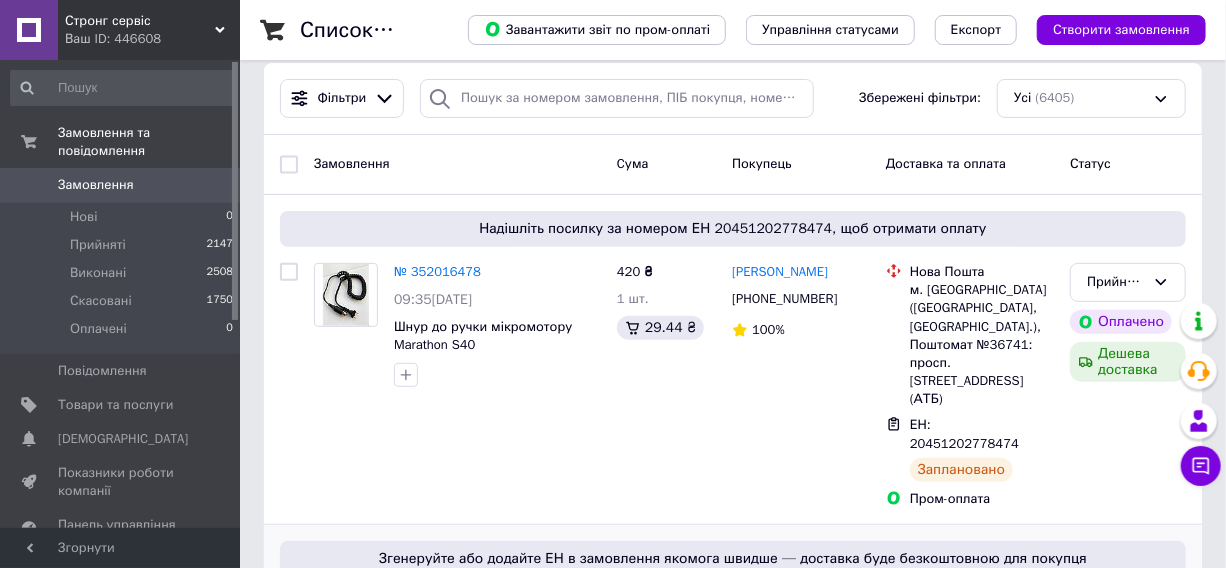 scroll, scrollTop: 0, scrollLeft: 0, axis: both 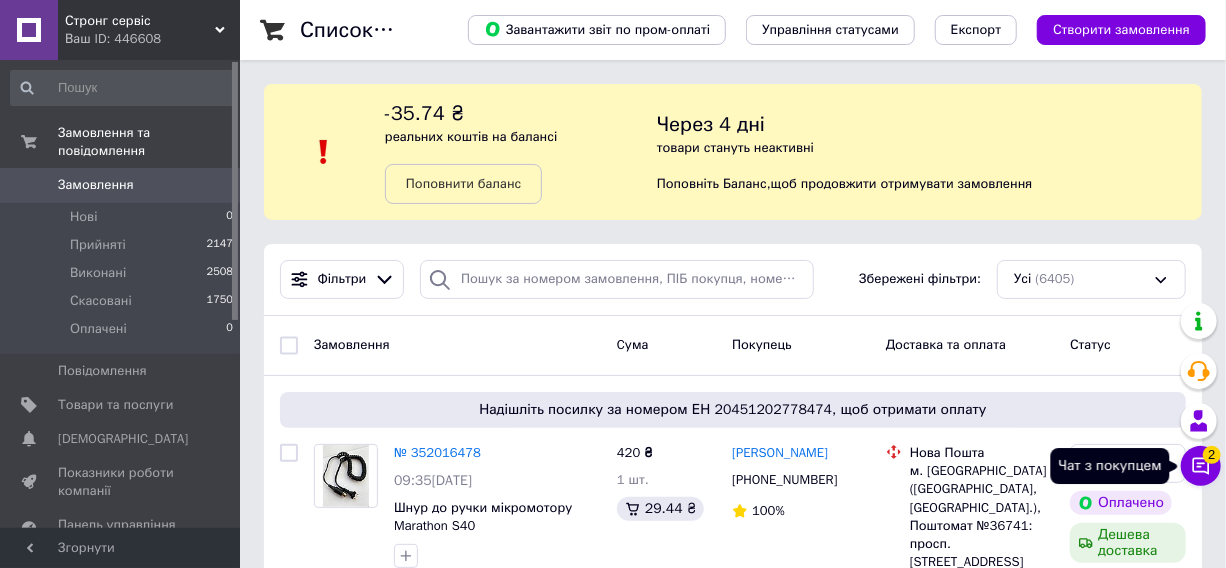 click on "2" at bounding box center (1212, 455) 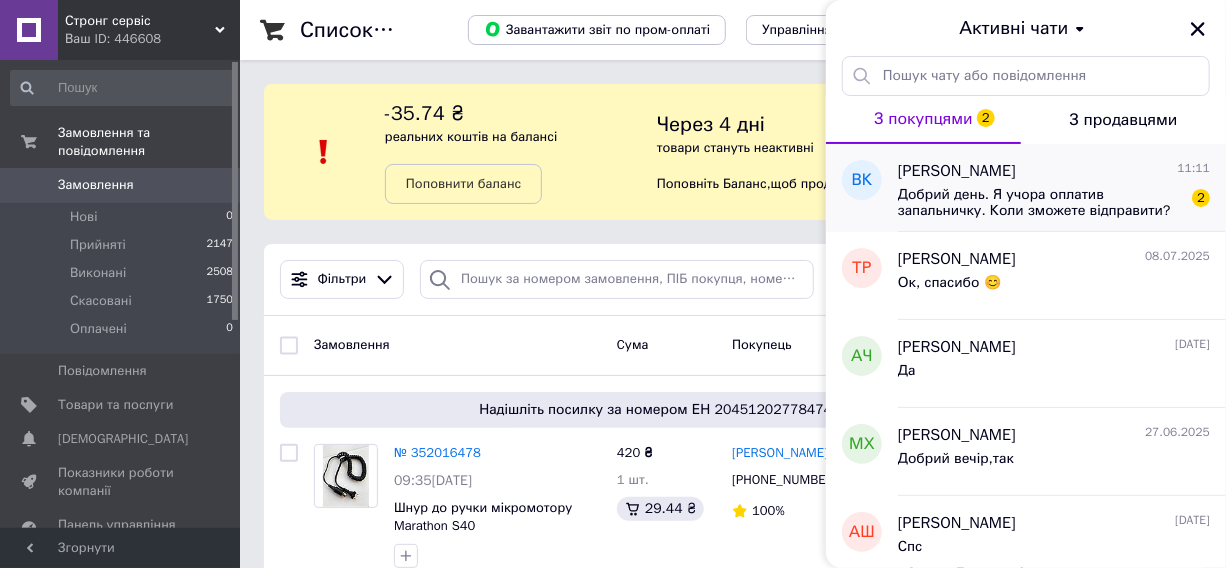 click on "Добрий день. Я учора оплатив запальничку. Коли зможете відправити?" at bounding box center (1040, 203) 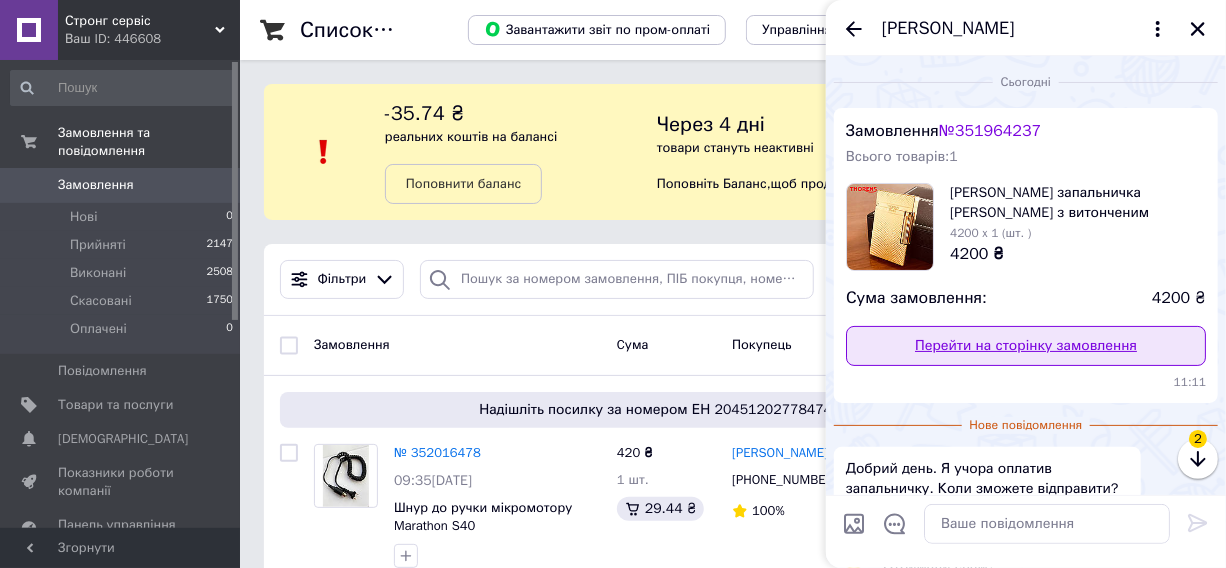 scroll, scrollTop: 119, scrollLeft: 0, axis: vertical 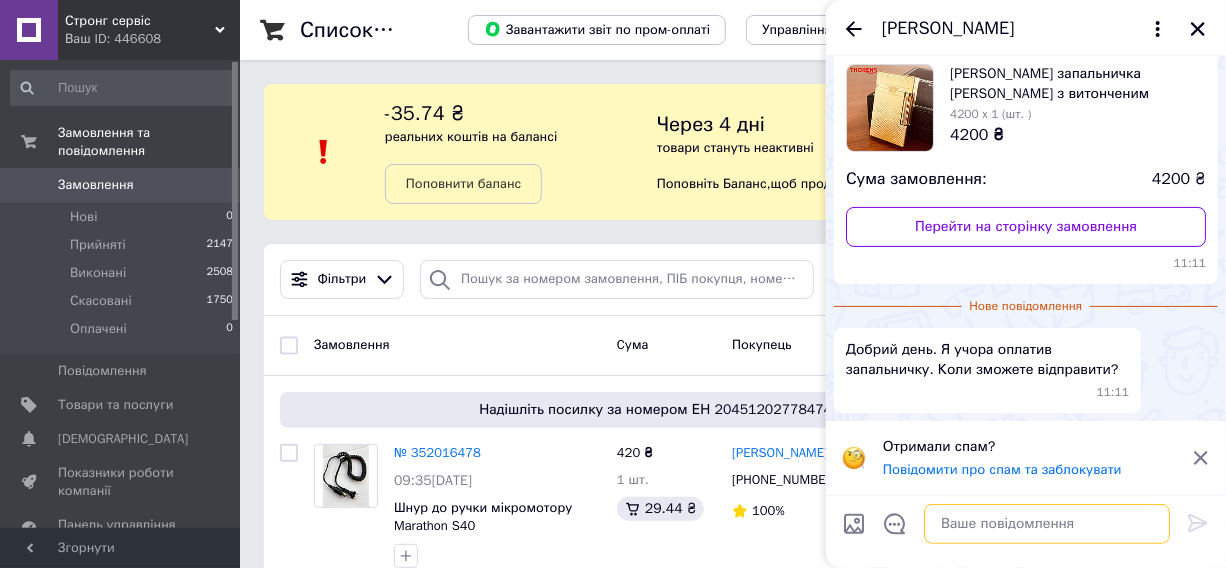 click at bounding box center [1047, 524] 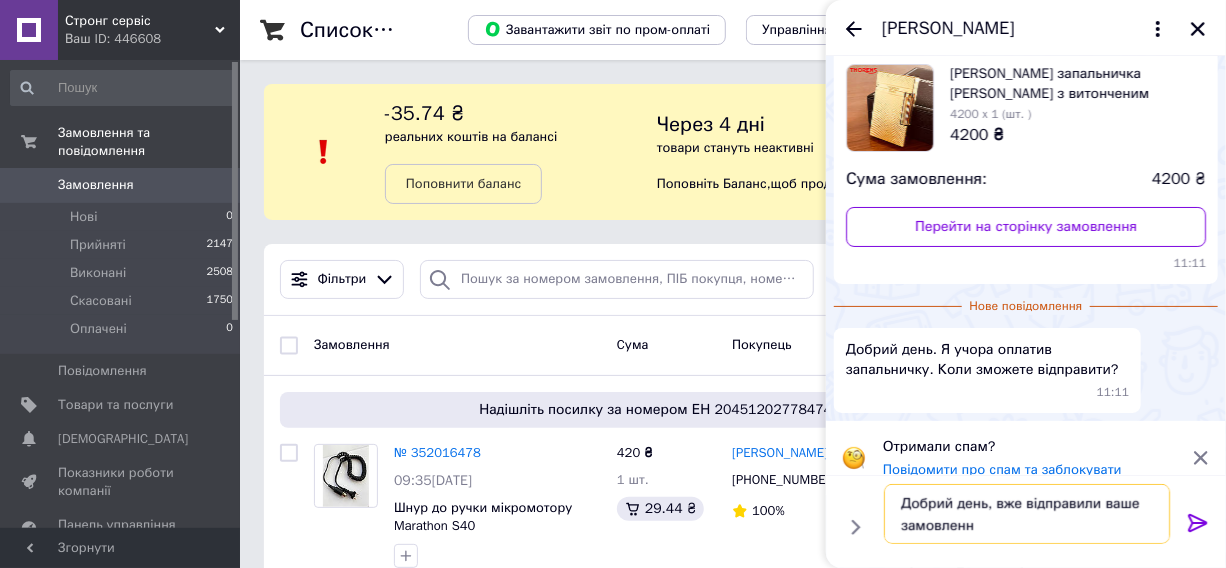 type on "Добрий день, вже відправили ваше замовлення" 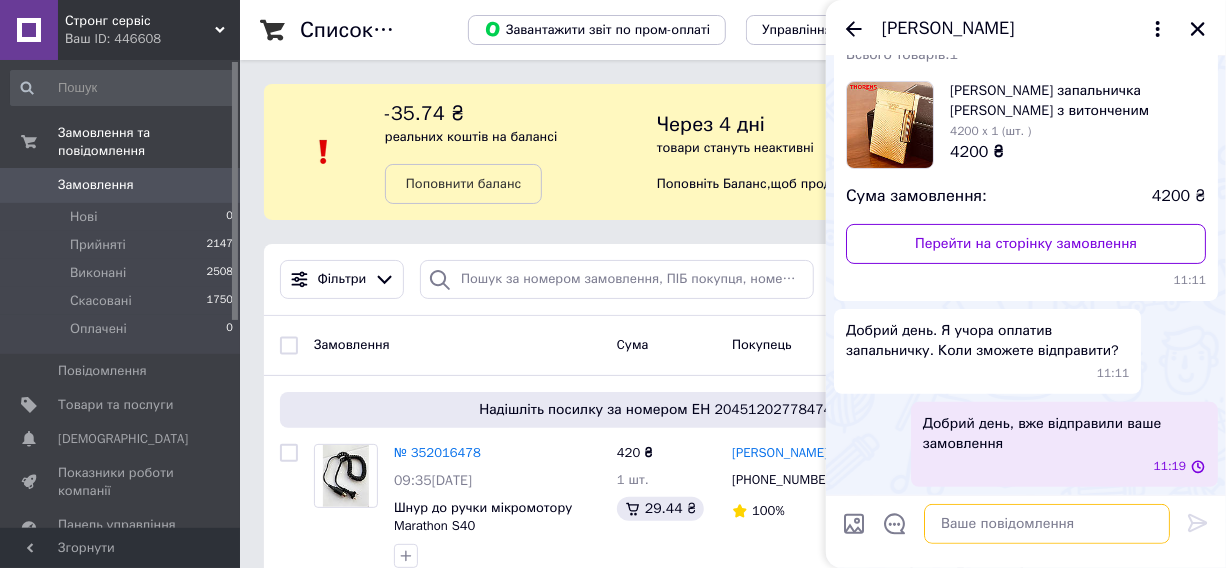scroll, scrollTop: 101, scrollLeft: 0, axis: vertical 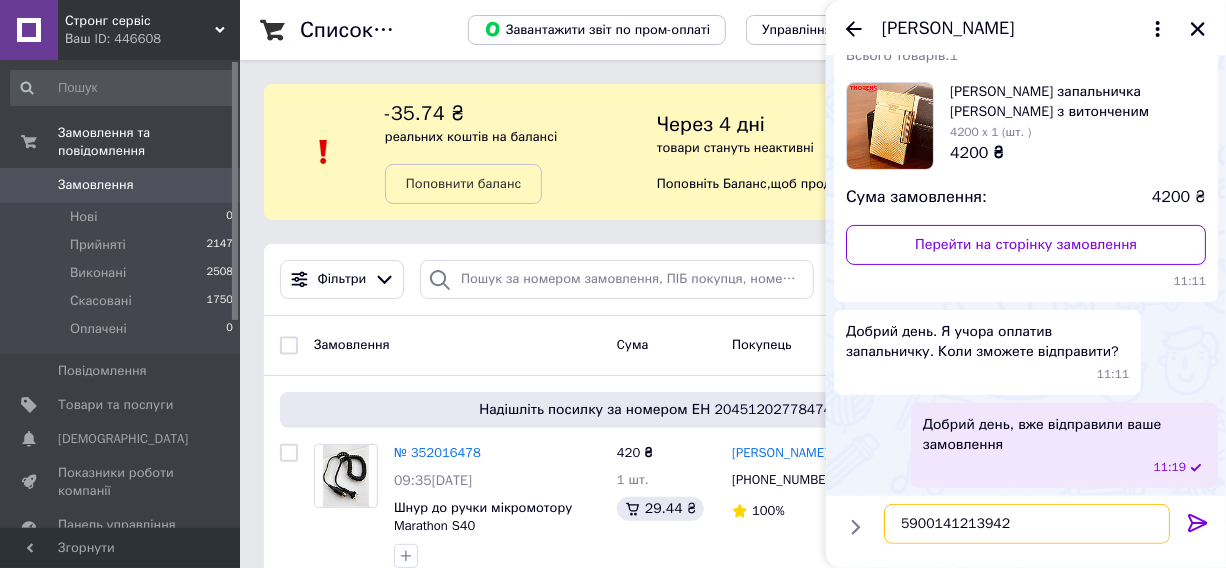type on "59001412139425" 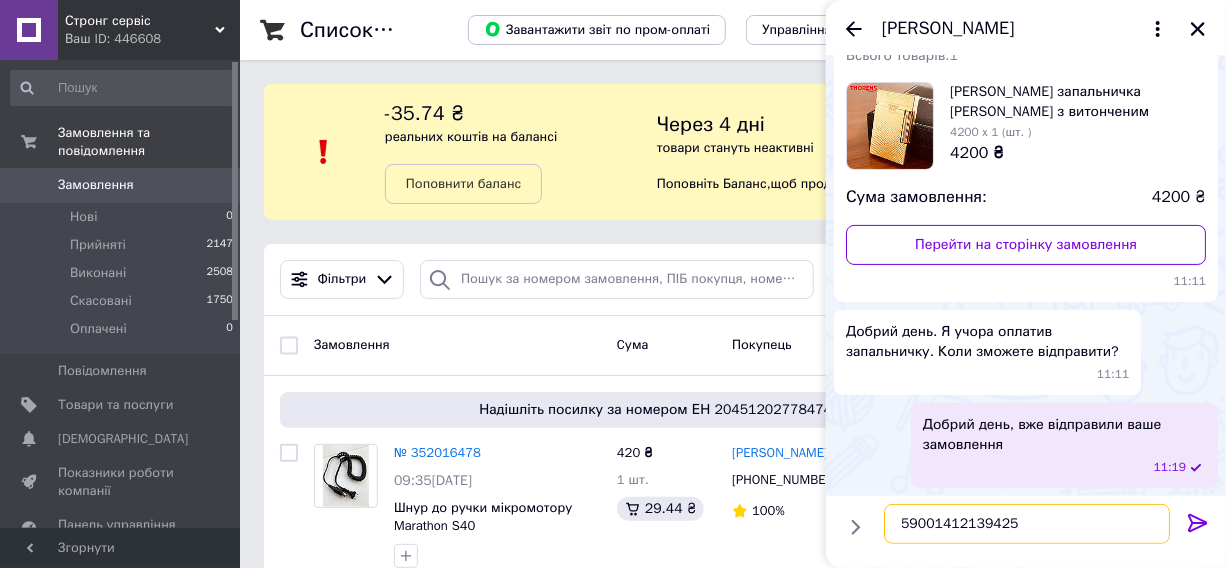 type 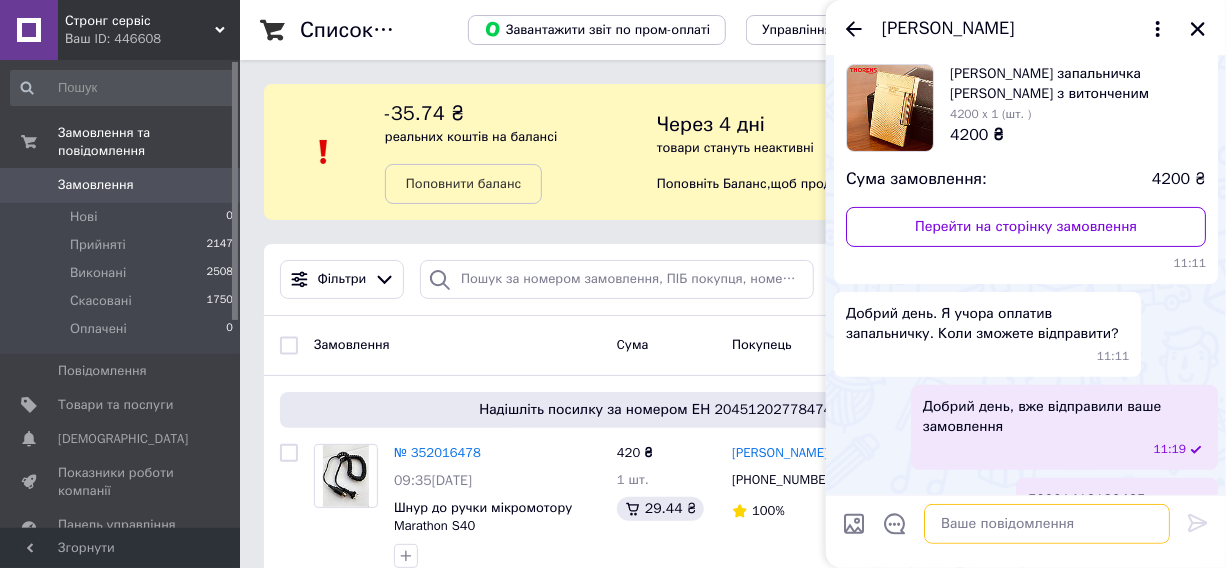 scroll, scrollTop: 155, scrollLeft: 0, axis: vertical 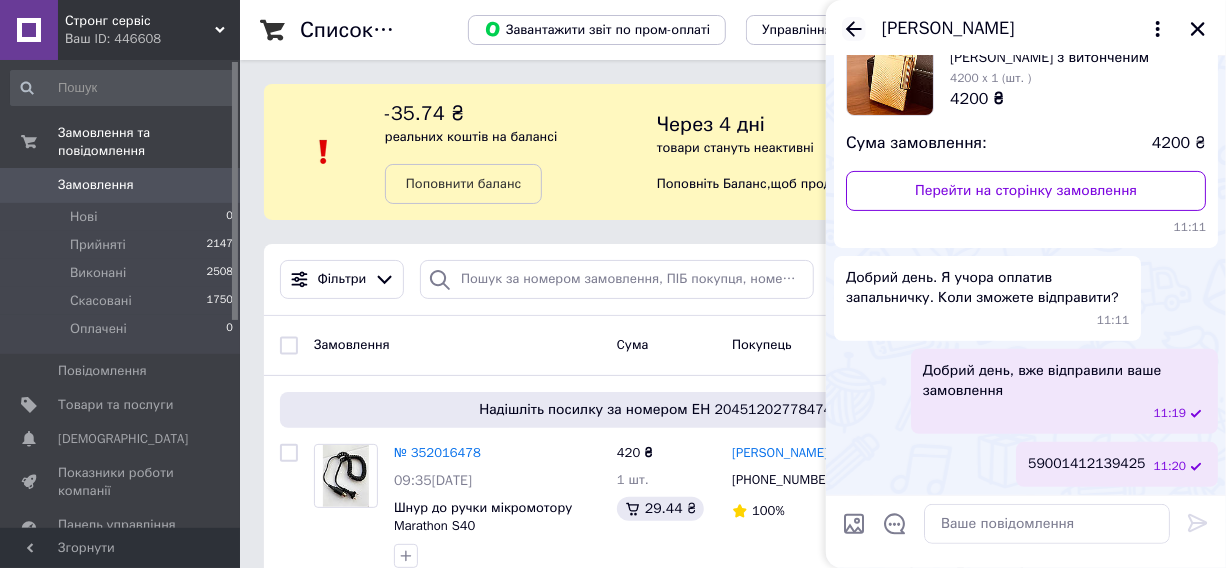 click 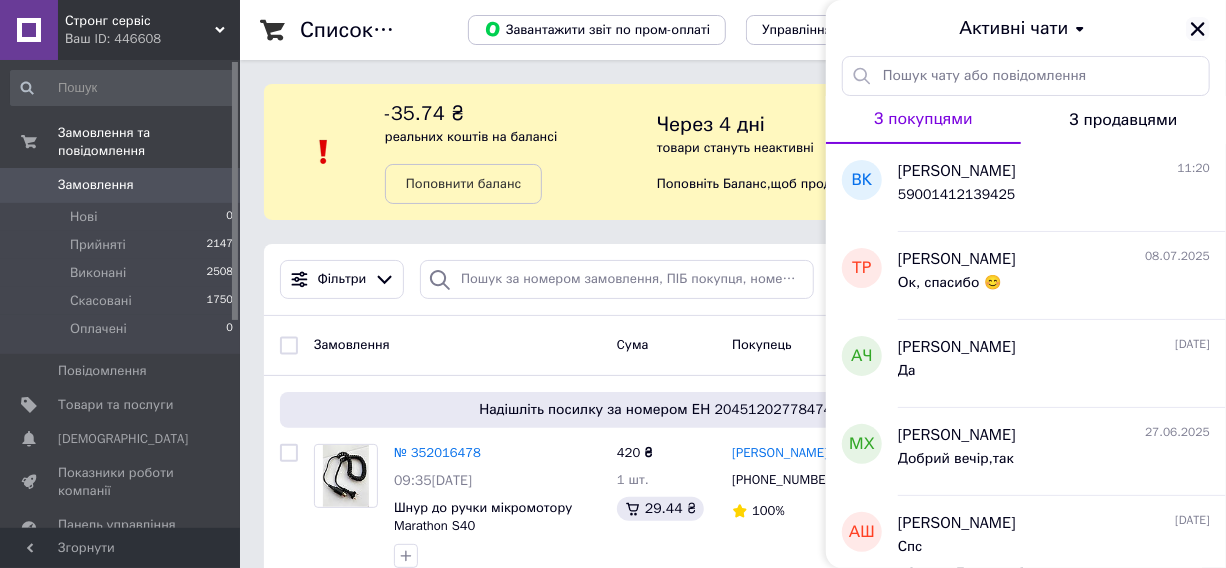 click 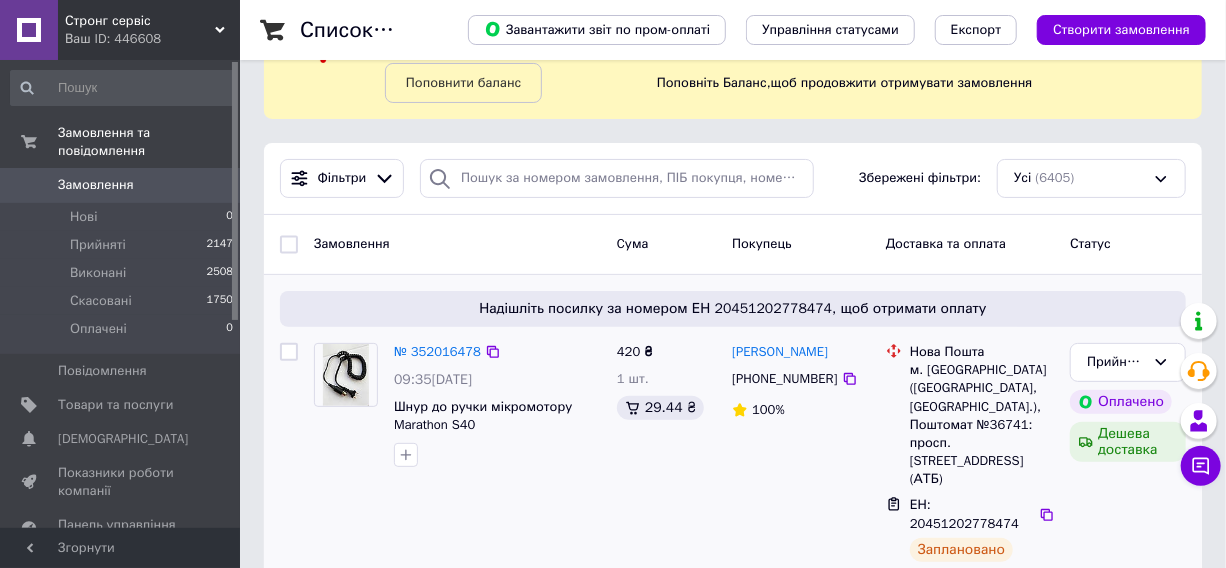 scroll, scrollTop: 272, scrollLeft: 0, axis: vertical 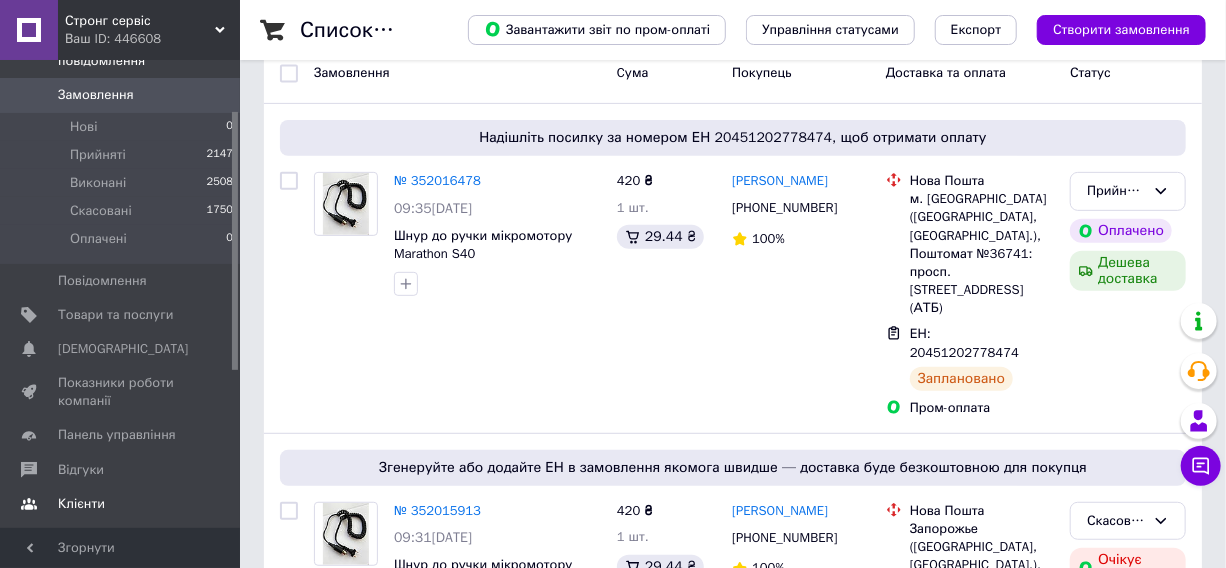 click on "Клієнти" at bounding box center [81, 504] 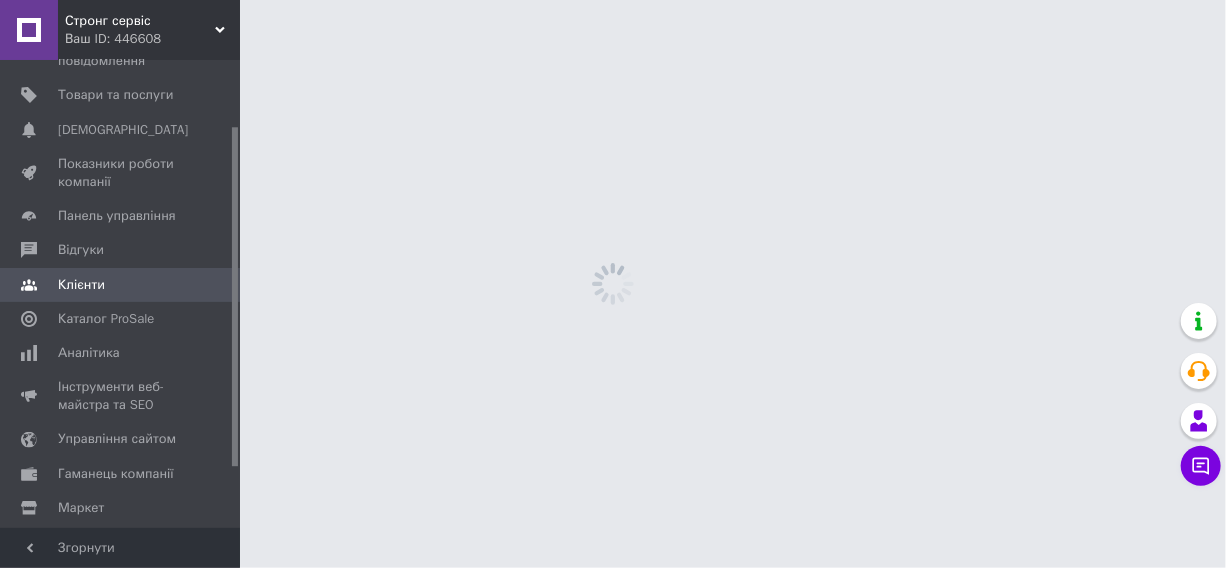 scroll, scrollTop: 0, scrollLeft: 0, axis: both 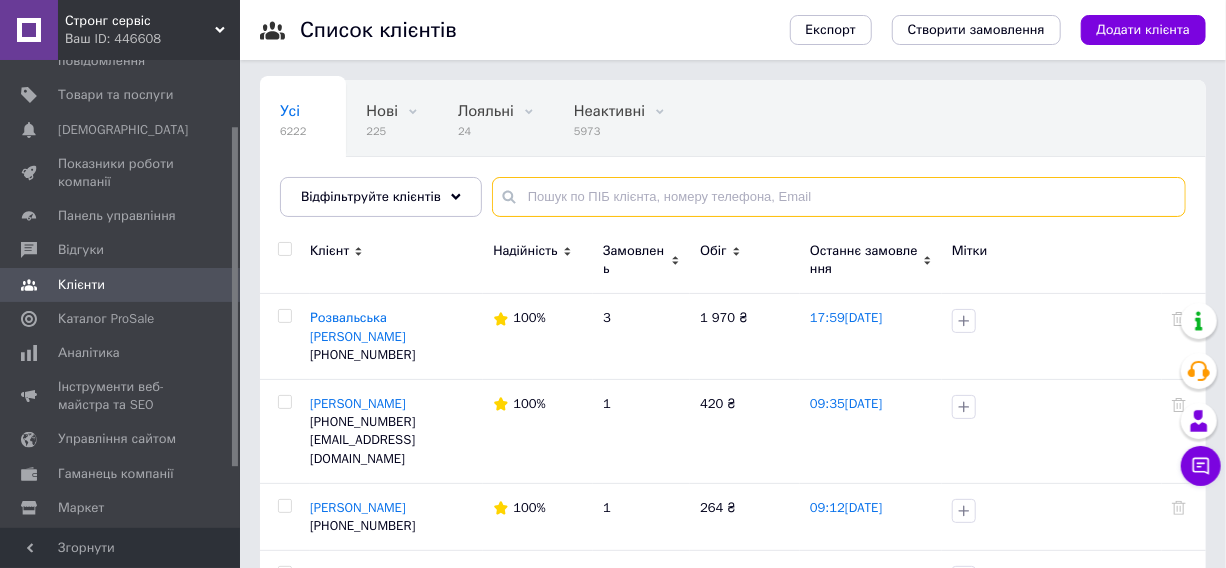 click at bounding box center [839, 197] 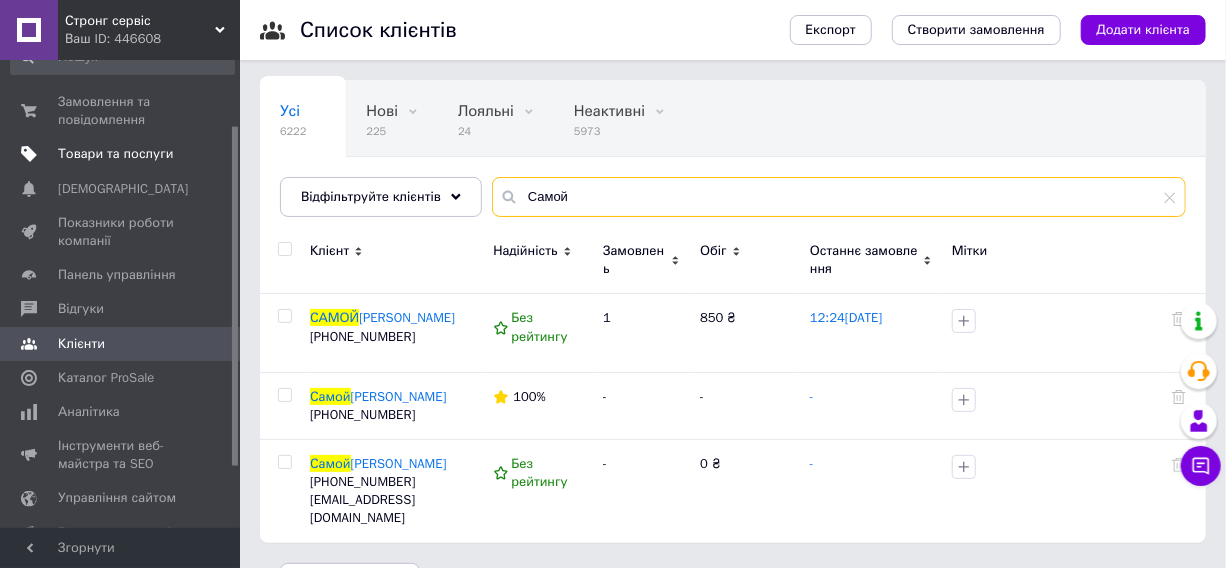 scroll, scrollTop: 0, scrollLeft: 0, axis: both 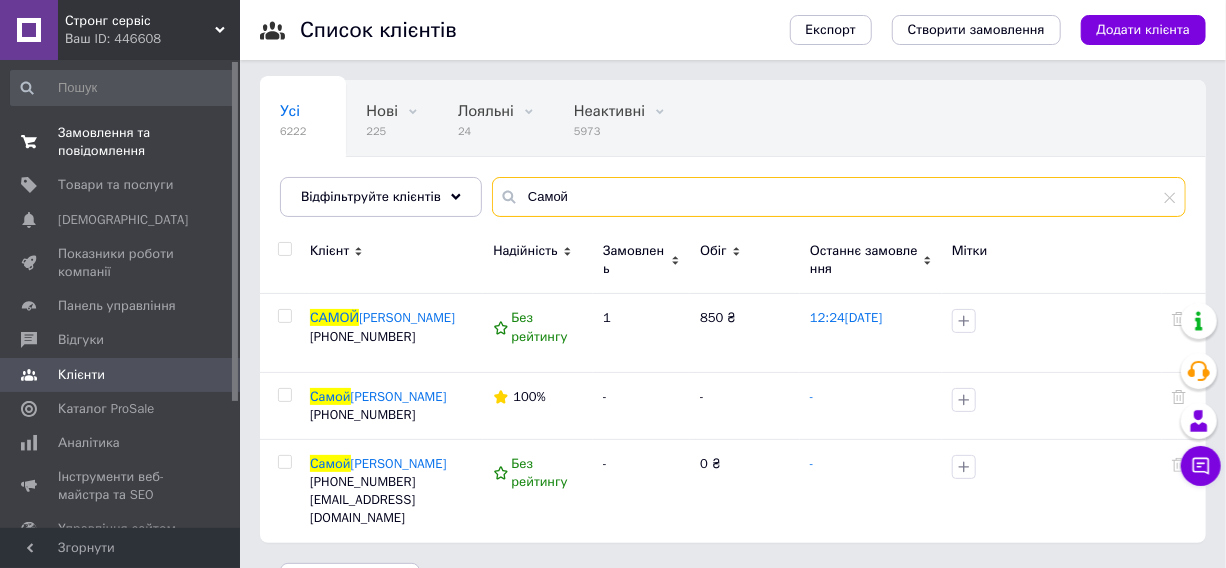 type on "Самой" 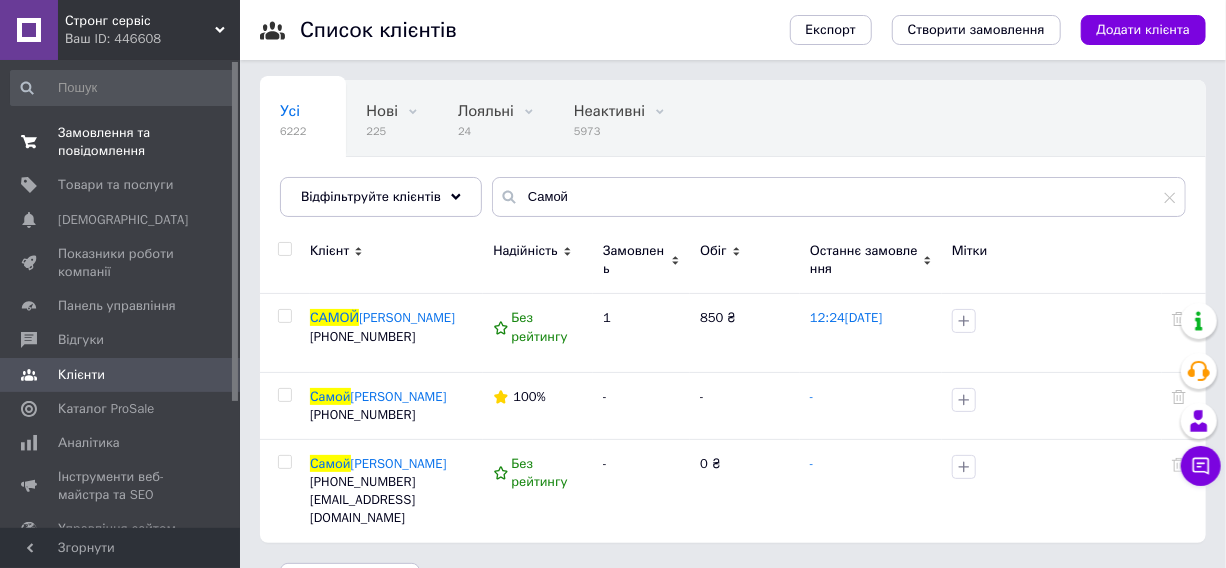 click on "Замовлення та повідомлення" at bounding box center [121, 142] 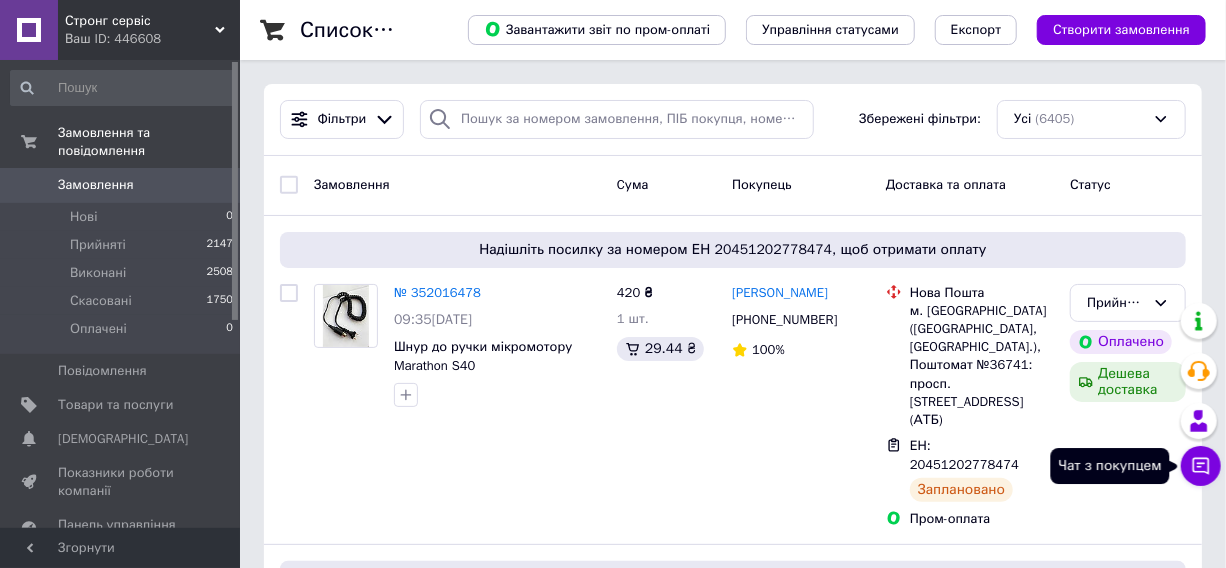 click 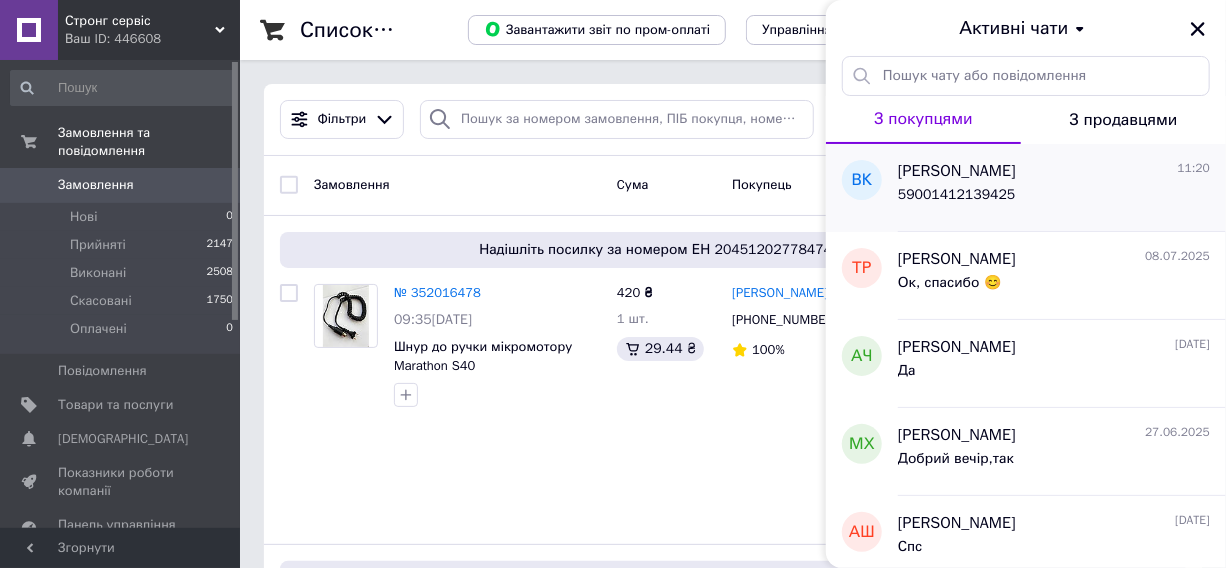 click on "59001412139425" at bounding box center [1054, 199] 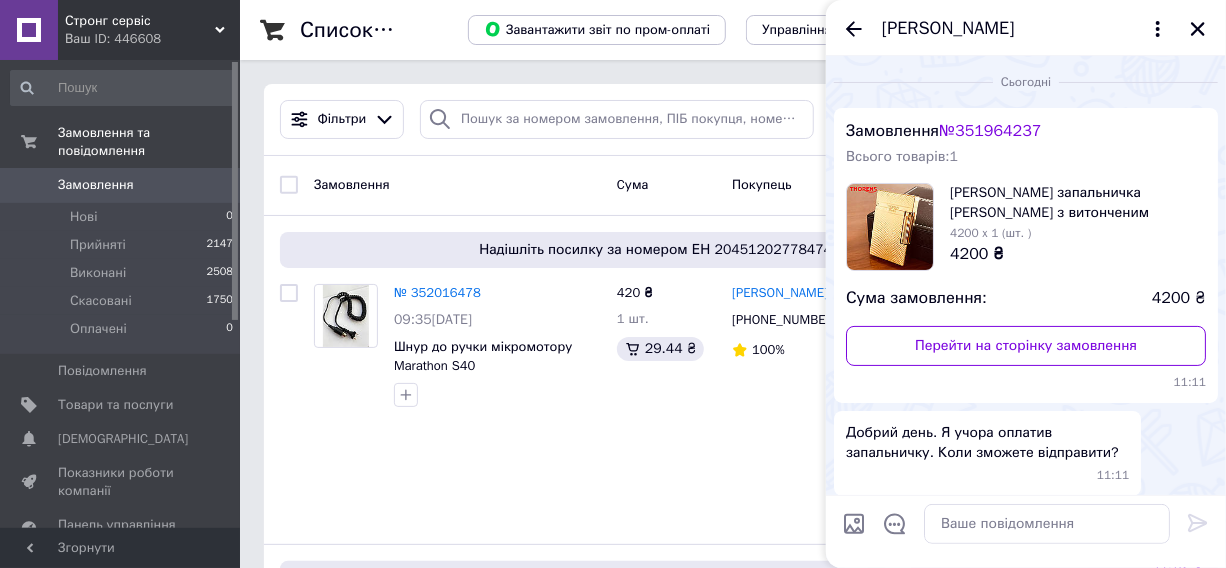 scroll, scrollTop: 155, scrollLeft: 0, axis: vertical 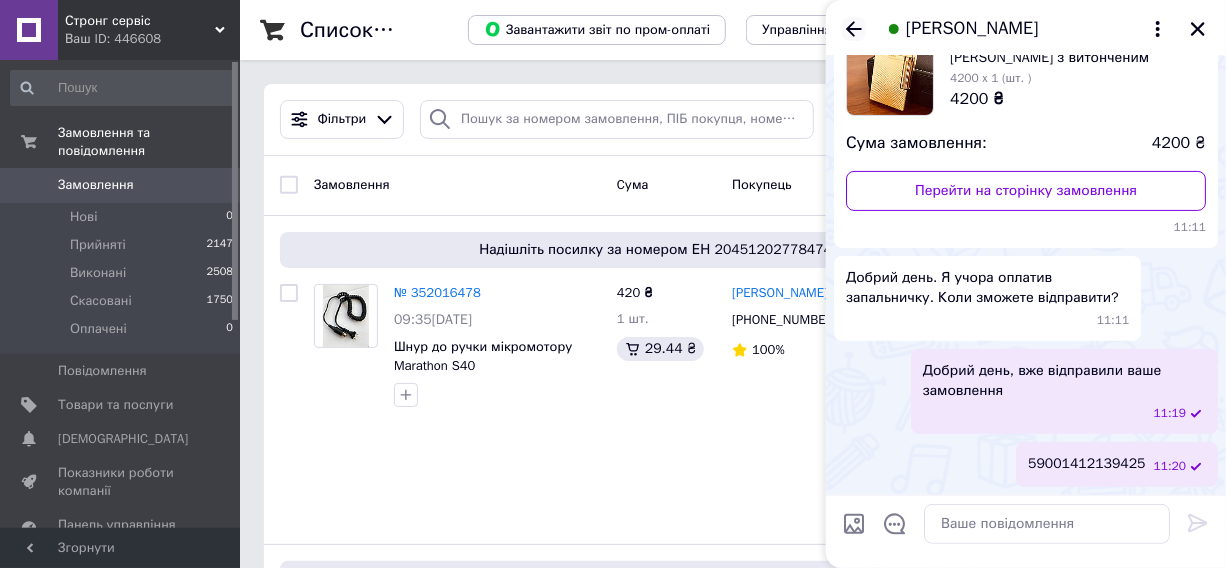 click 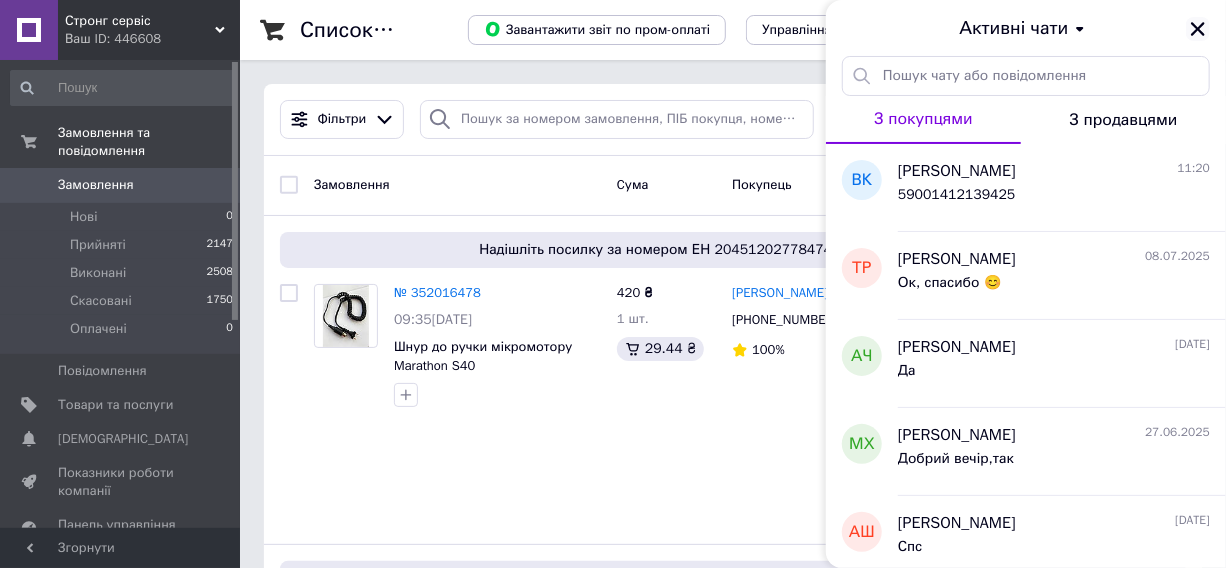 click 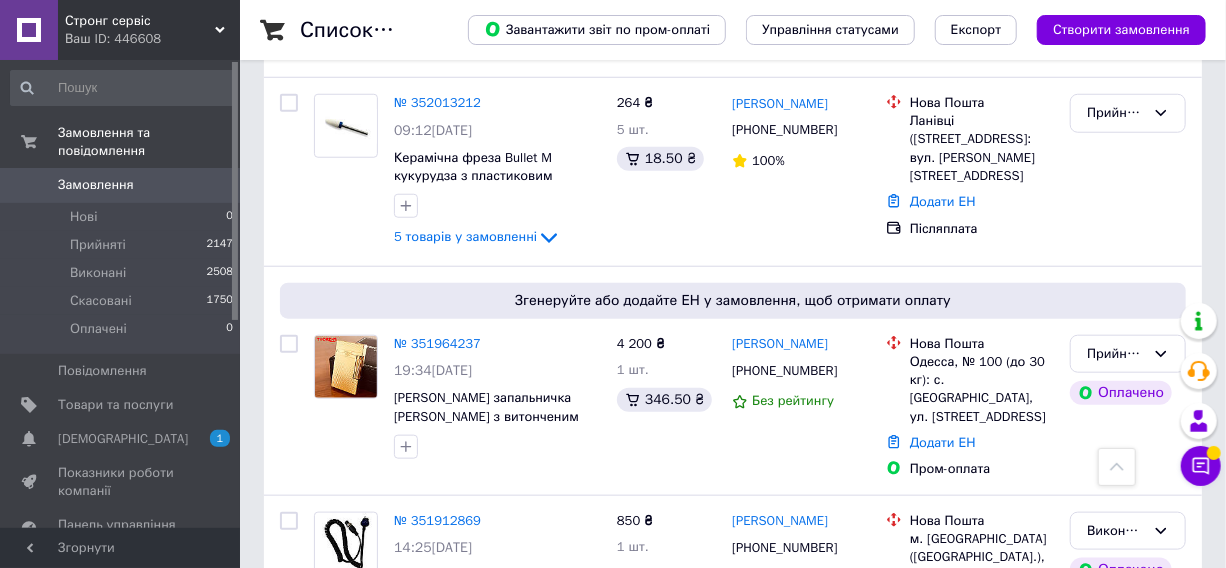 scroll, scrollTop: 727, scrollLeft: 0, axis: vertical 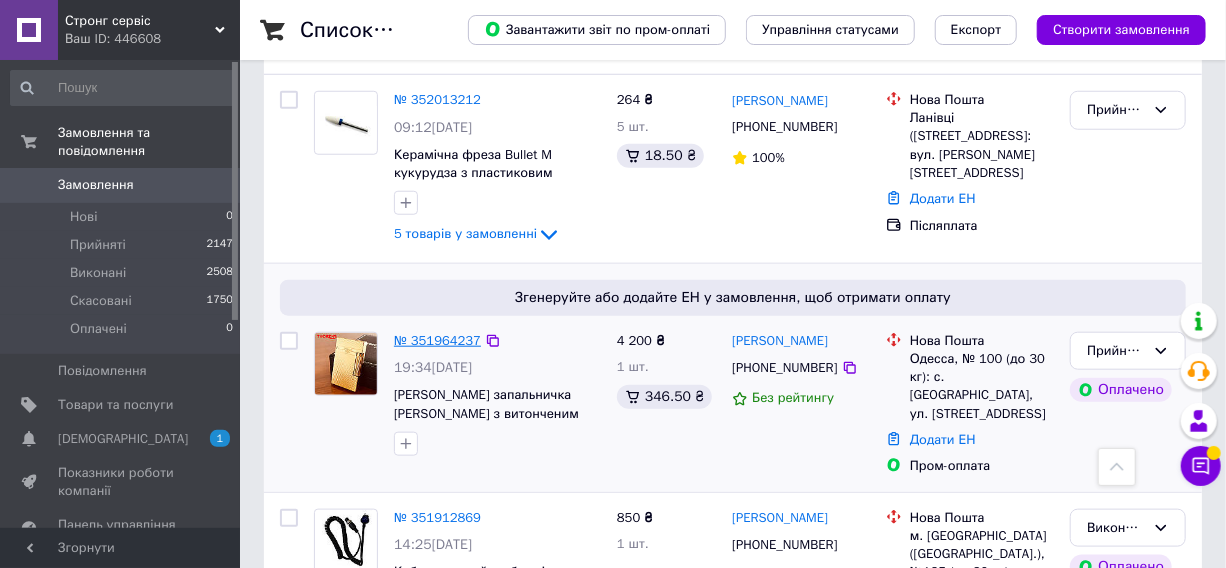 click on "№ 351964237" at bounding box center [437, 340] 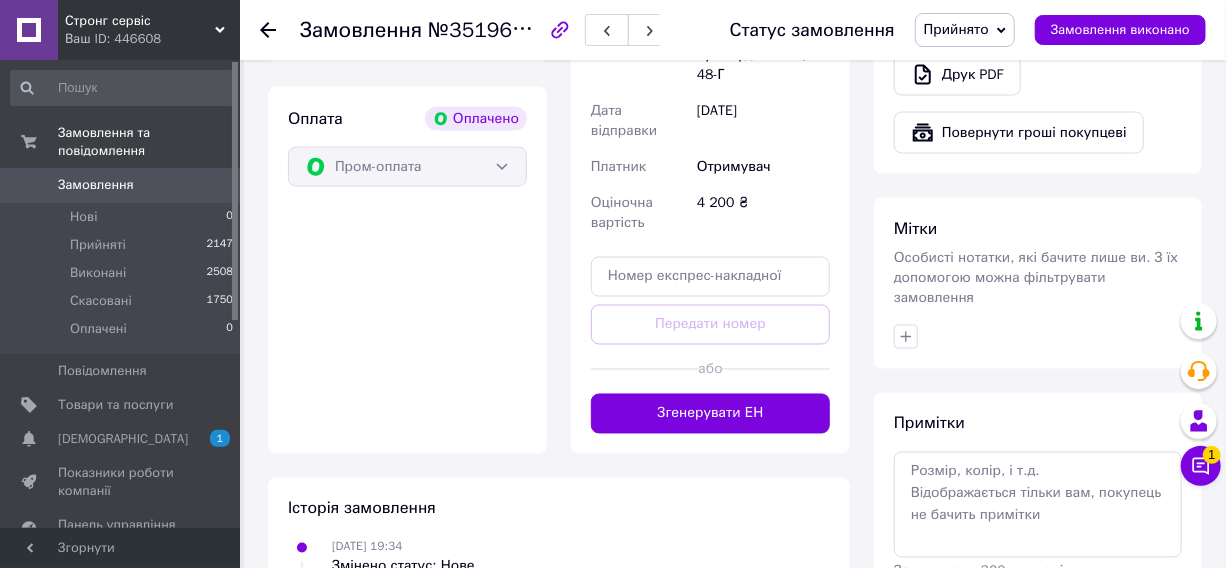 scroll, scrollTop: 1454, scrollLeft: 0, axis: vertical 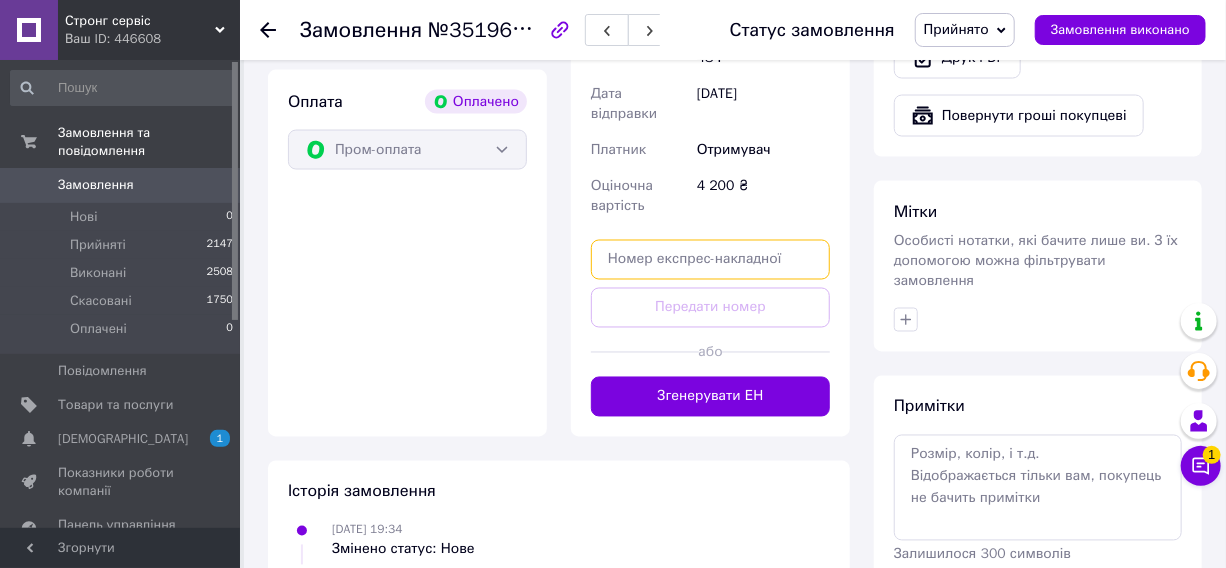 click at bounding box center [710, 260] 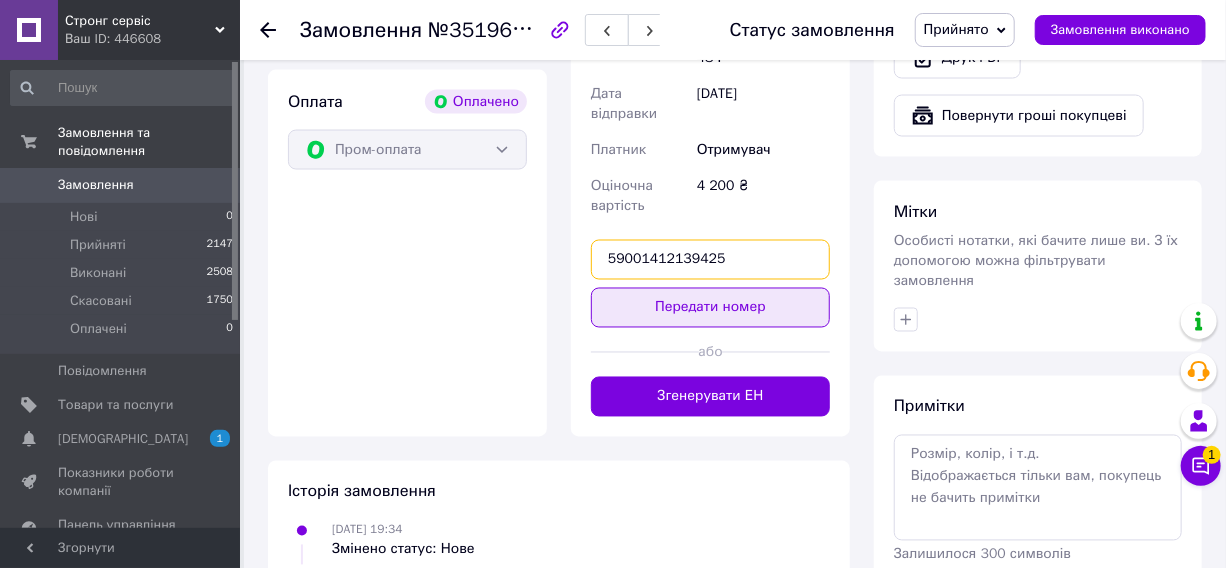 type on "59001412139425" 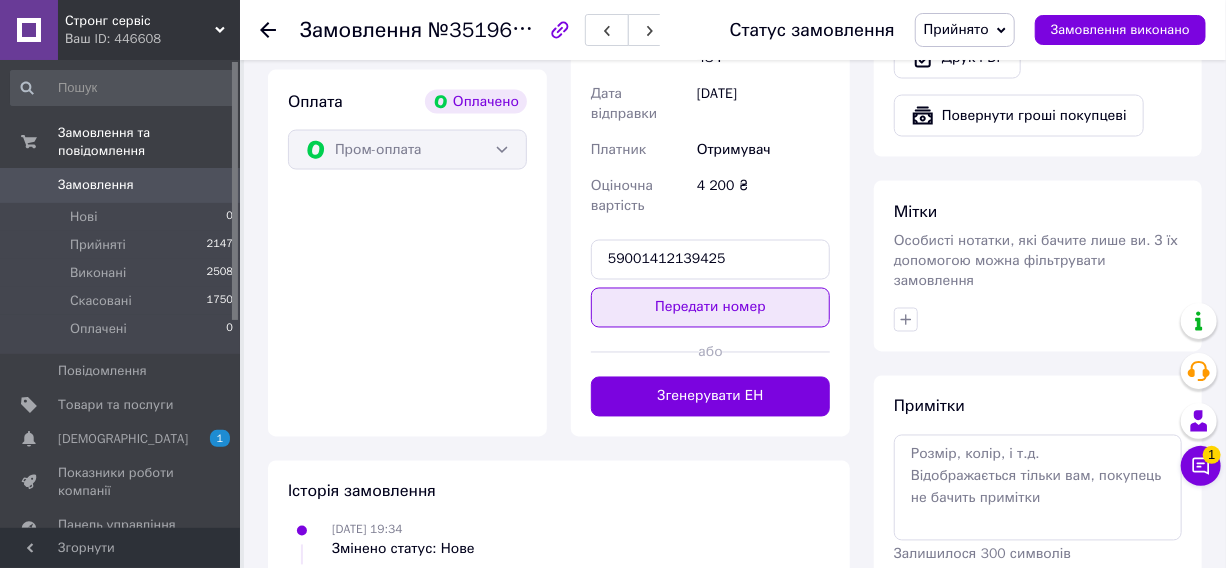 click on "Передати номер" at bounding box center (710, 308) 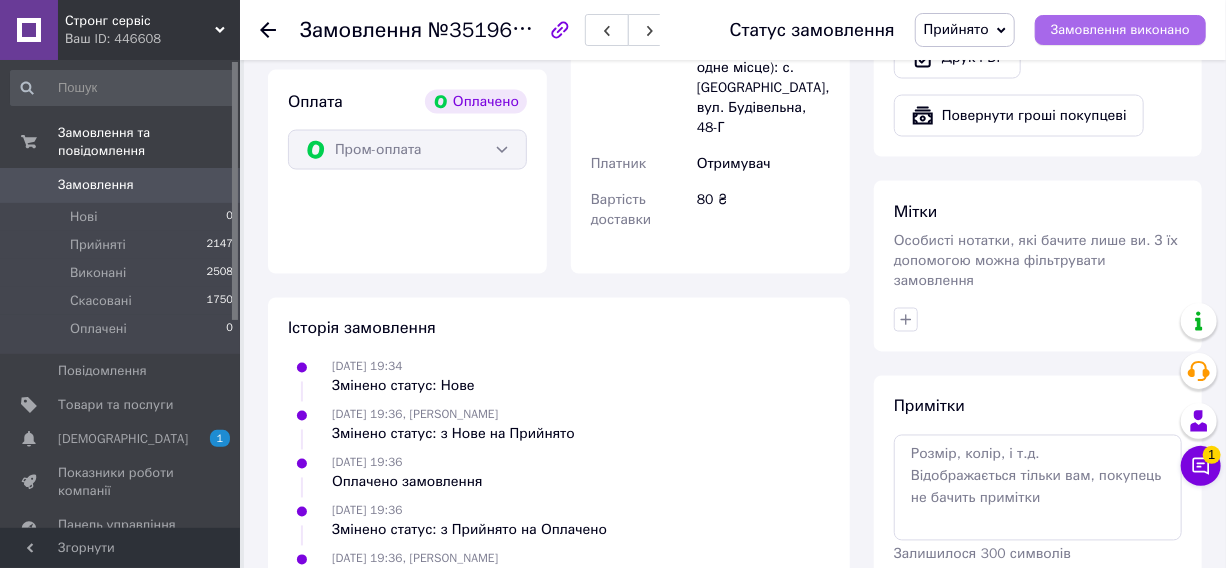 click on "Замовлення виконано" at bounding box center (1120, 30) 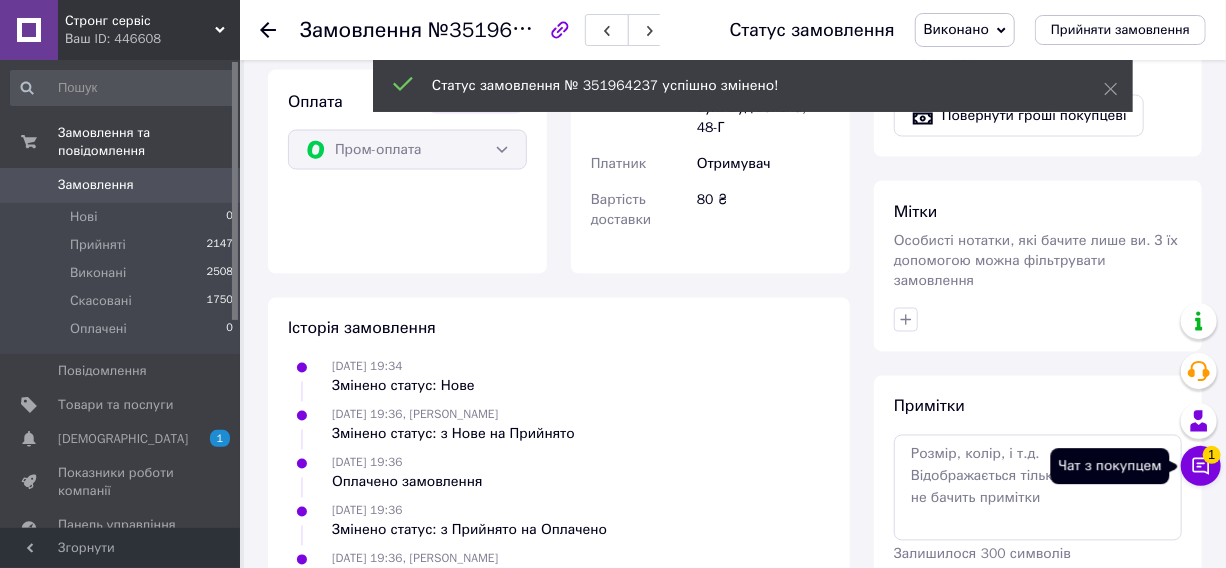 click 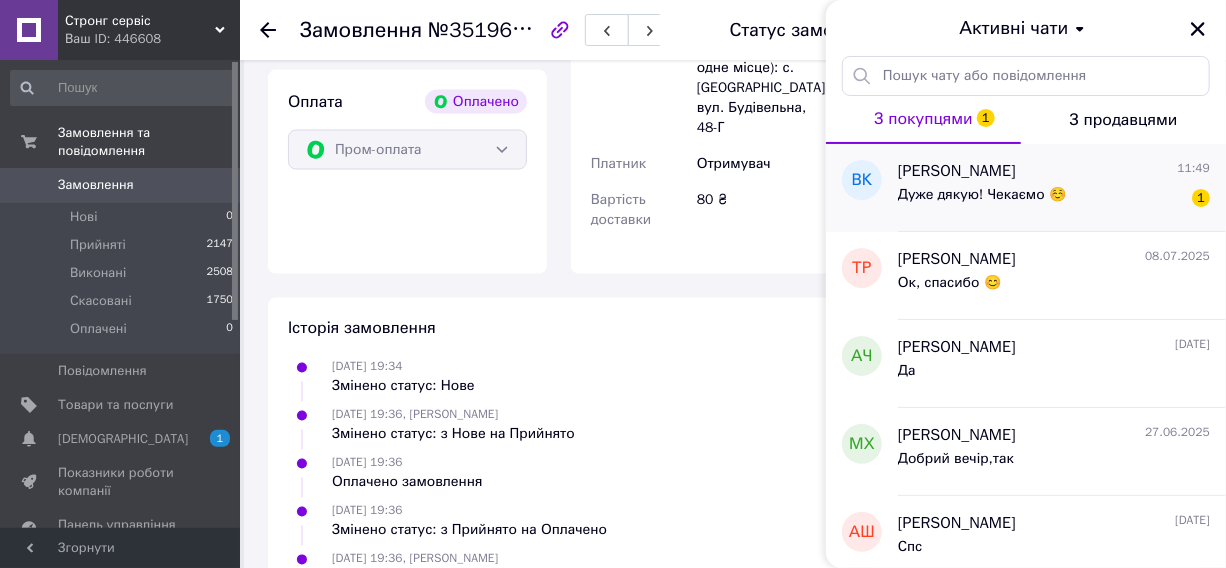 click on "Дуже дякую! Чекаємо ☺️" at bounding box center (982, 195) 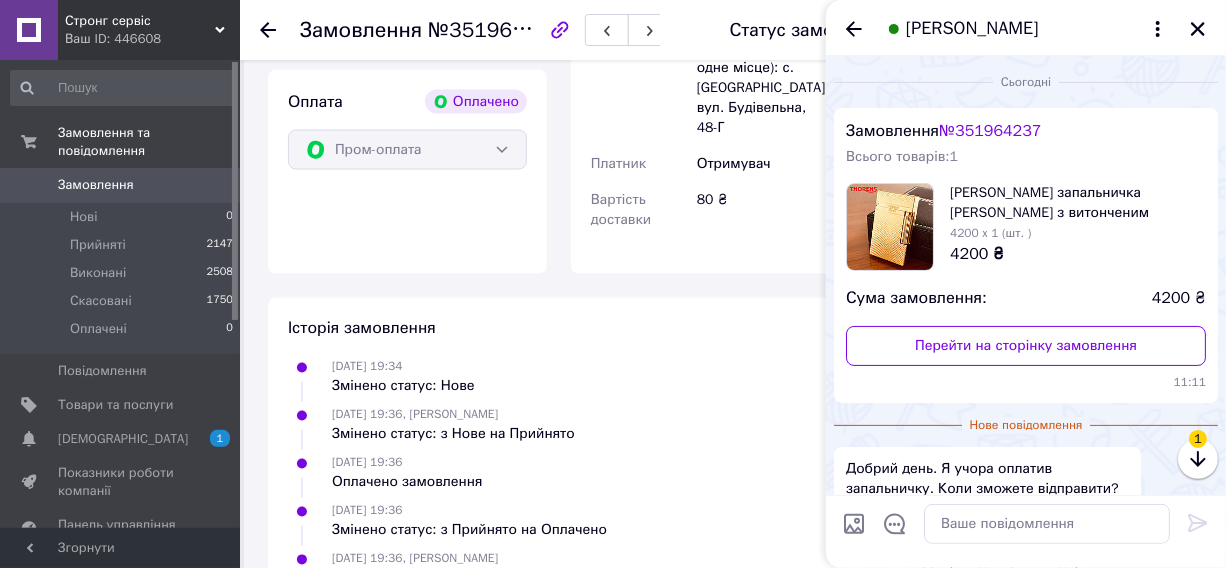 scroll, scrollTop: 244, scrollLeft: 0, axis: vertical 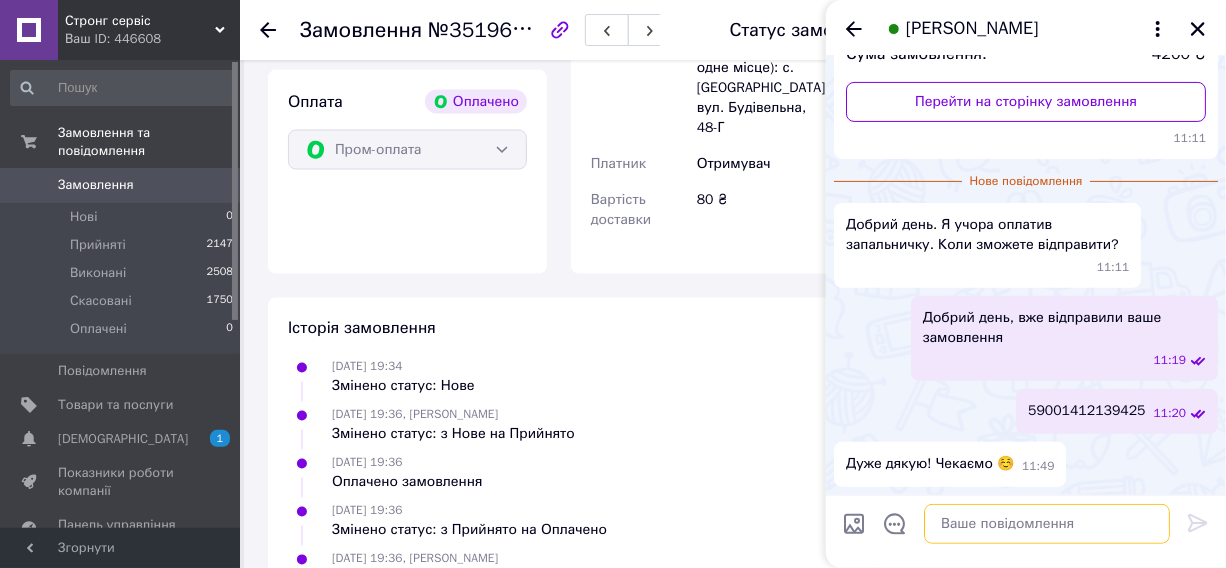 click at bounding box center (1047, 524) 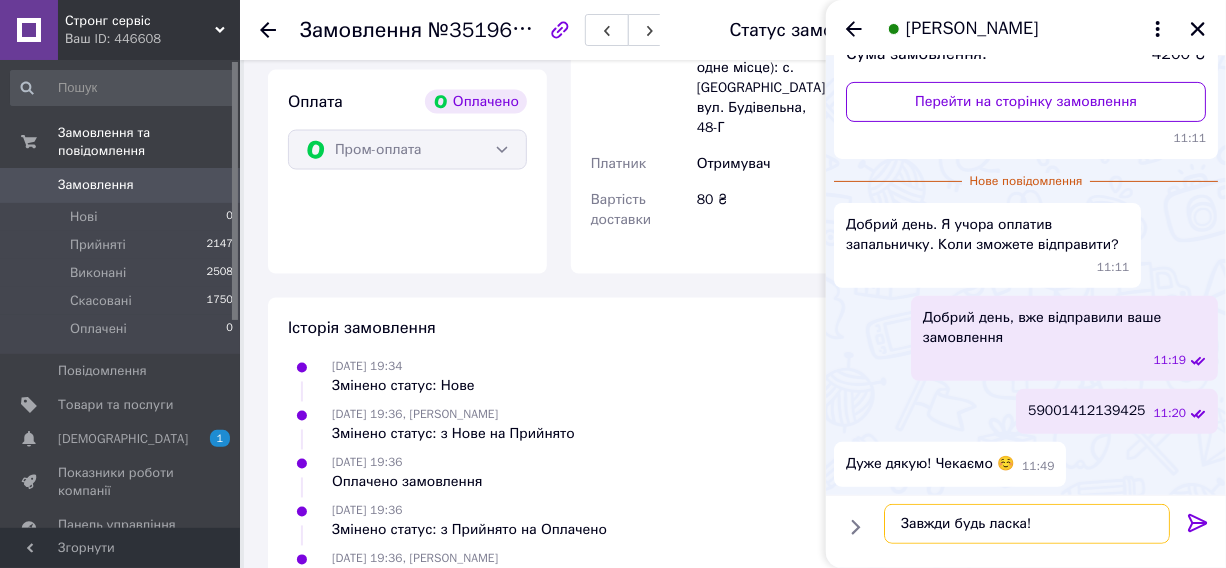type on "Завжди будь ласка!" 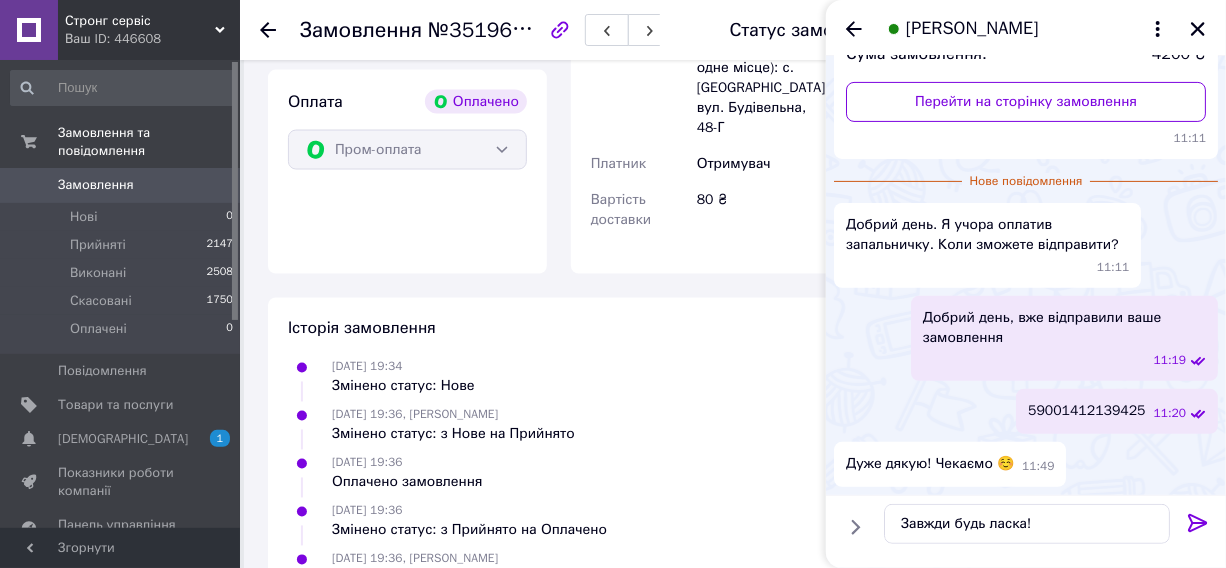 click 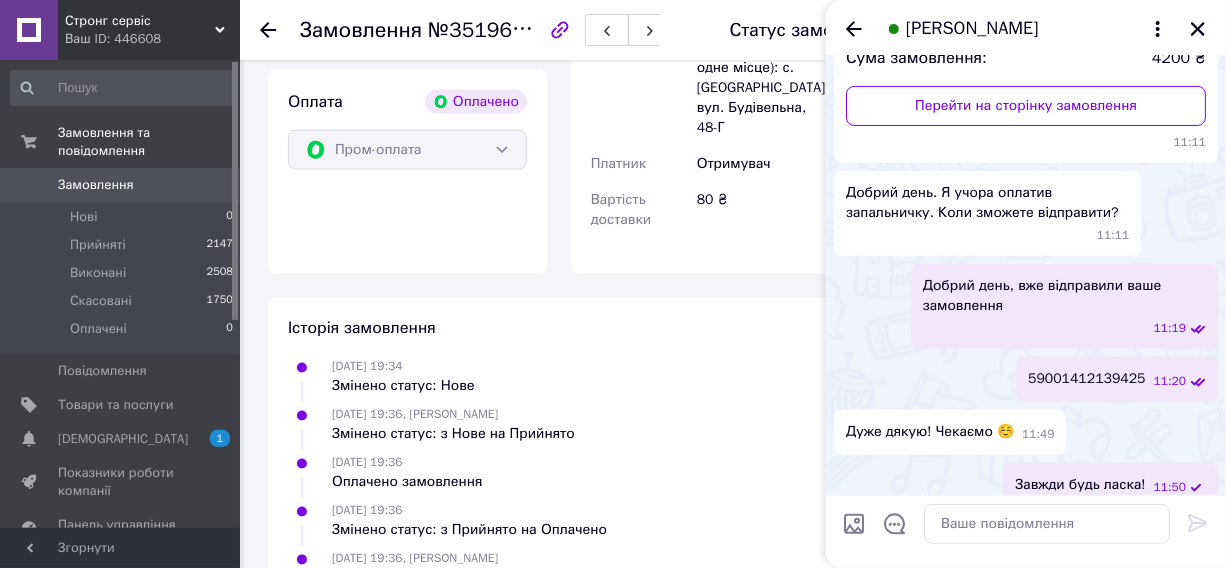 scroll, scrollTop: 260, scrollLeft: 0, axis: vertical 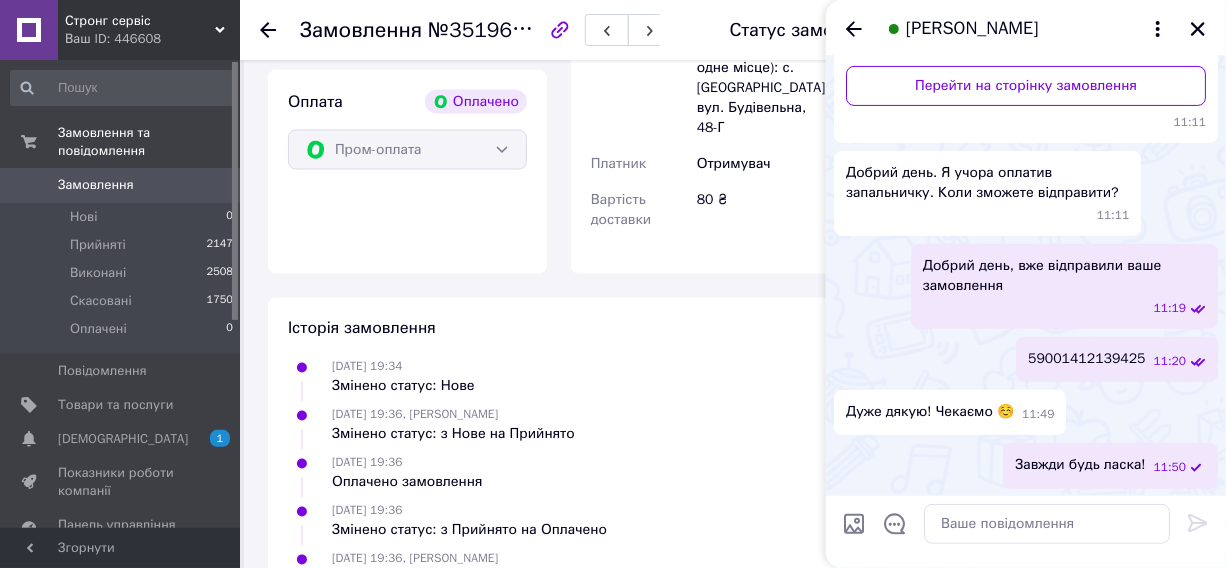 click 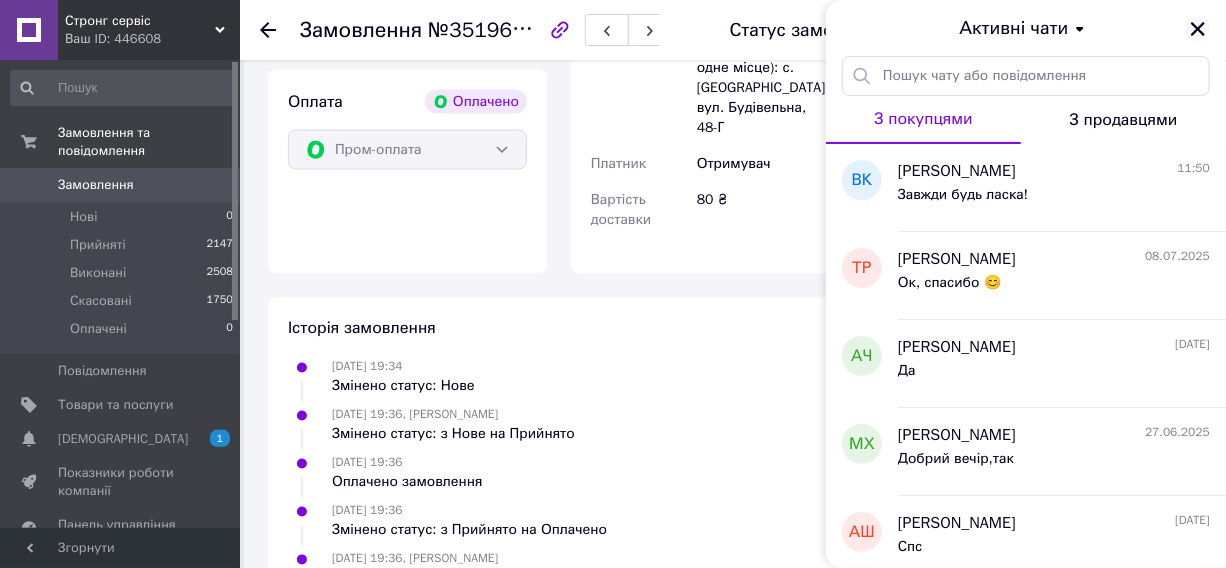 click 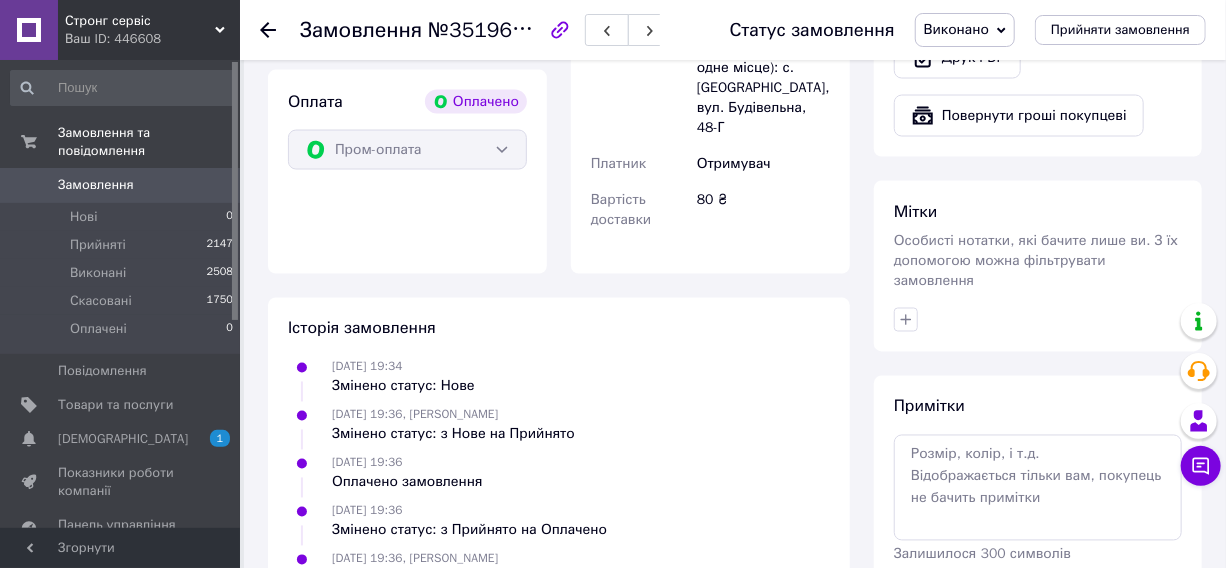 click on "Замовлення" at bounding box center (96, 185) 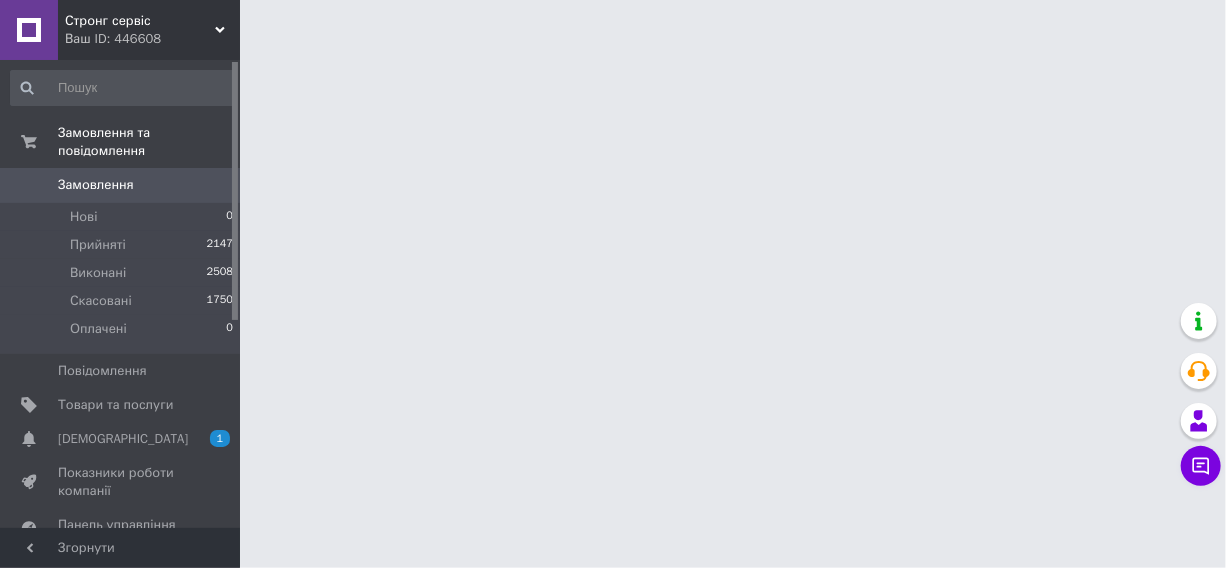 scroll, scrollTop: 0, scrollLeft: 0, axis: both 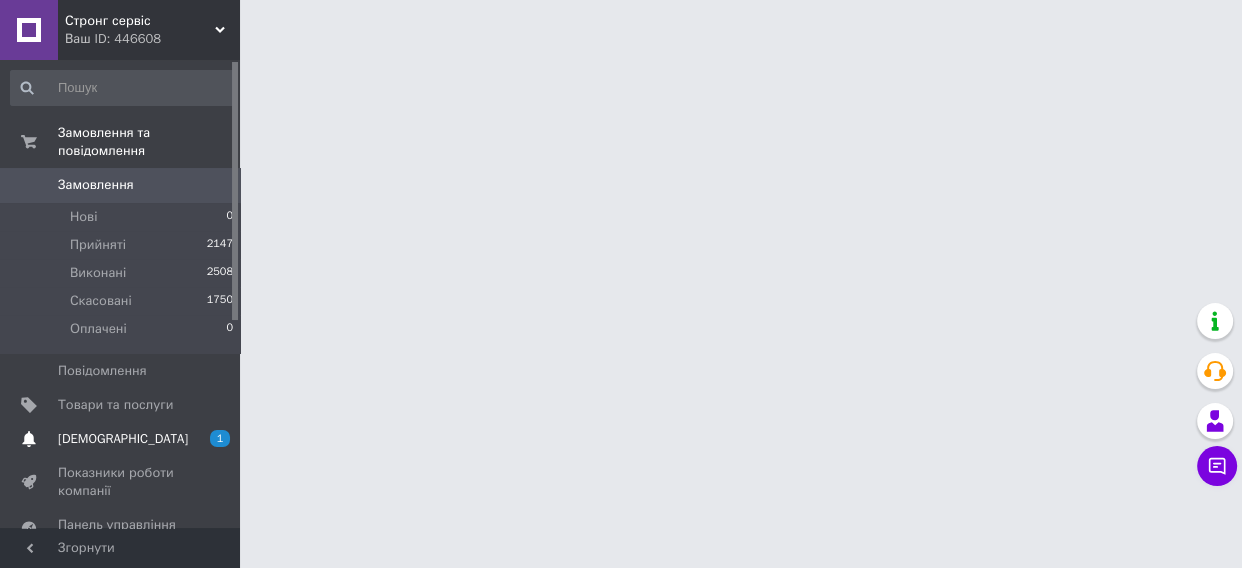 click on "[DEMOGRAPHIC_DATA]" at bounding box center [123, 439] 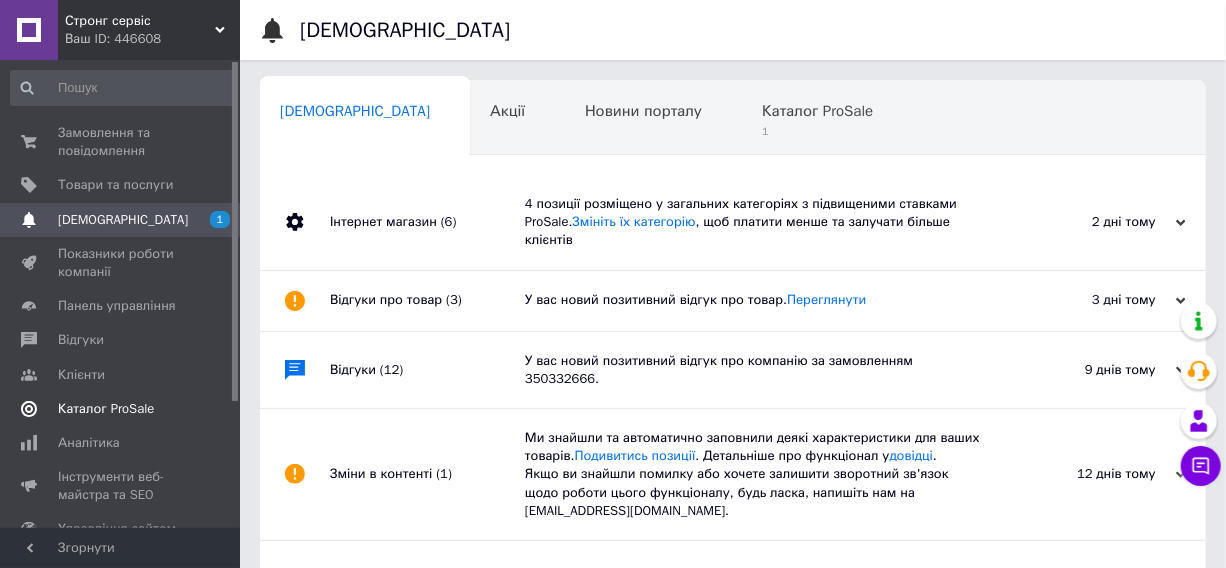 scroll, scrollTop: 0, scrollLeft: 4, axis: horizontal 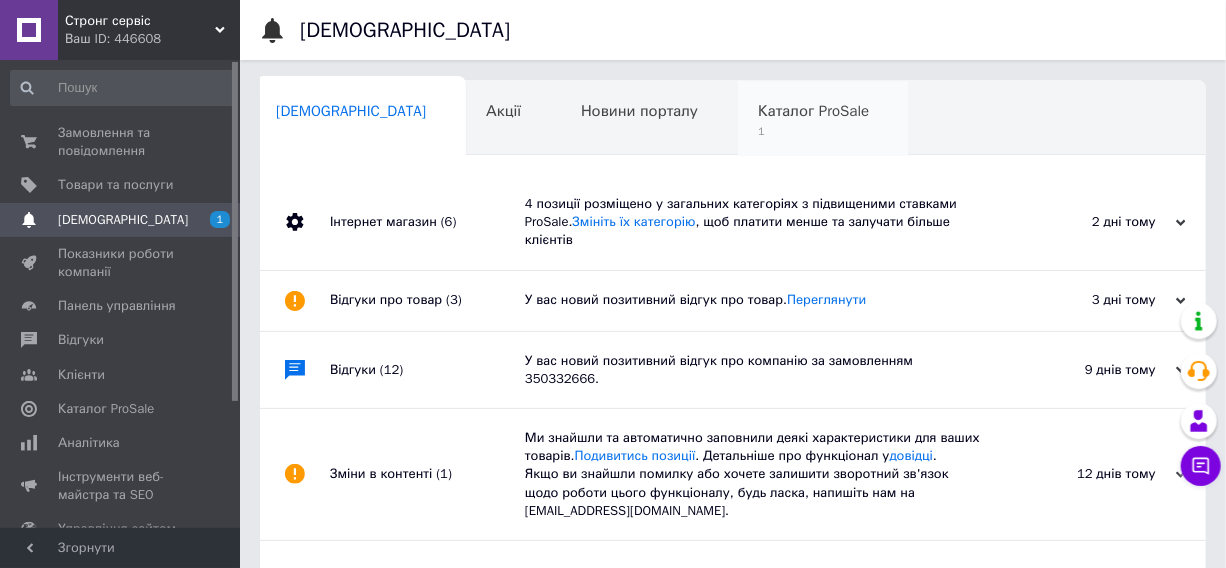 click on "Каталог ProSale 1" at bounding box center (823, 119) 